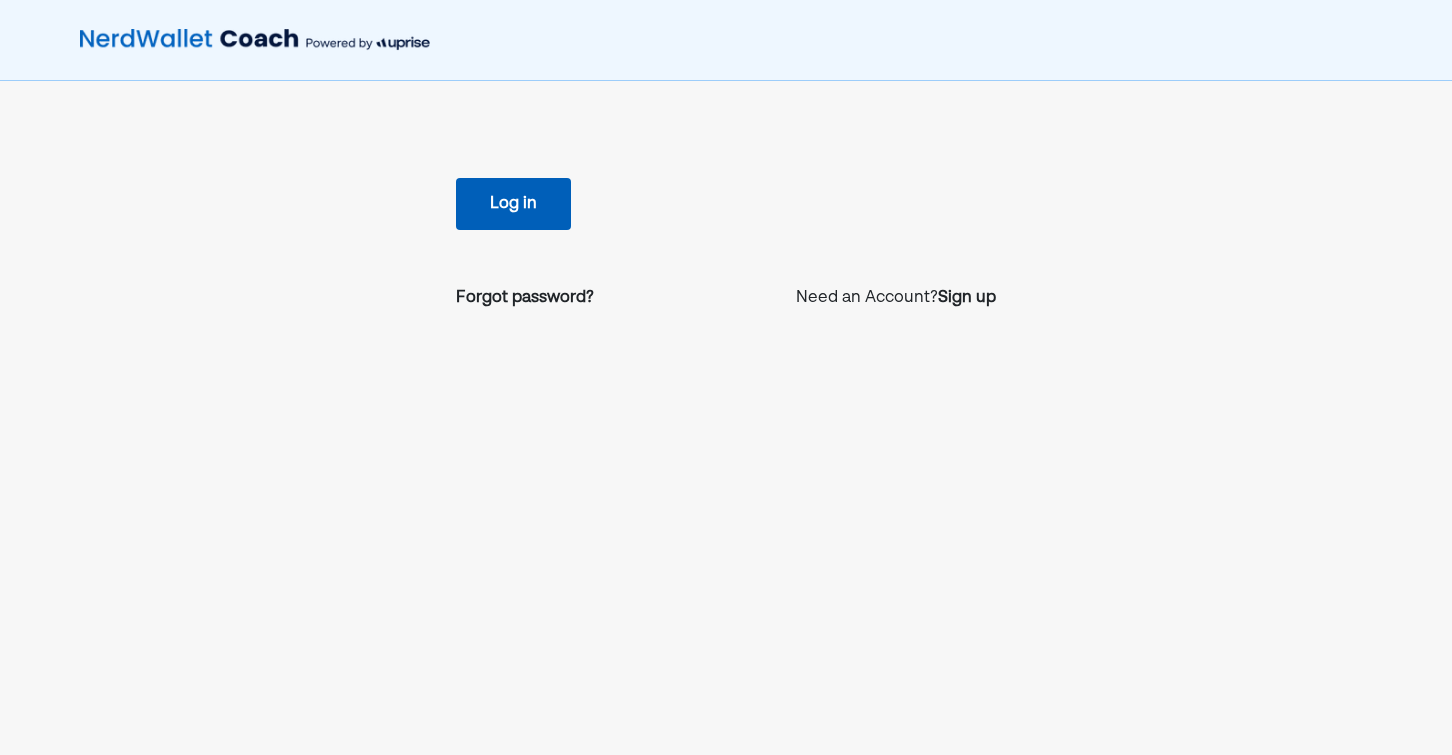 scroll, scrollTop: 0, scrollLeft: 0, axis: both 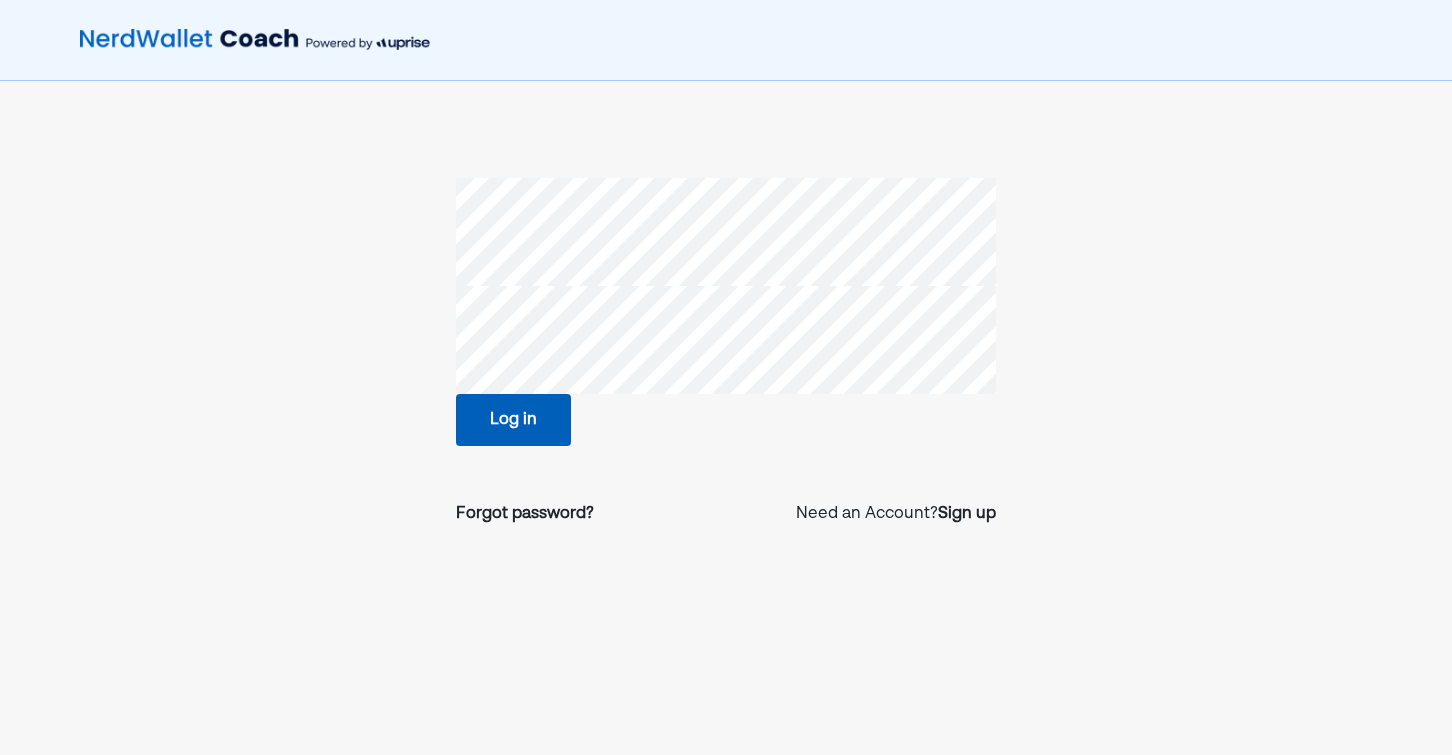 click on "Log in" at bounding box center [513, 420] 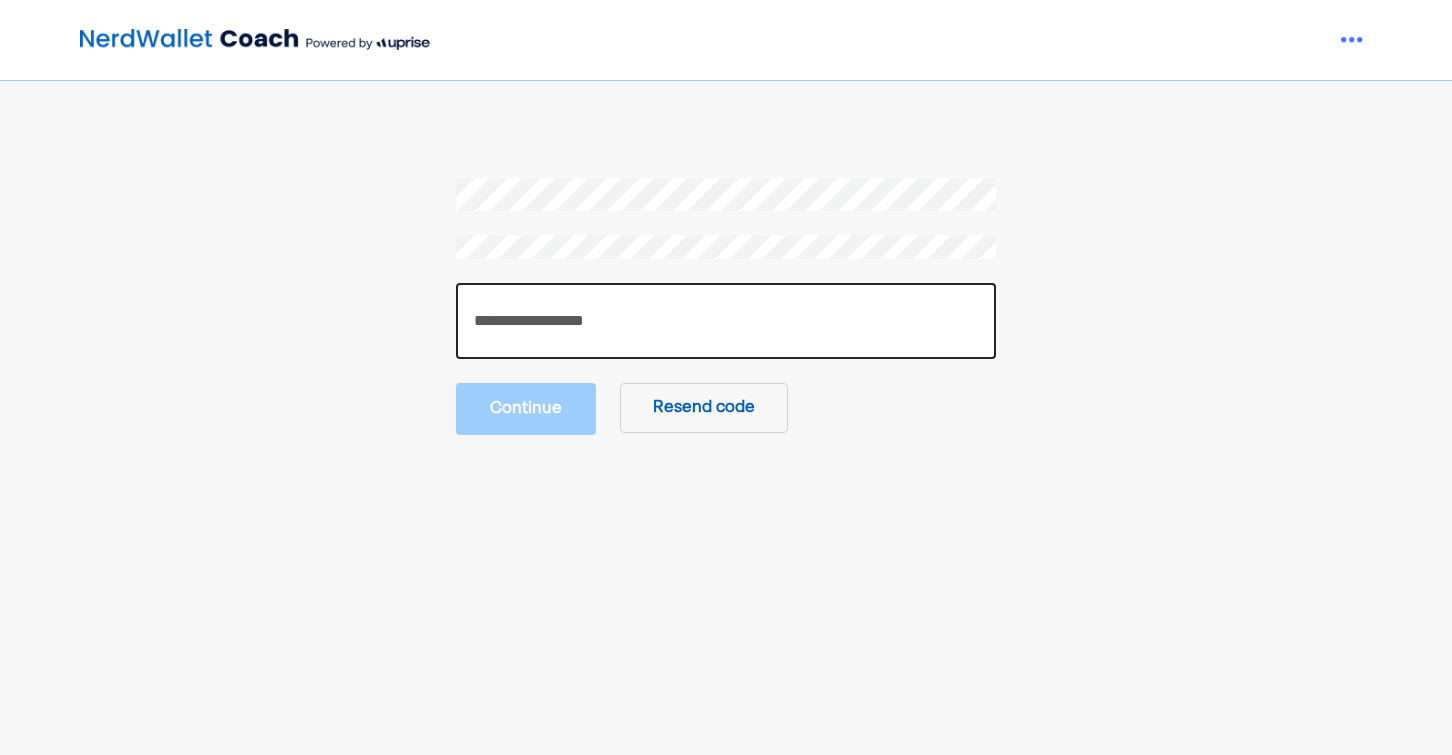 click at bounding box center (726, 321) 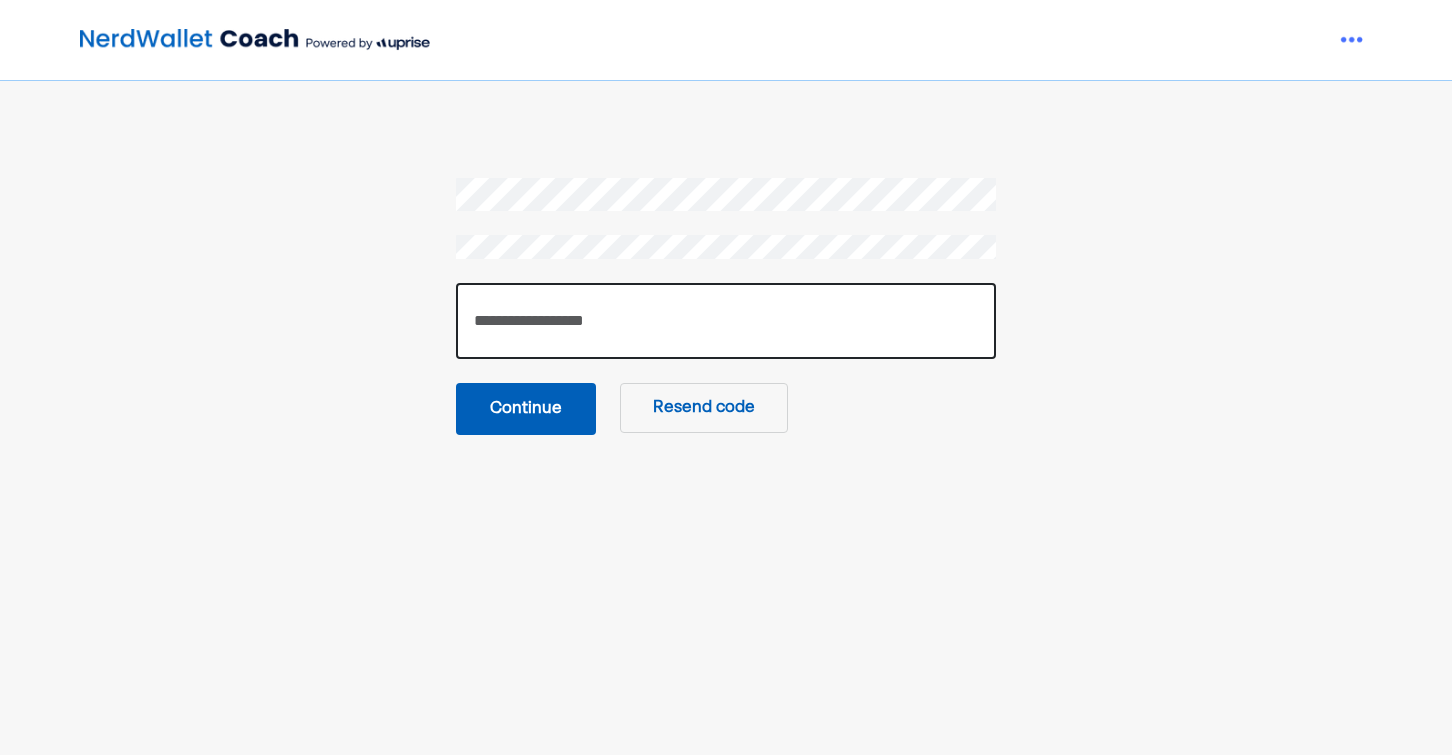 type on "******" 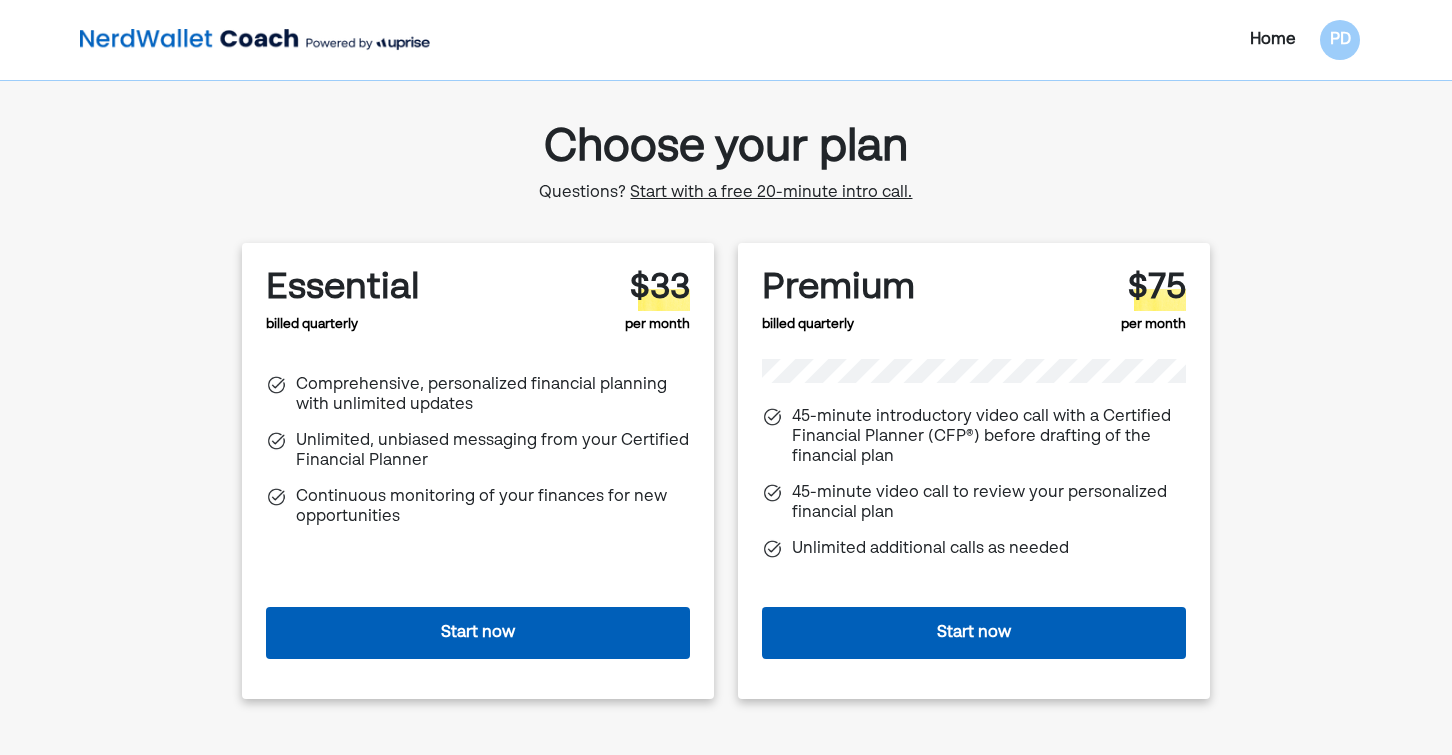 click on "Start now" at bounding box center (974, 633) 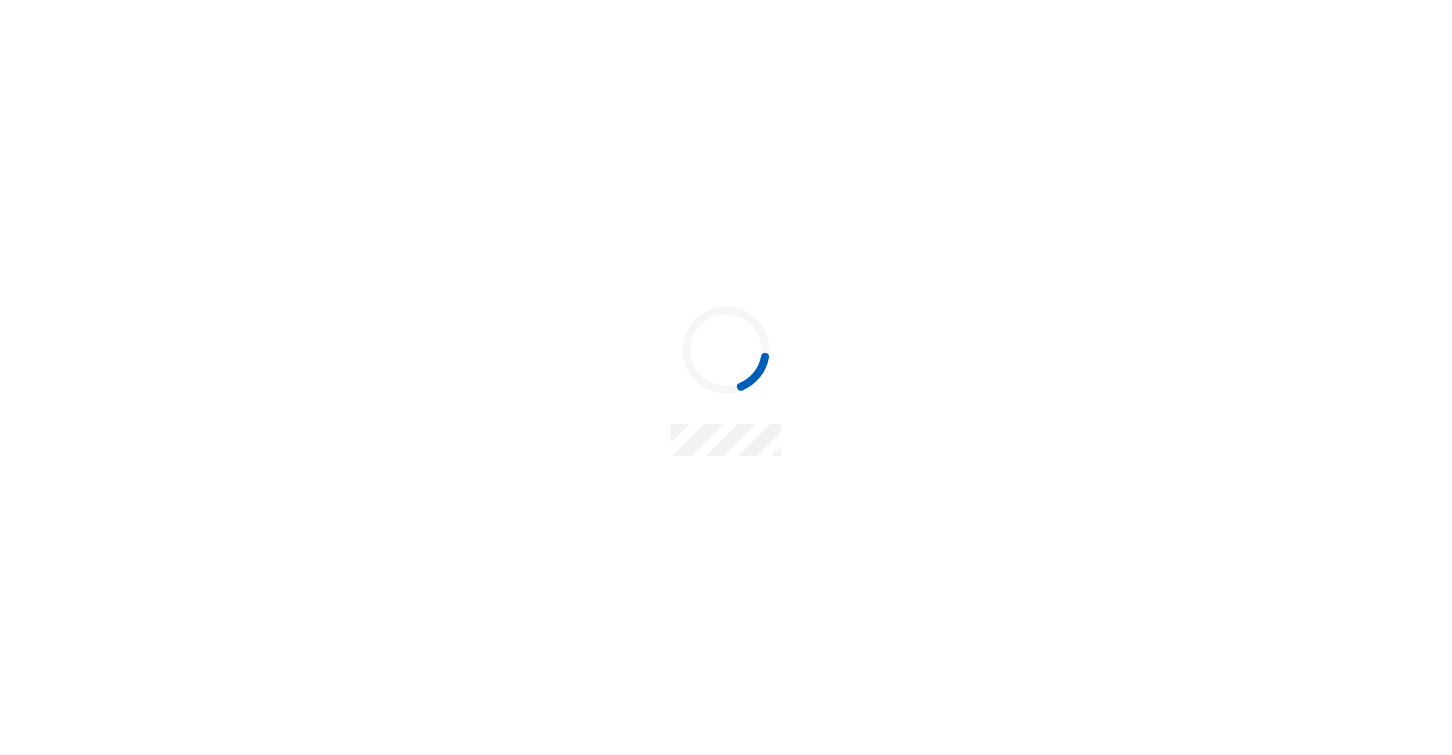 scroll, scrollTop: 0, scrollLeft: 0, axis: both 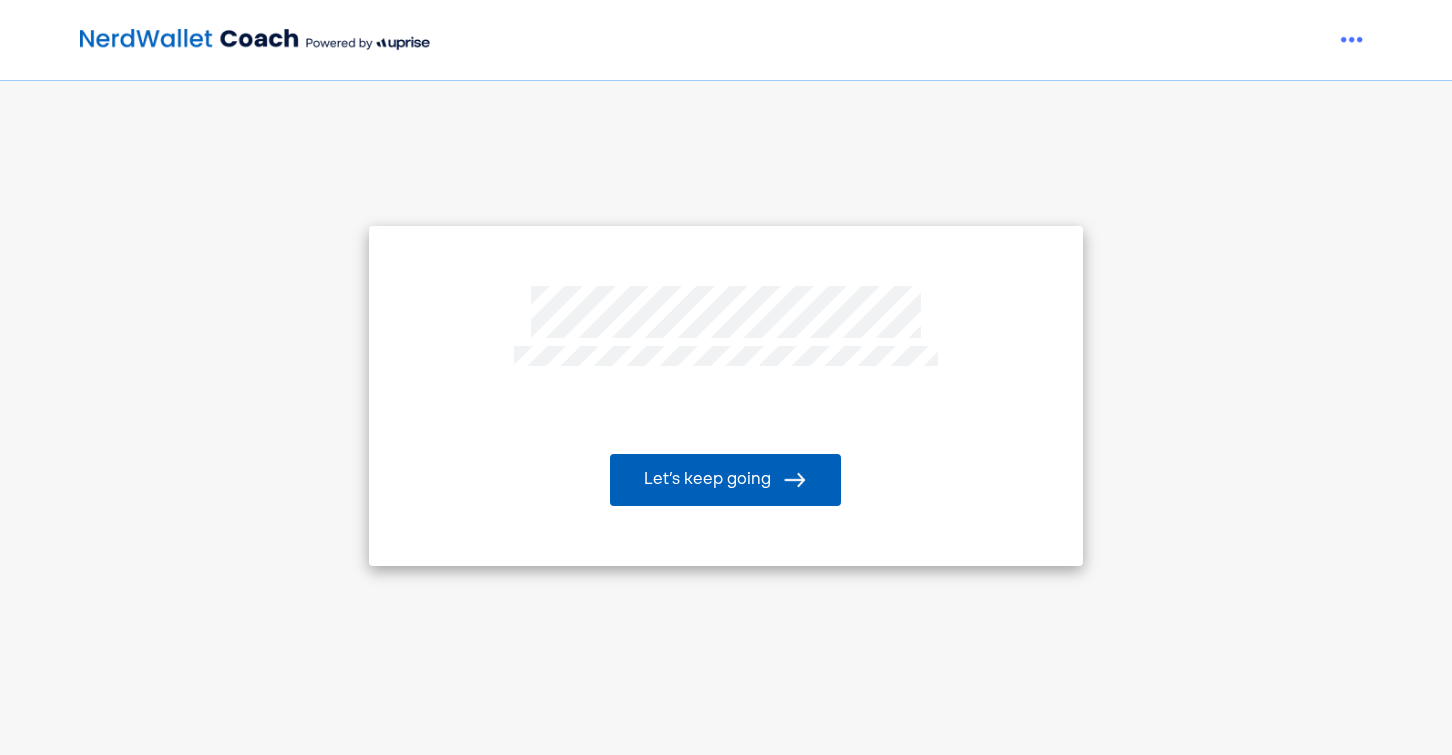 click on "Let’s keep going" at bounding box center (725, 480) 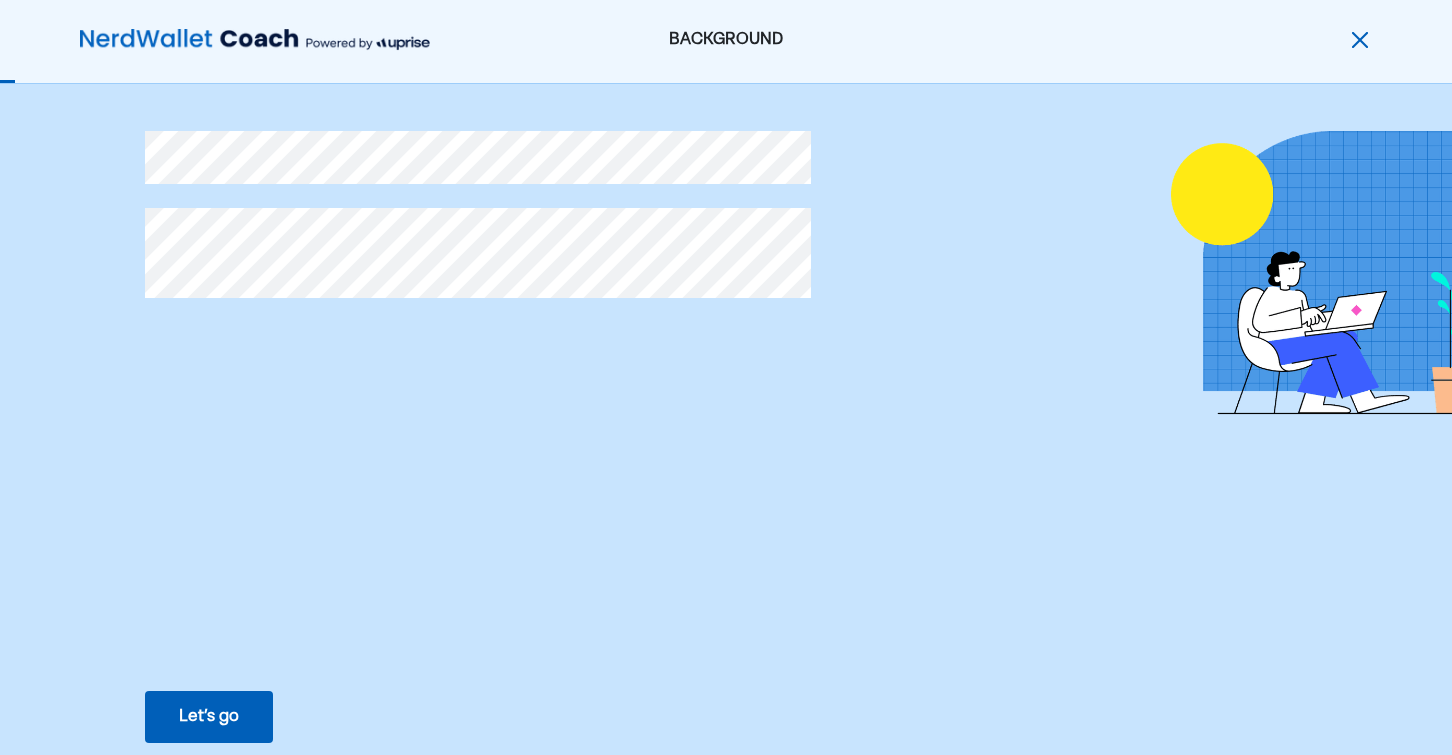 click on "Let’s go" at bounding box center (209, 717) 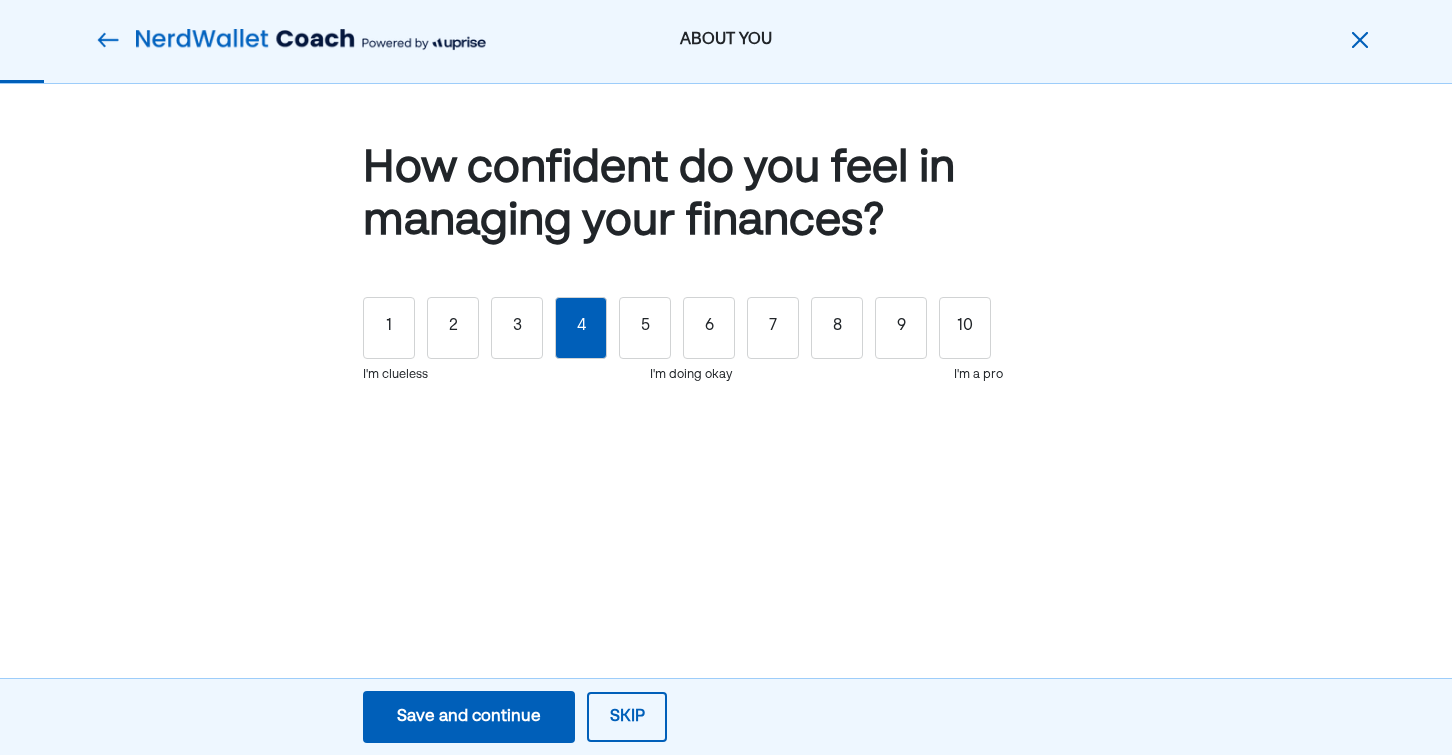 click on "4" at bounding box center [581, 328] 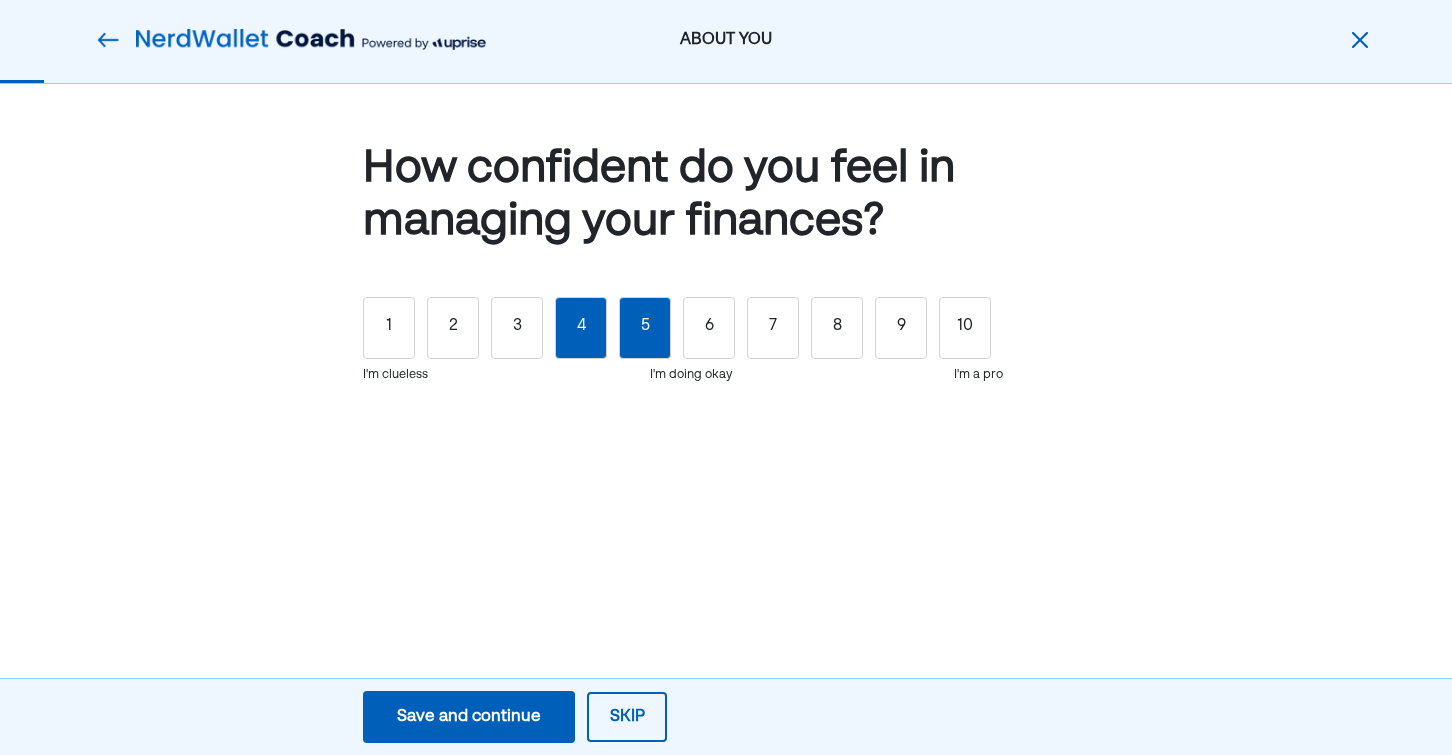click on "5" at bounding box center [645, 328] 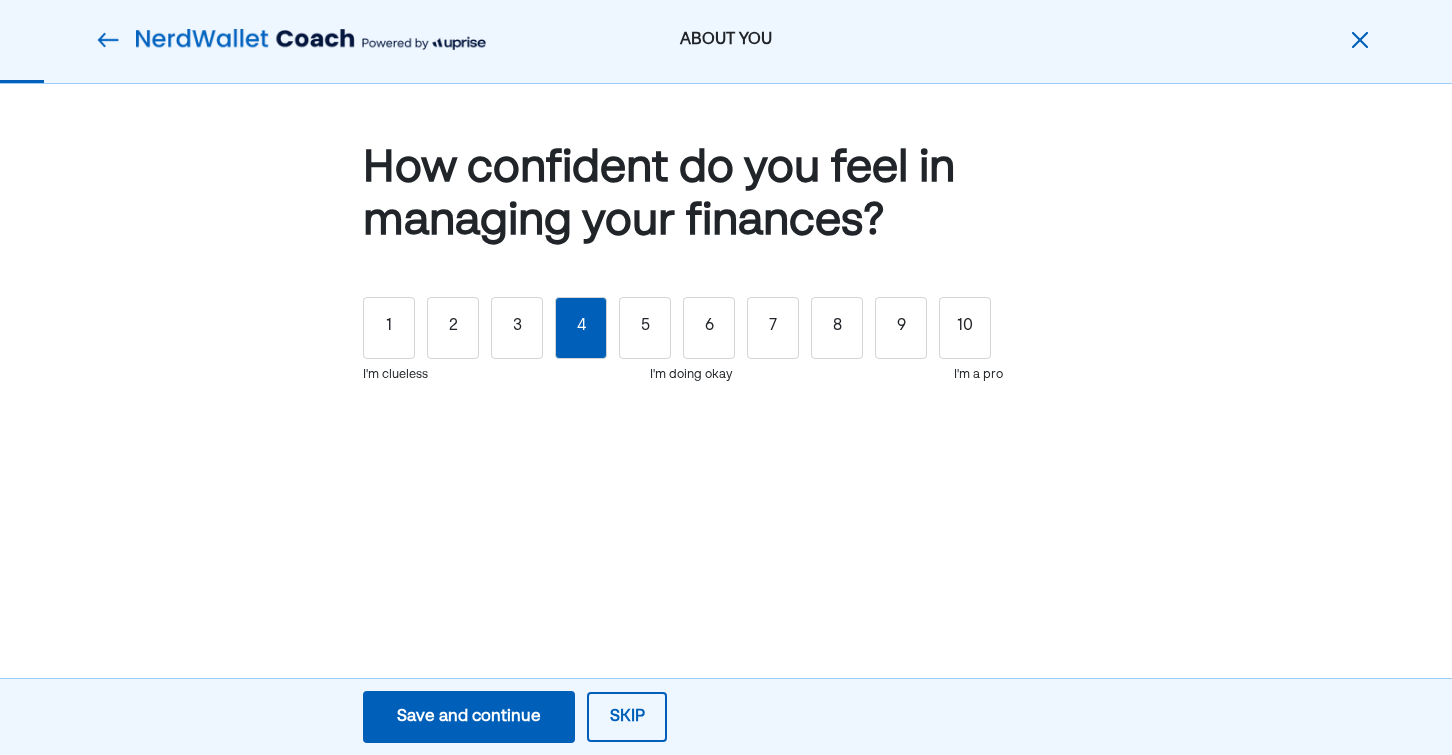 click on "Save and continue Save Save and continue Skip" at bounding box center [515, 717] 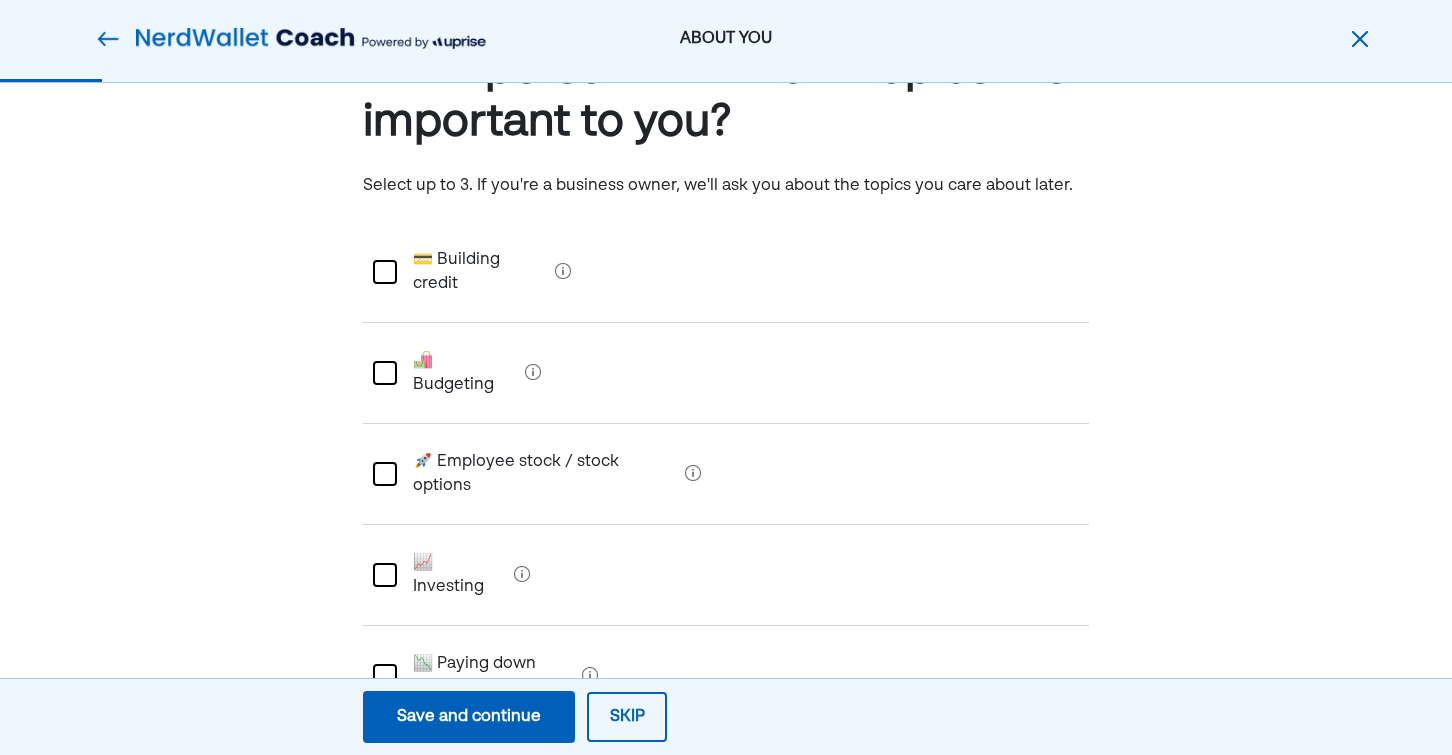 scroll, scrollTop: 128, scrollLeft: 0, axis: vertical 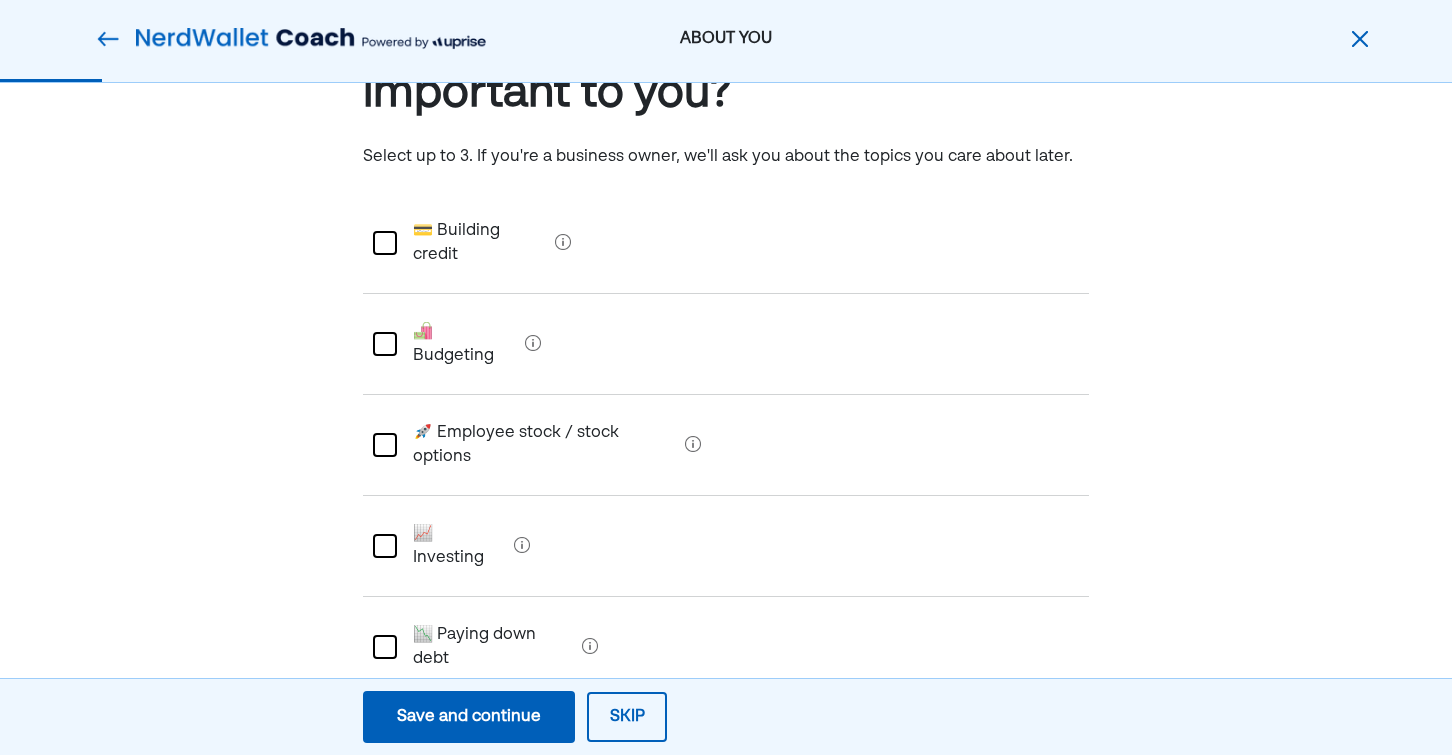 click on "📉 Paying down debt" at bounding box center [485, 647] 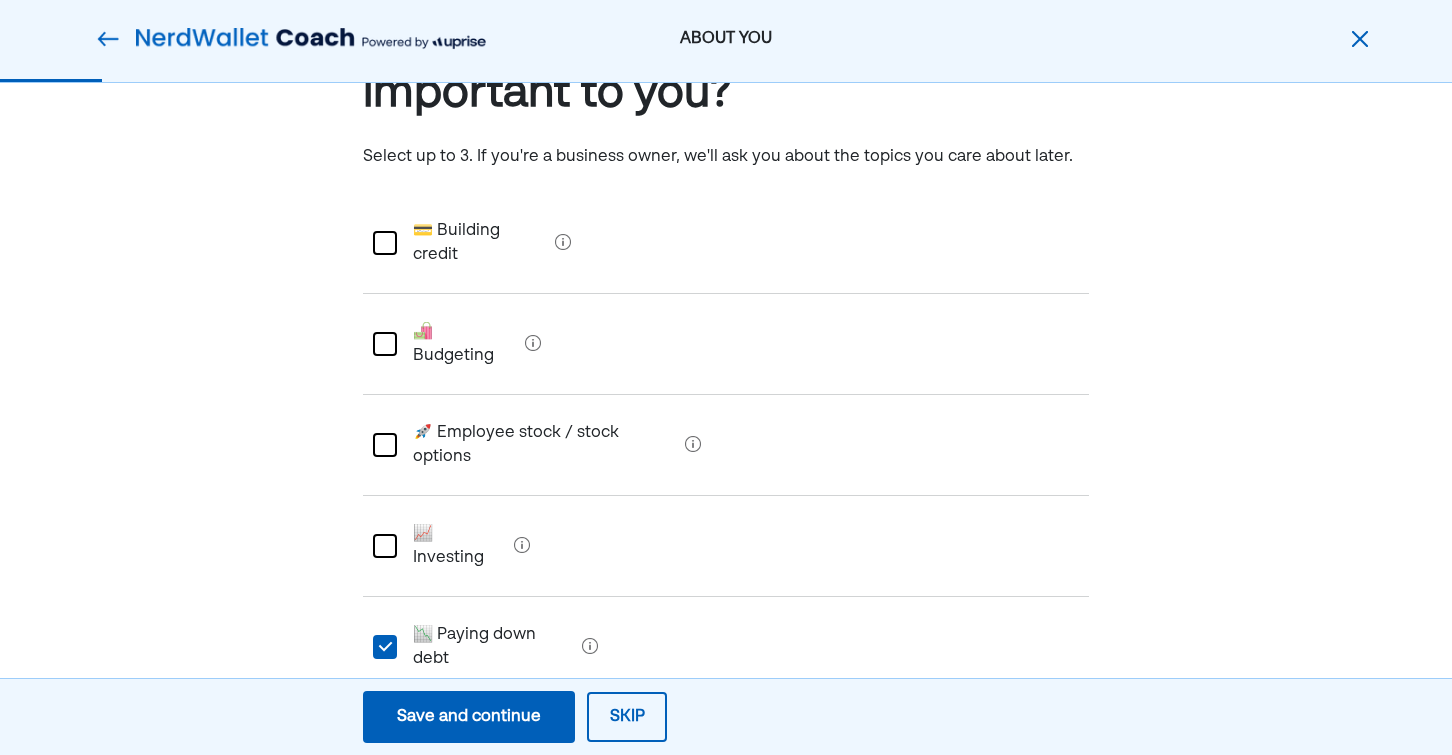 click on "📈 Investing" at bounding box center (451, 546) 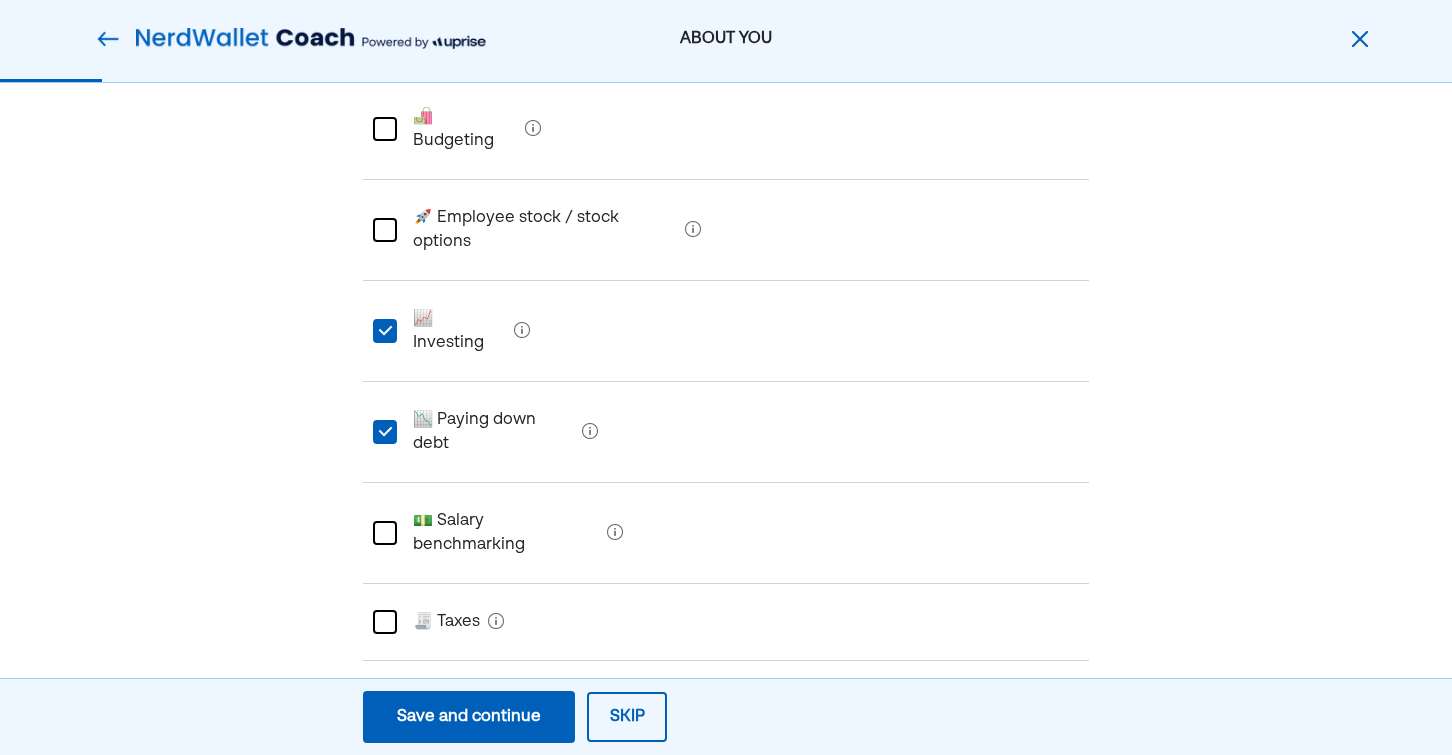 scroll, scrollTop: 387, scrollLeft: 0, axis: vertical 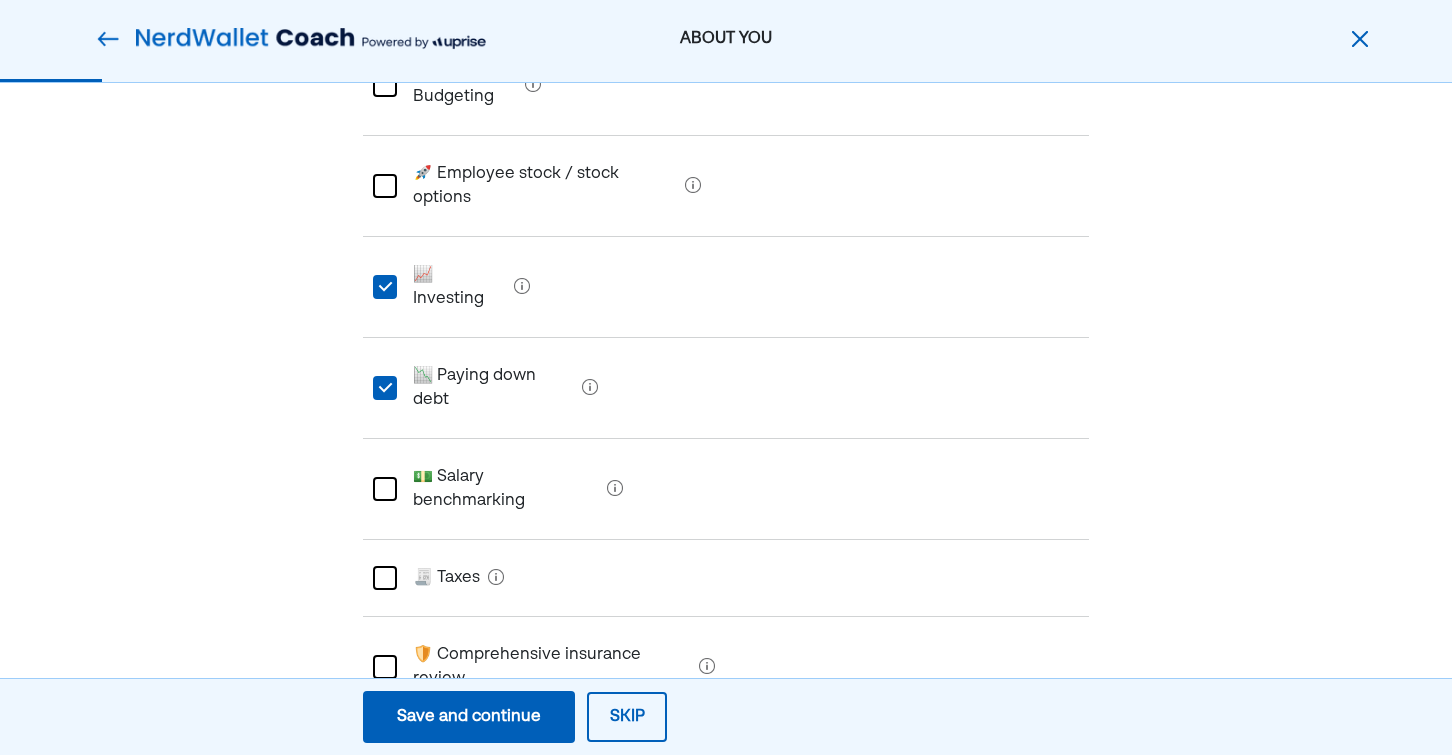 click on "🧾 Taxes" at bounding box center (438, 578) 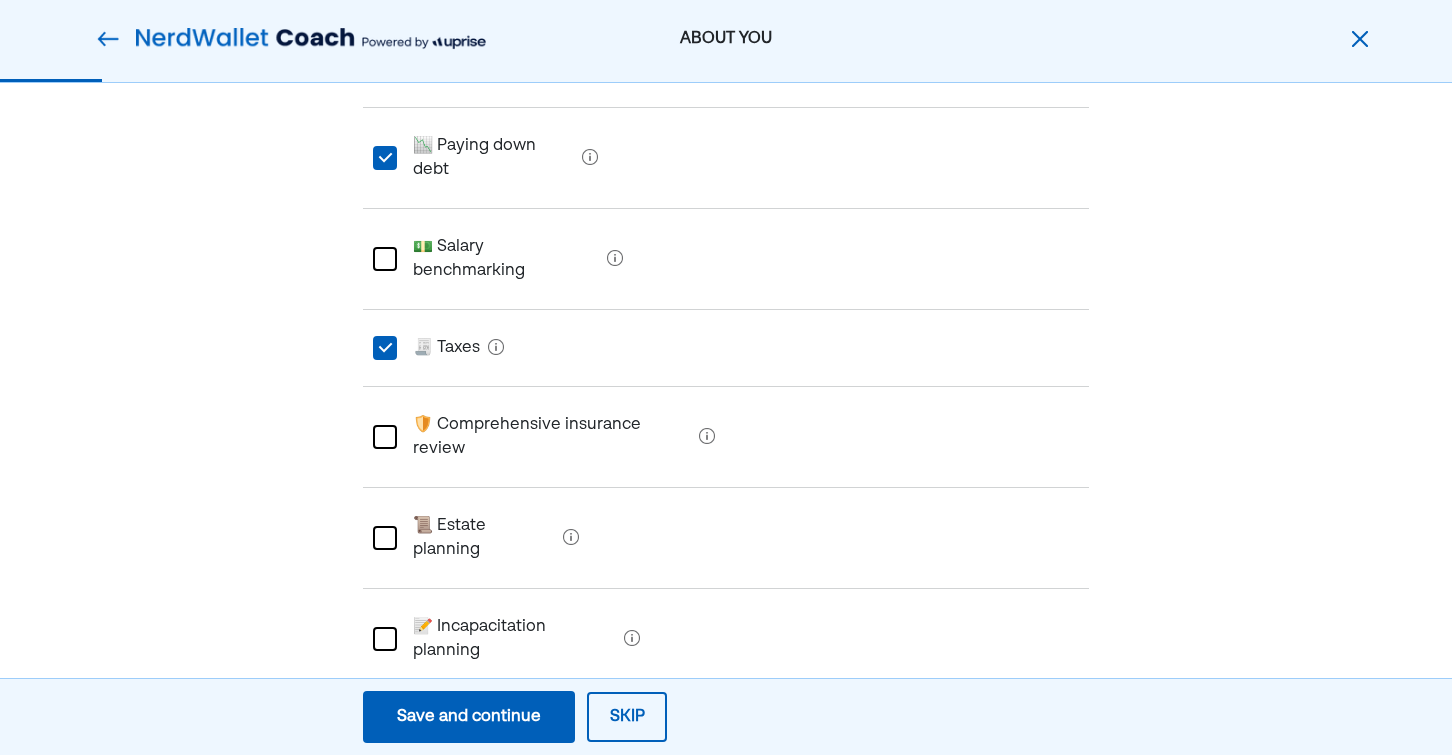 scroll, scrollTop: 618, scrollLeft: 0, axis: vertical 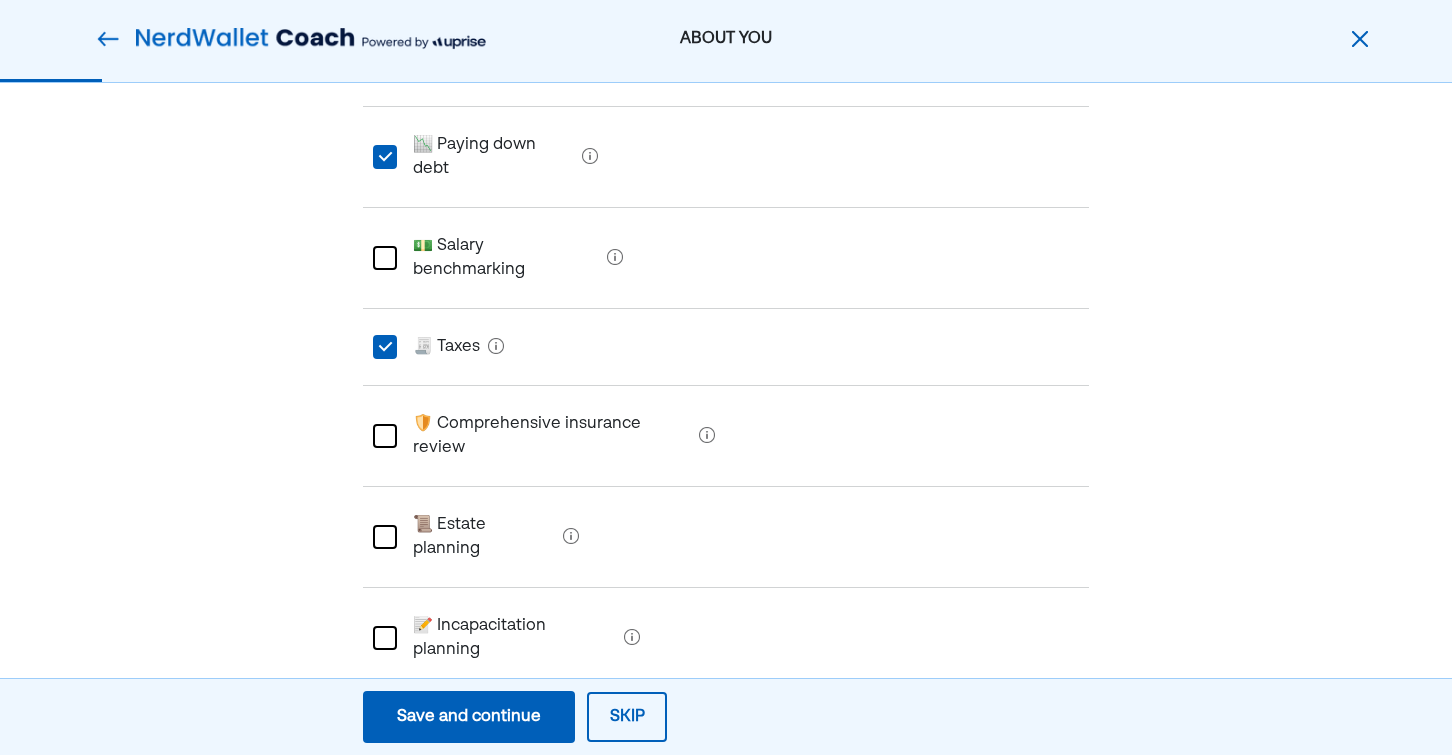 click on "Save and continue" at bounding box center (469, 717) 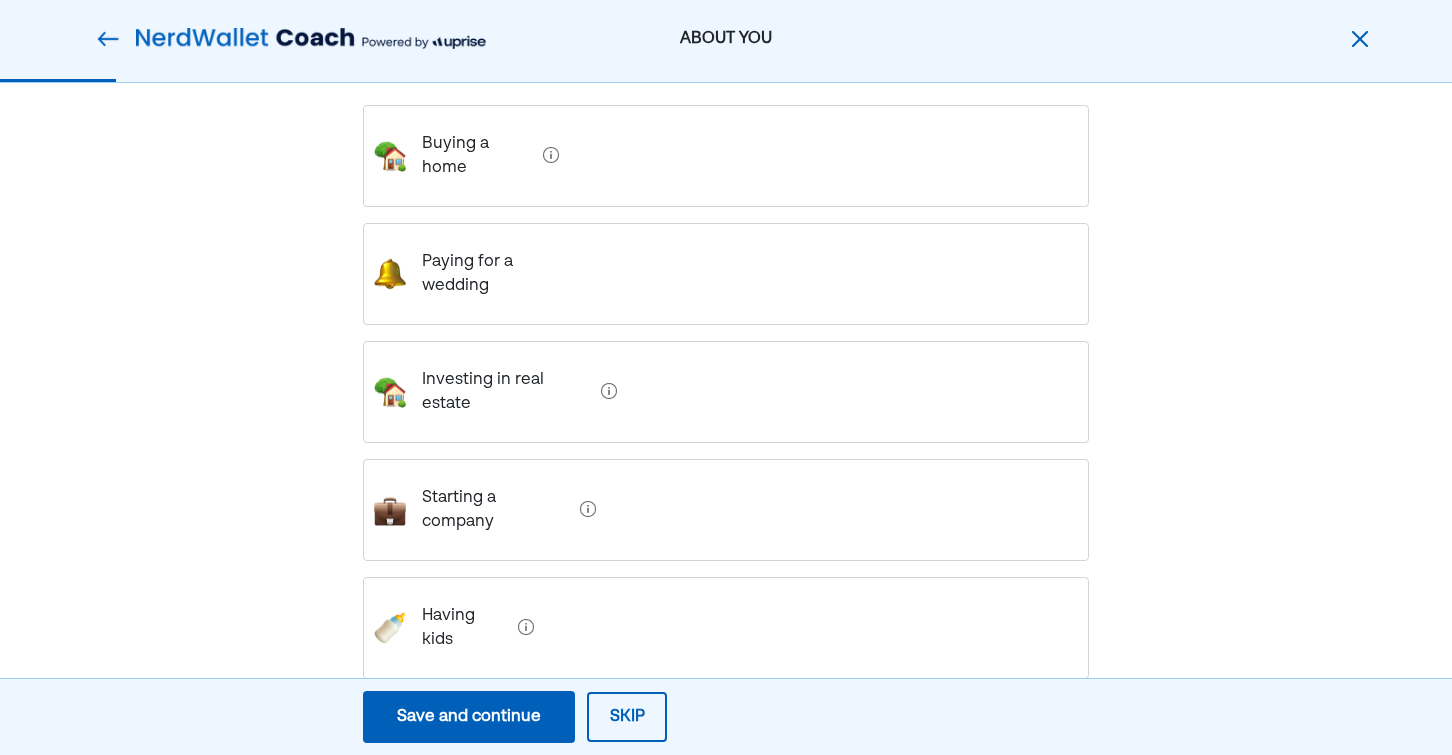 scroll, scrollTop: 300, scrollLeft: 0, axis: vertical 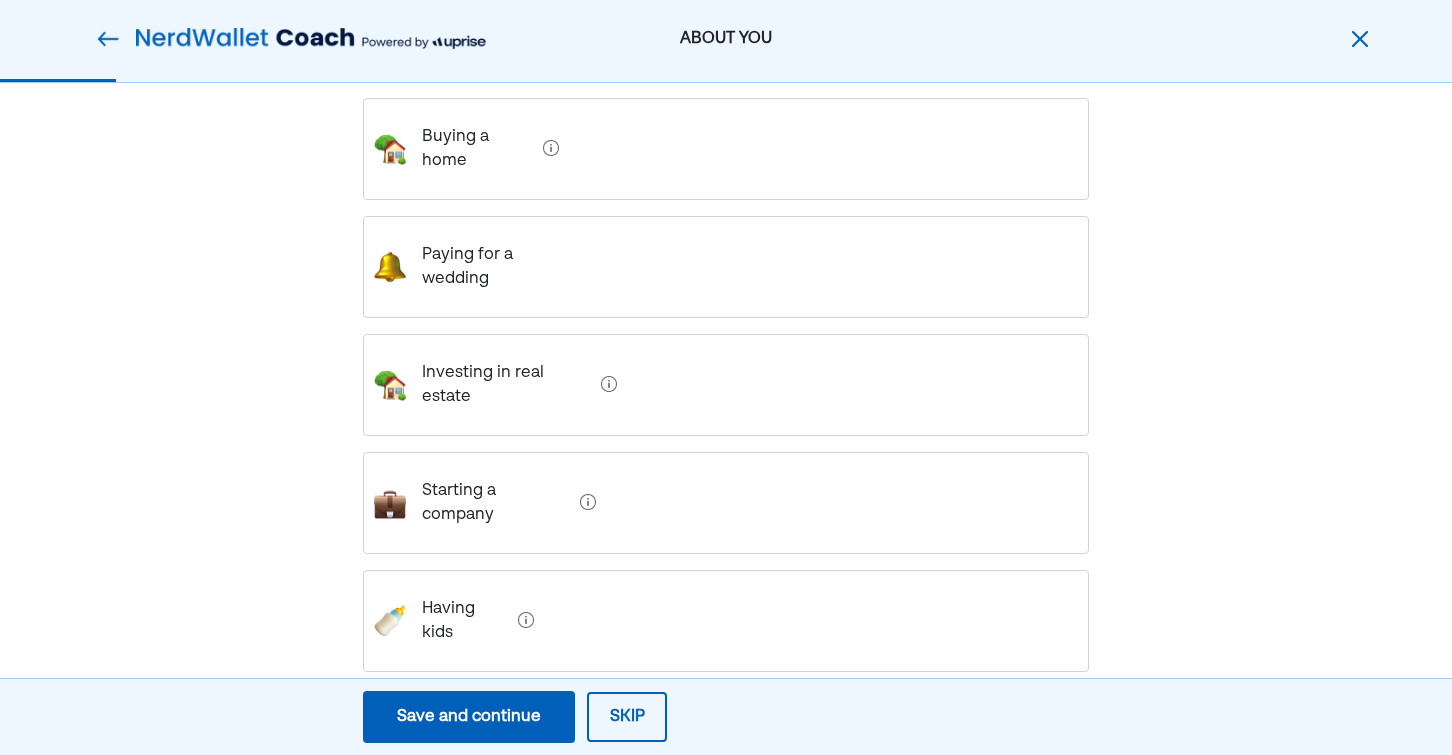 click on "Buying a home" at bounding box center (726, 149) 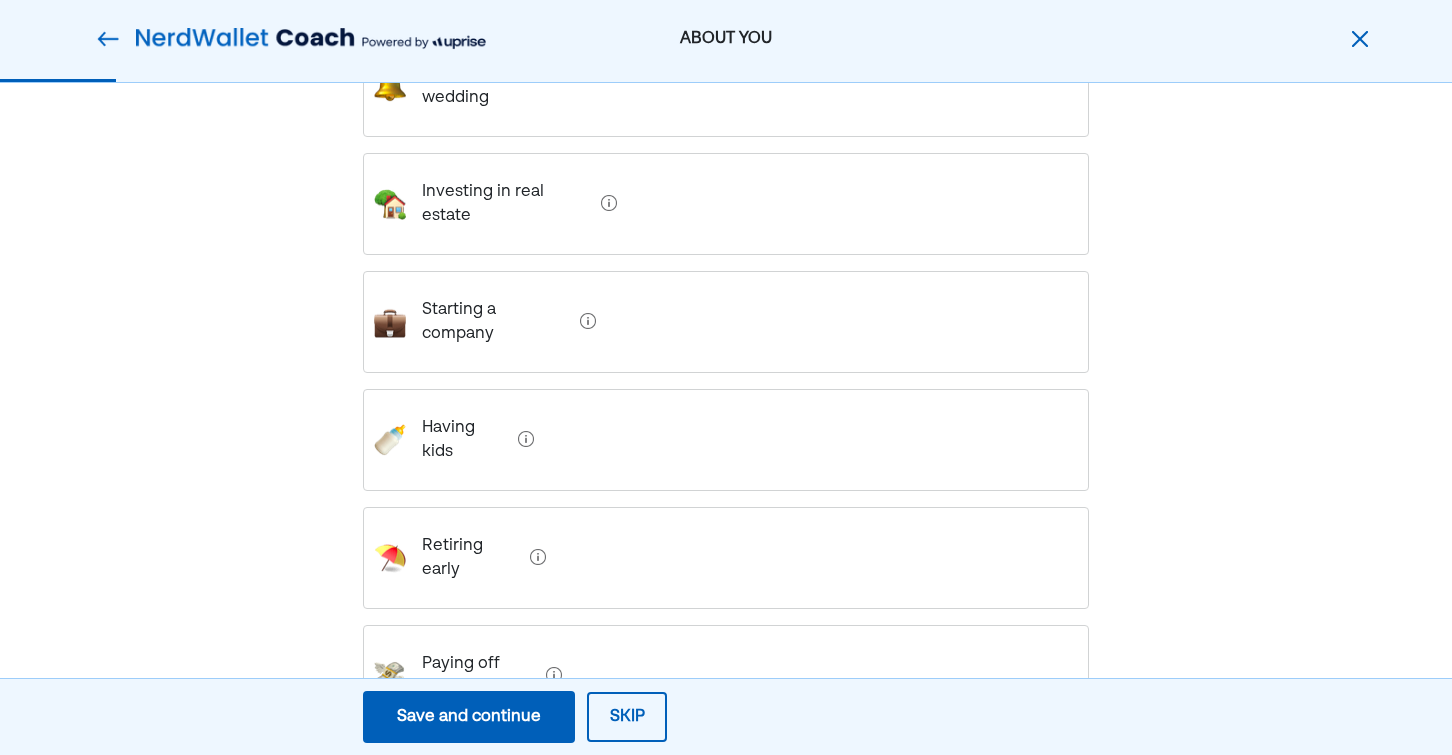 scroll, scrollTop: 485, scrollLeft: 0, axis: vertical 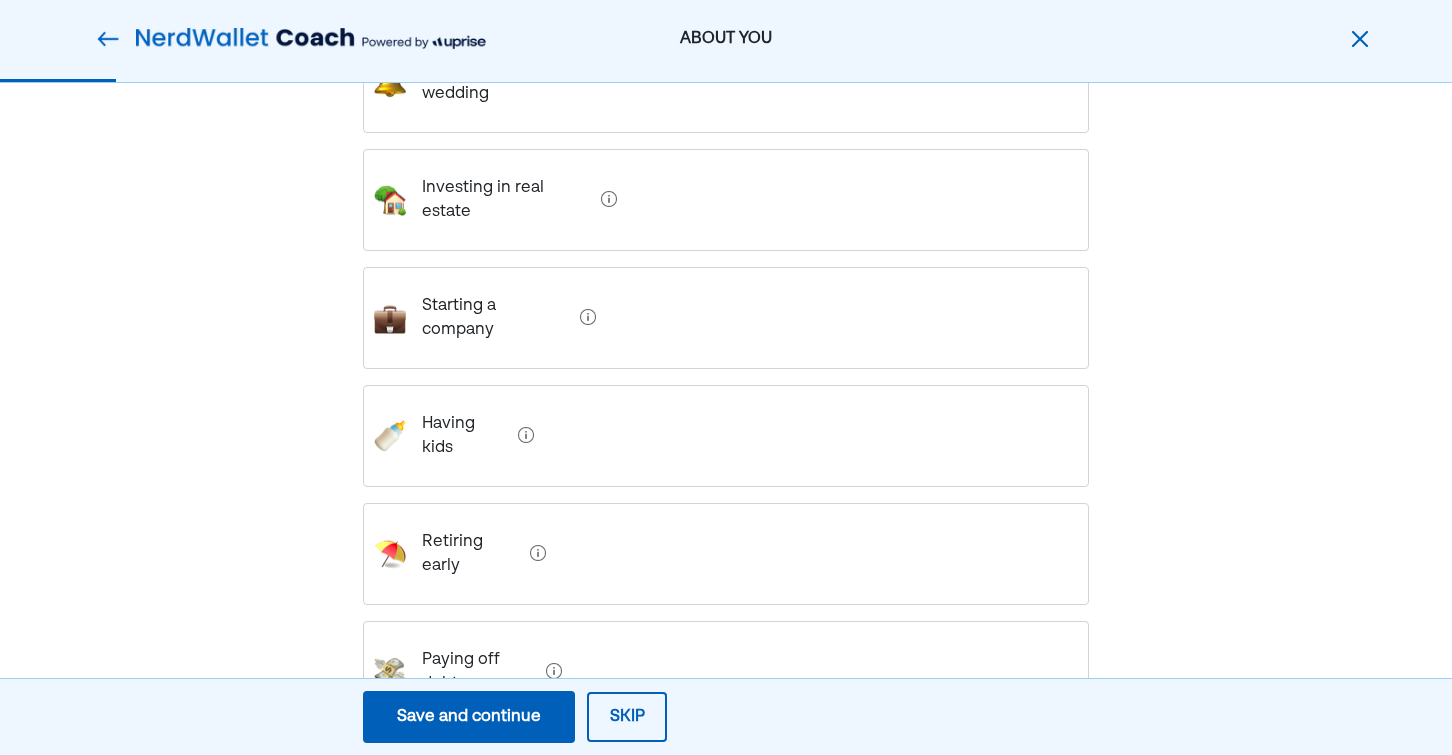 click on "Paying off debt" at bounding box center [472, 672] 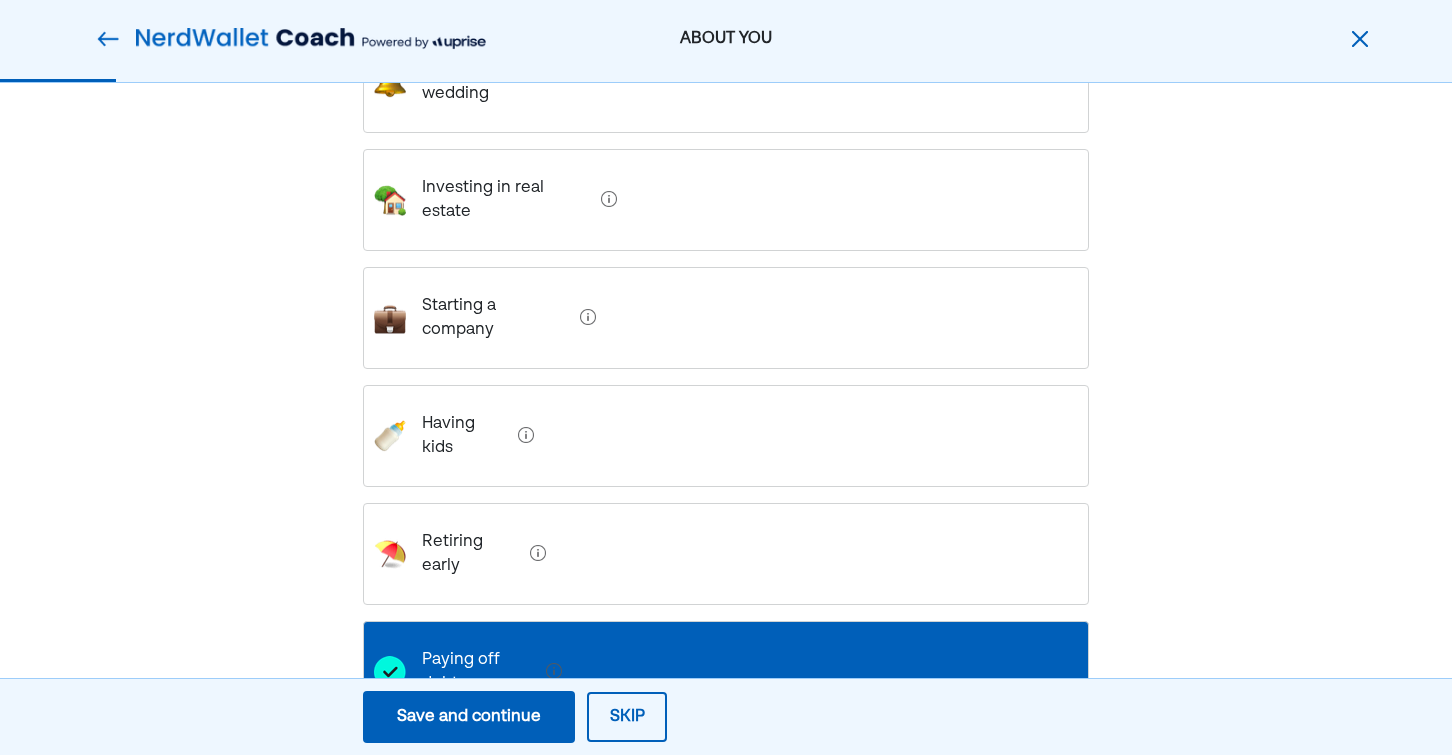 click on "Save and continue" at bounding box center (469, 717) 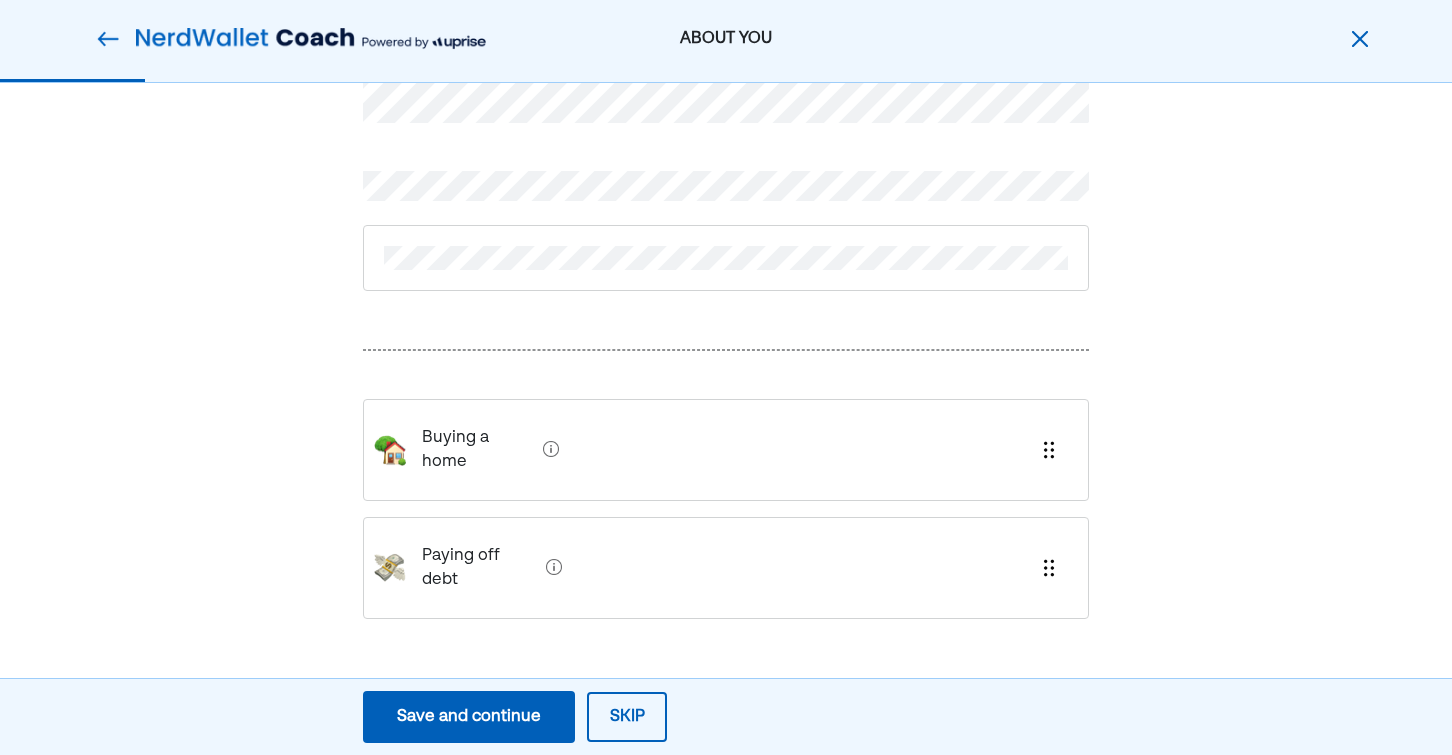 scroll, scrollTop: 0, scrollLeft: 0, axis: both 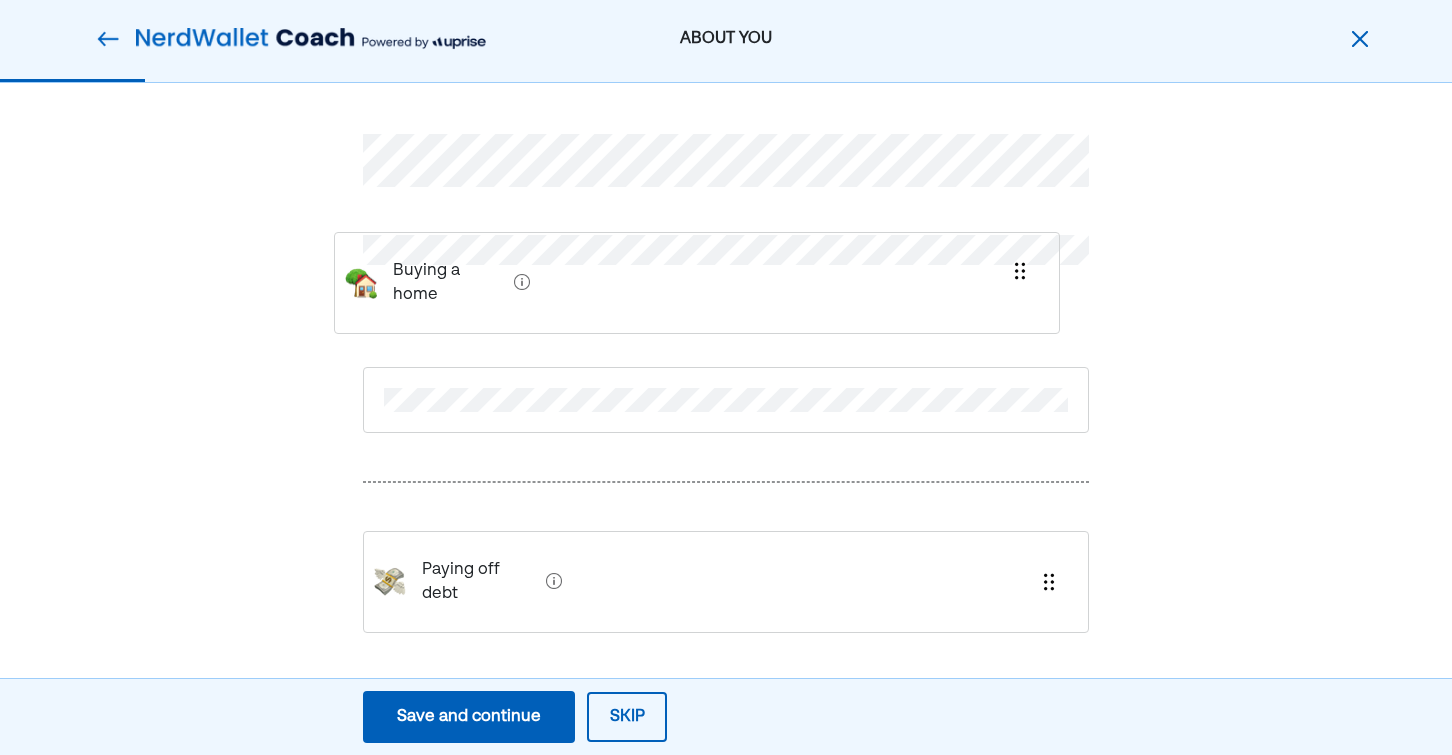 drag, startPoint x: 613, startPoint y: 516, endPoint x: 609, endPoint y: 377, distance: 139.05754 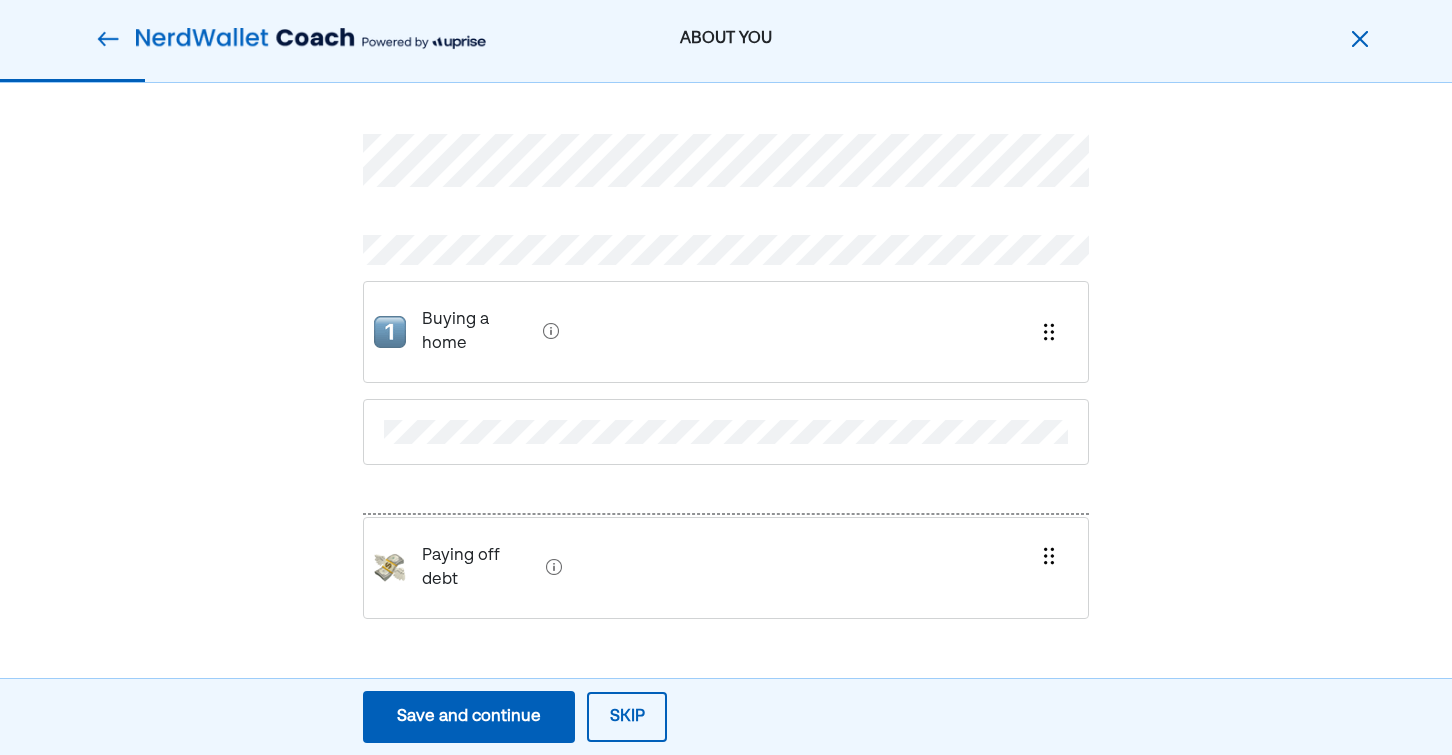 scroll, scrollTop: 7, scrollLeft: 0, axis: vertical 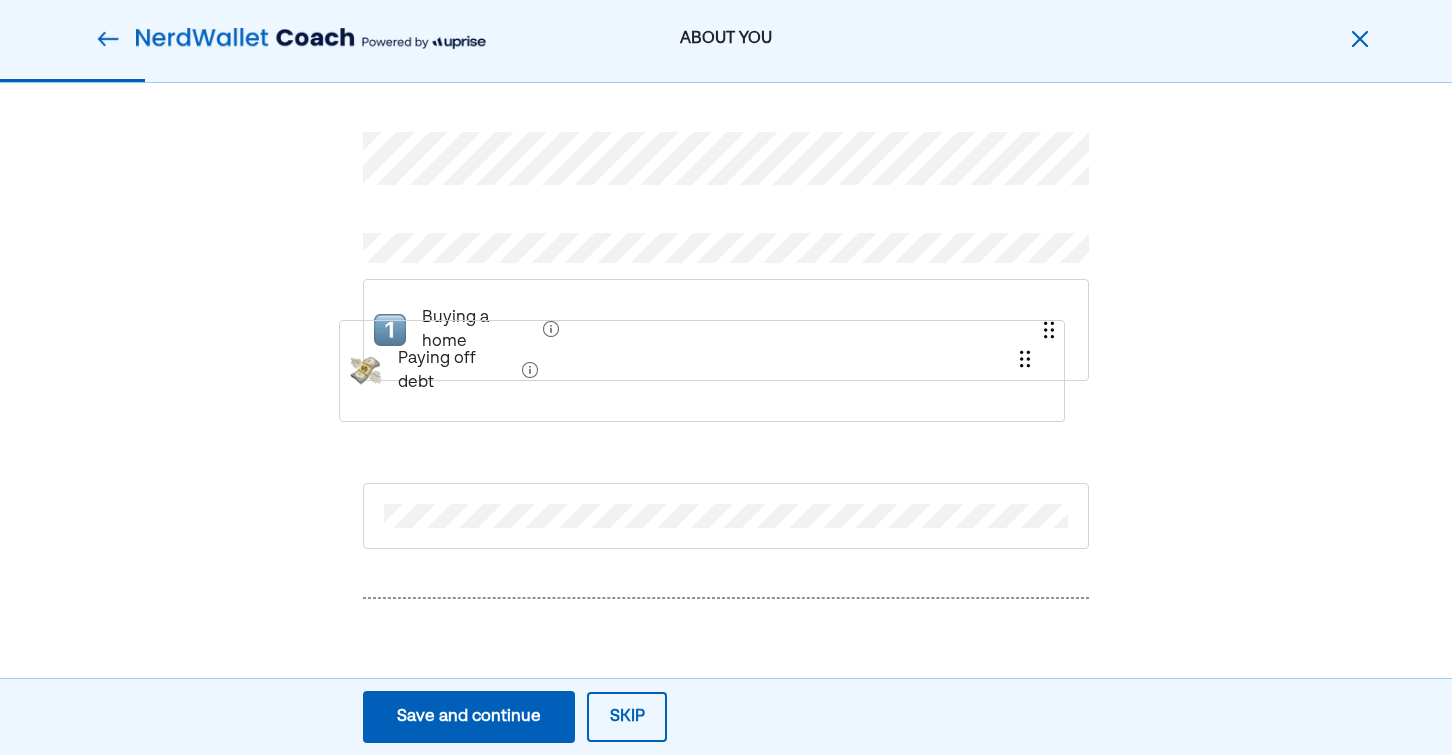 drag, startPoint x: 636, startPoint y: 573, endPoint x: 611, endPoint y: 347, distance: 227.37854 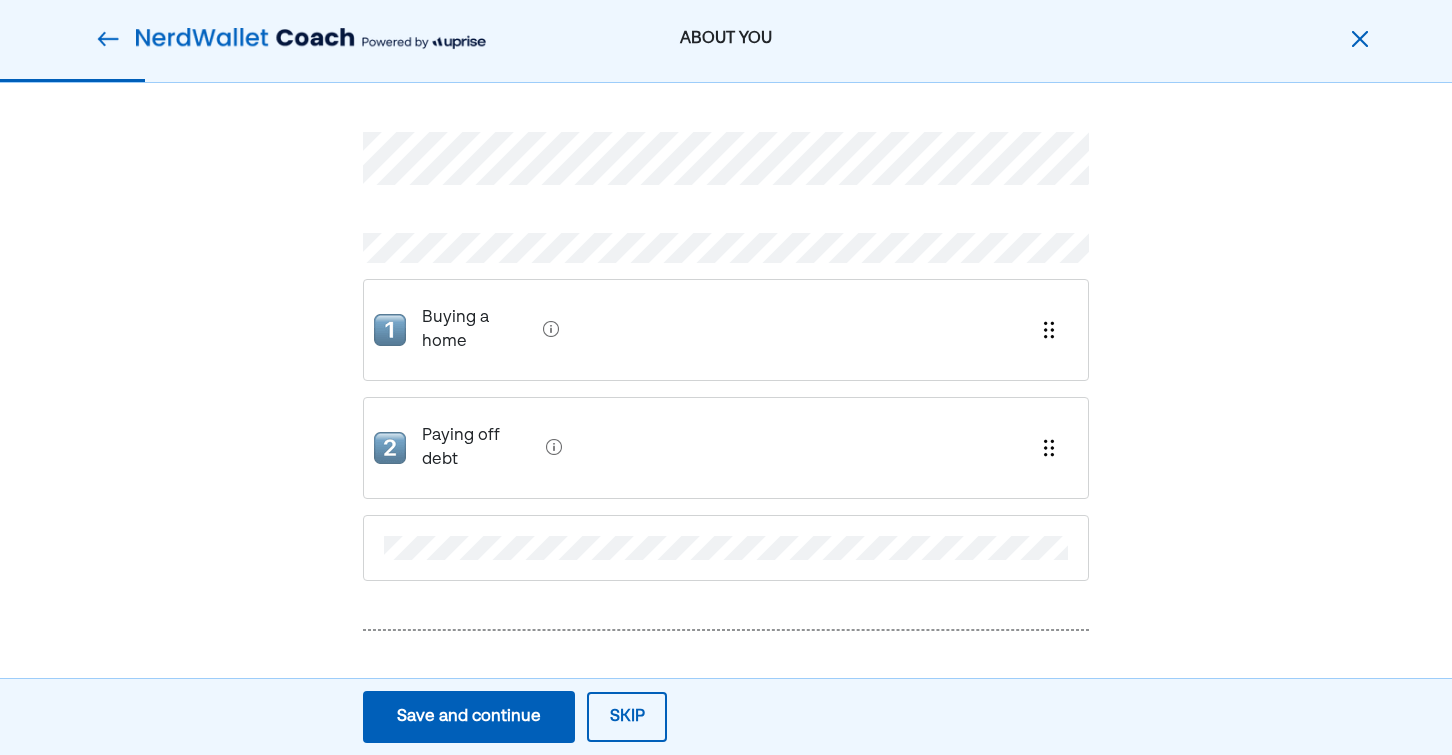 click on "Save and continue" at bounding box center (469, 717) 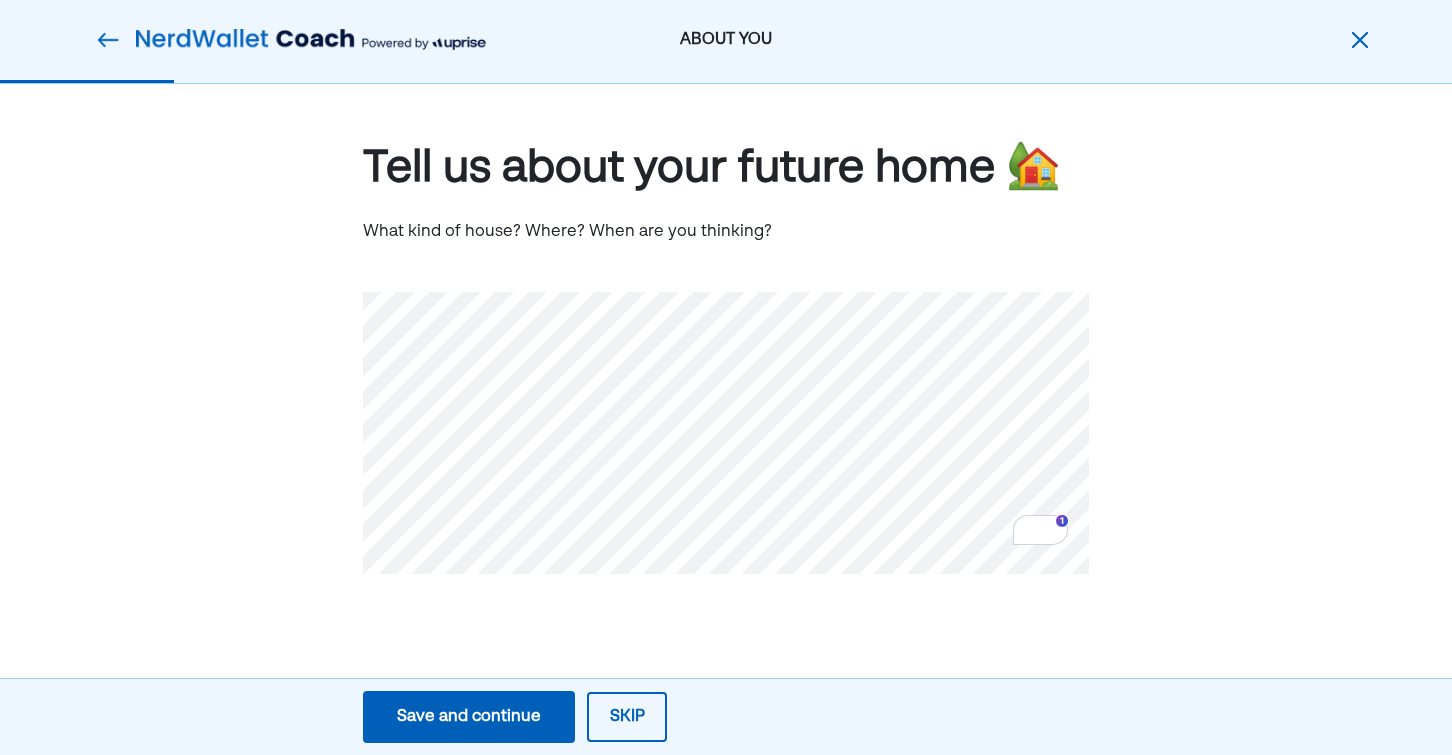 click on "Save and continue" at bounding box center [469, 717] 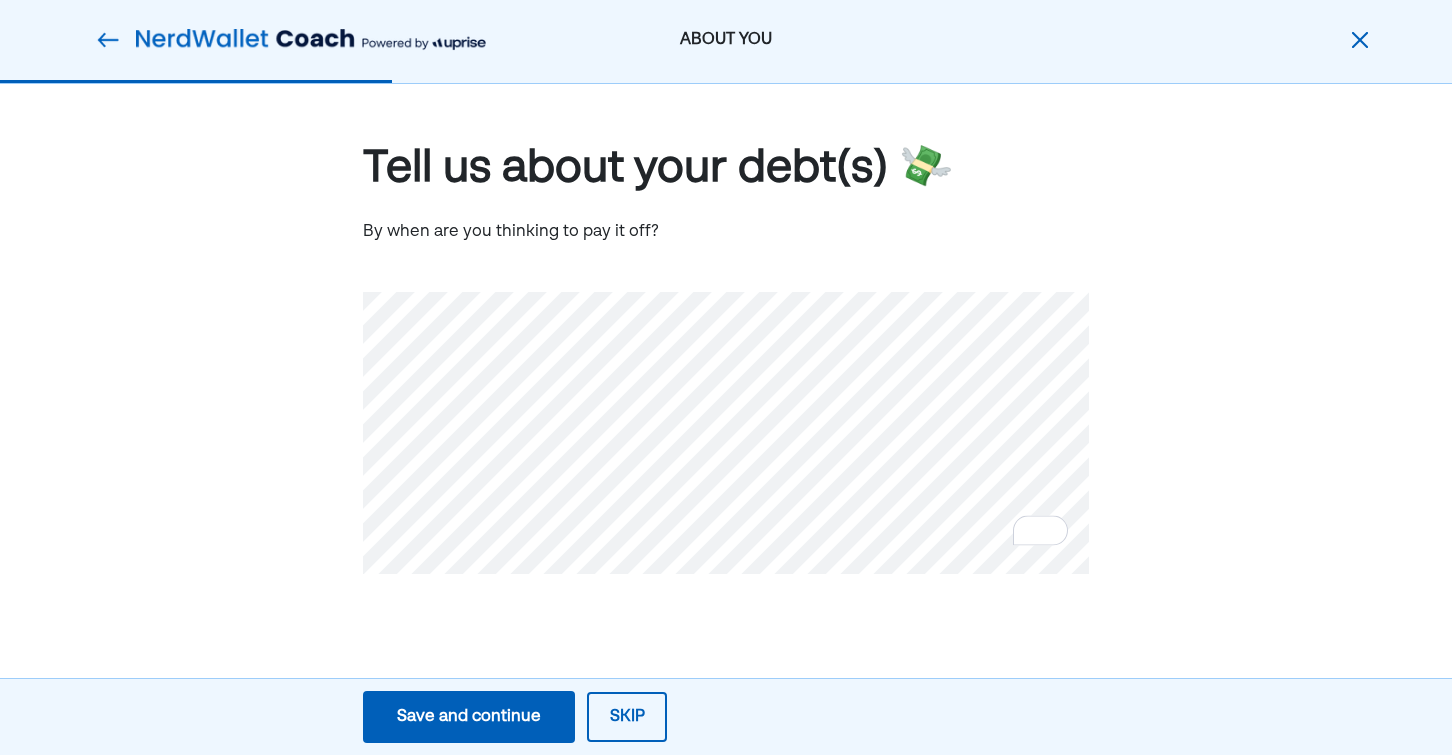 drag, startPoint x: 536, startPoint y: 708, endPoint x: 544, endPoint y: 696, distance: 14.422205 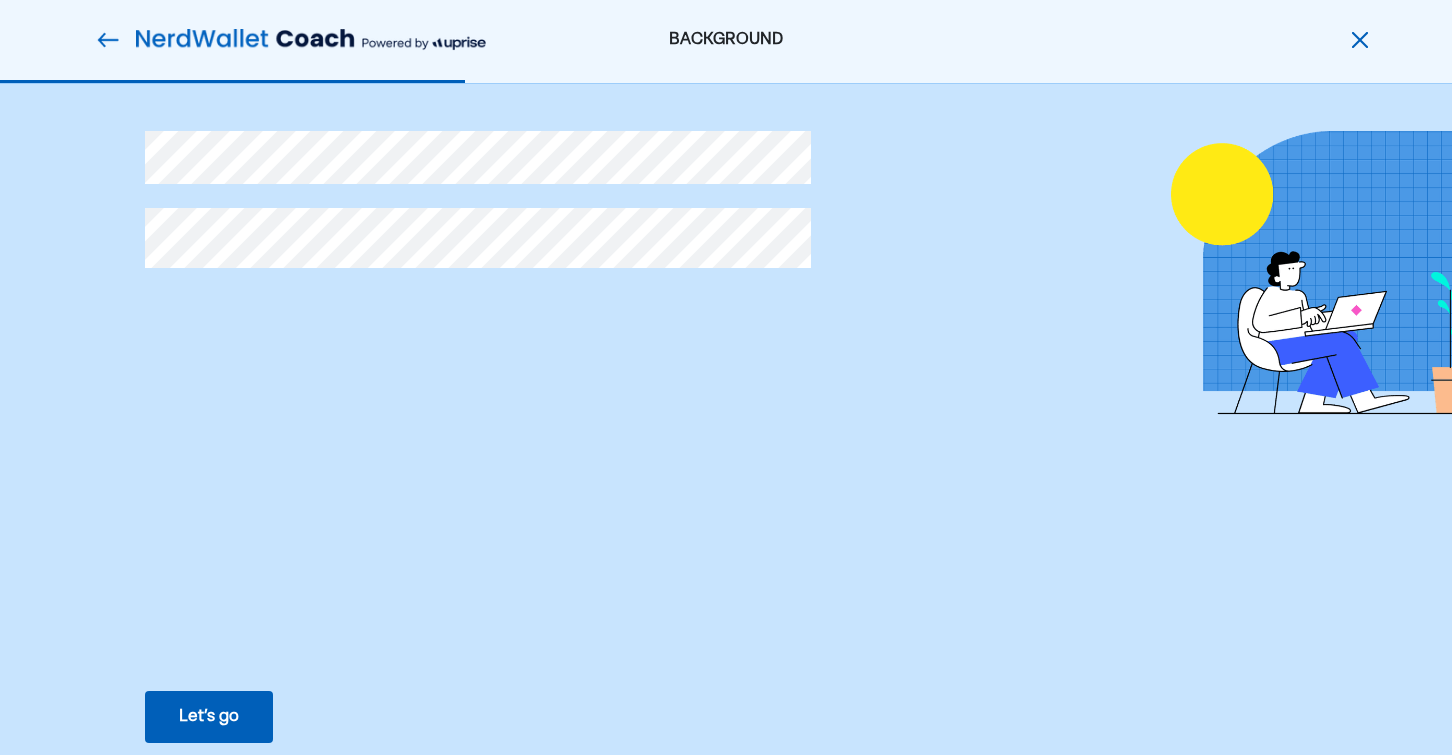 click on "Let’s go" at bounding box center [209, 717] 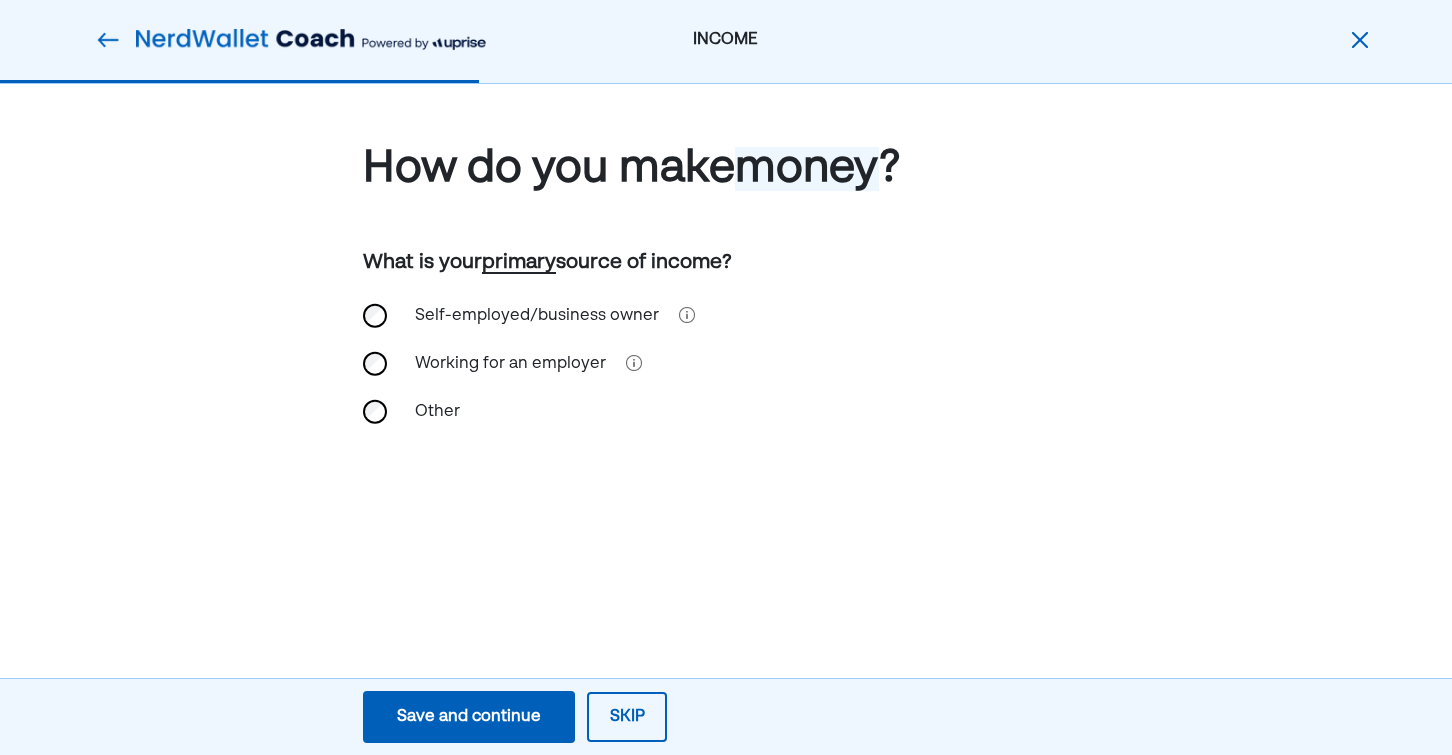 click on "Self-employed/business owner" at bounding box center (537, 316) 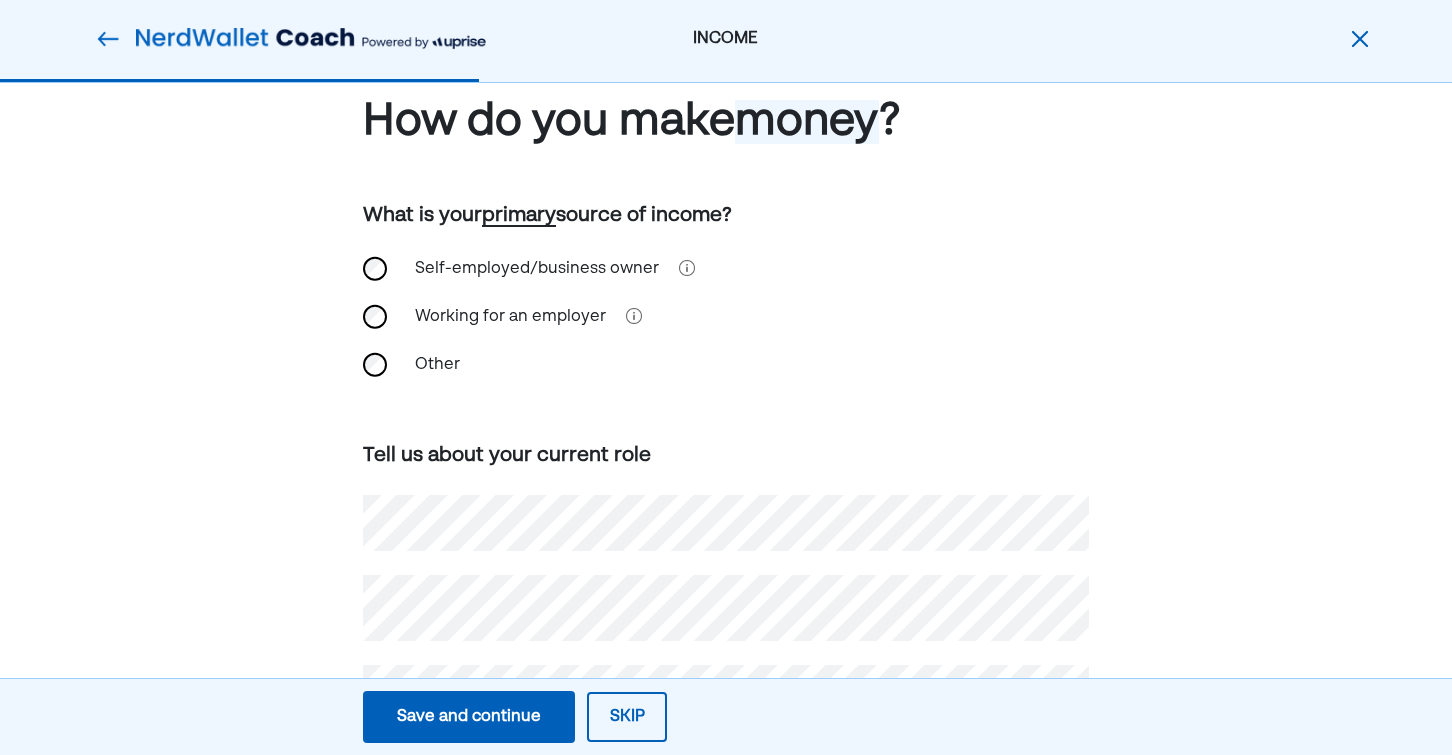 scroll, scrollTop: 78, scrollLeft: 0, axis: vertical 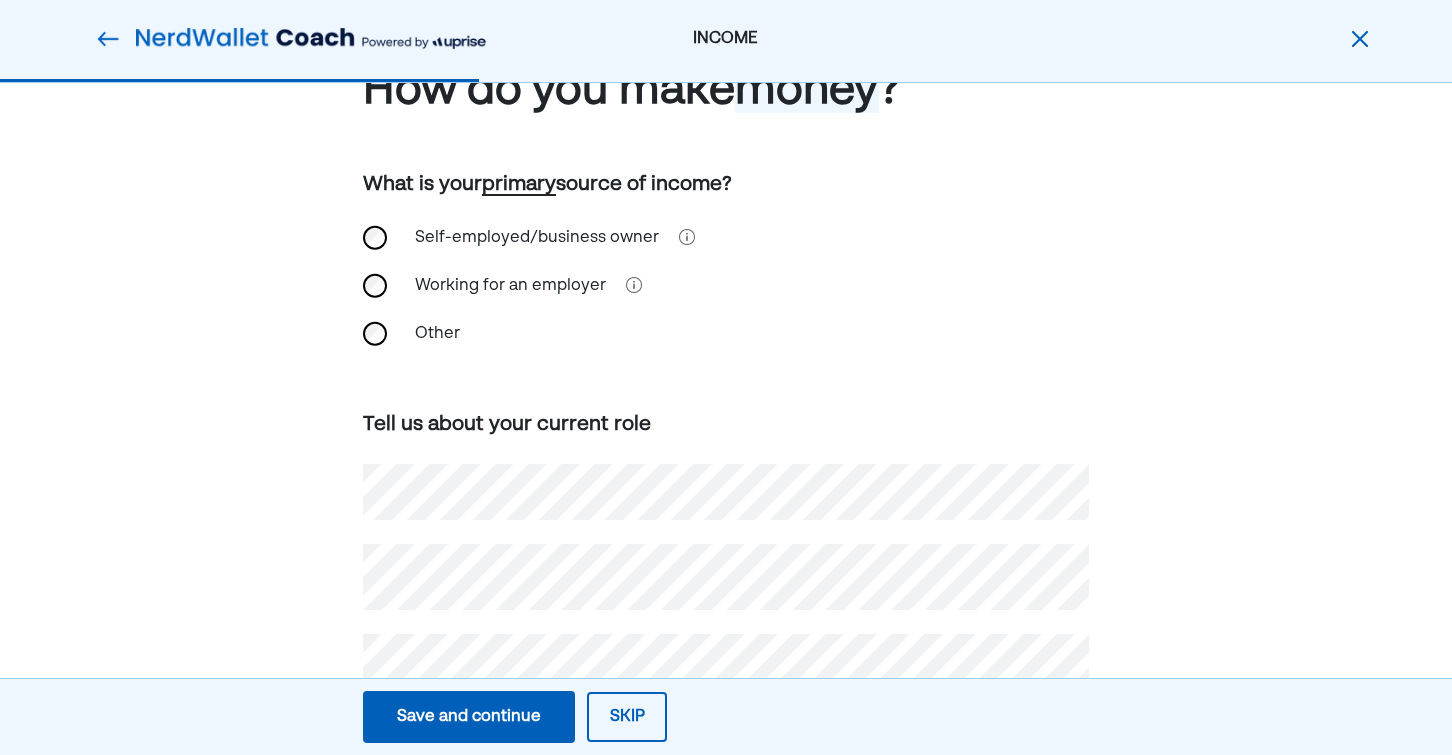 click on "Other" at bounding box center (503, 334) 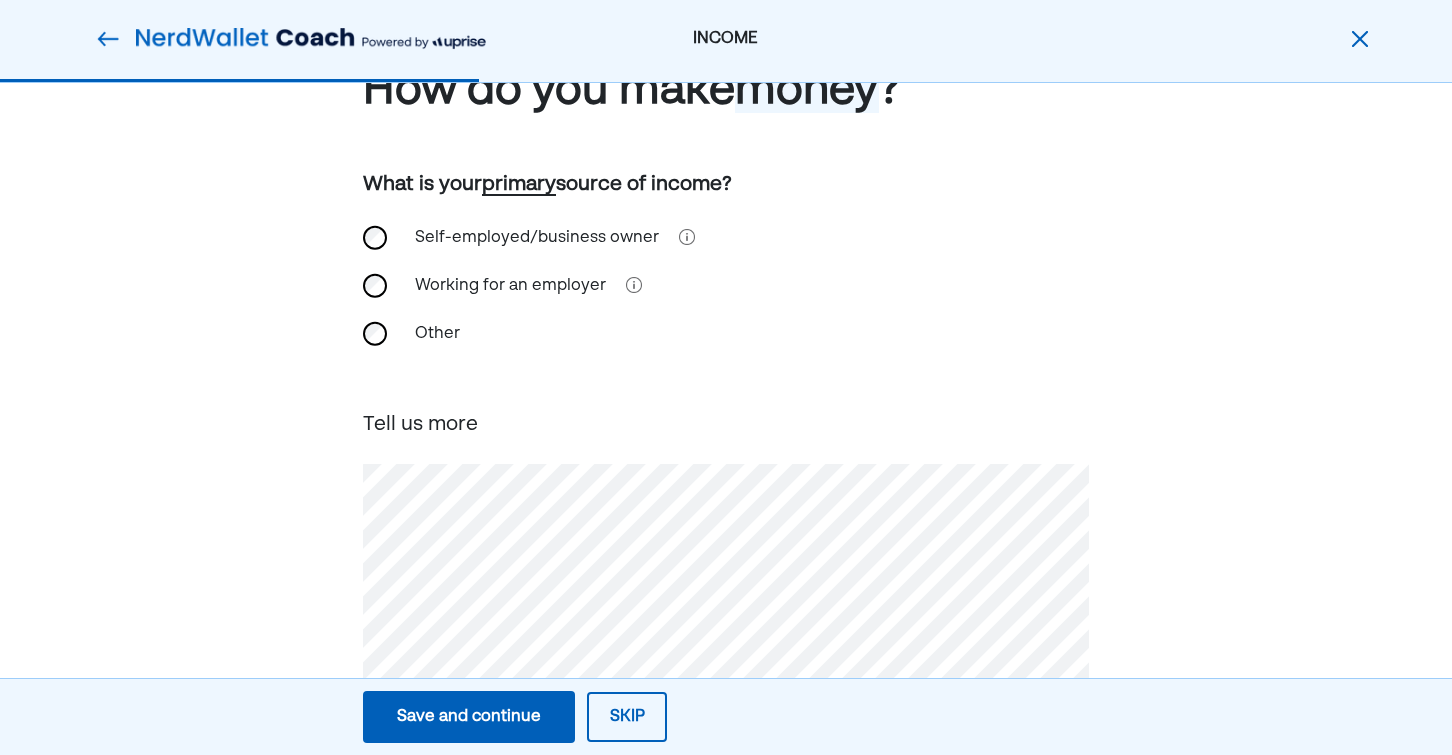 scroll, scrollTop: 110, scrollLeft: 0, axis: vertical 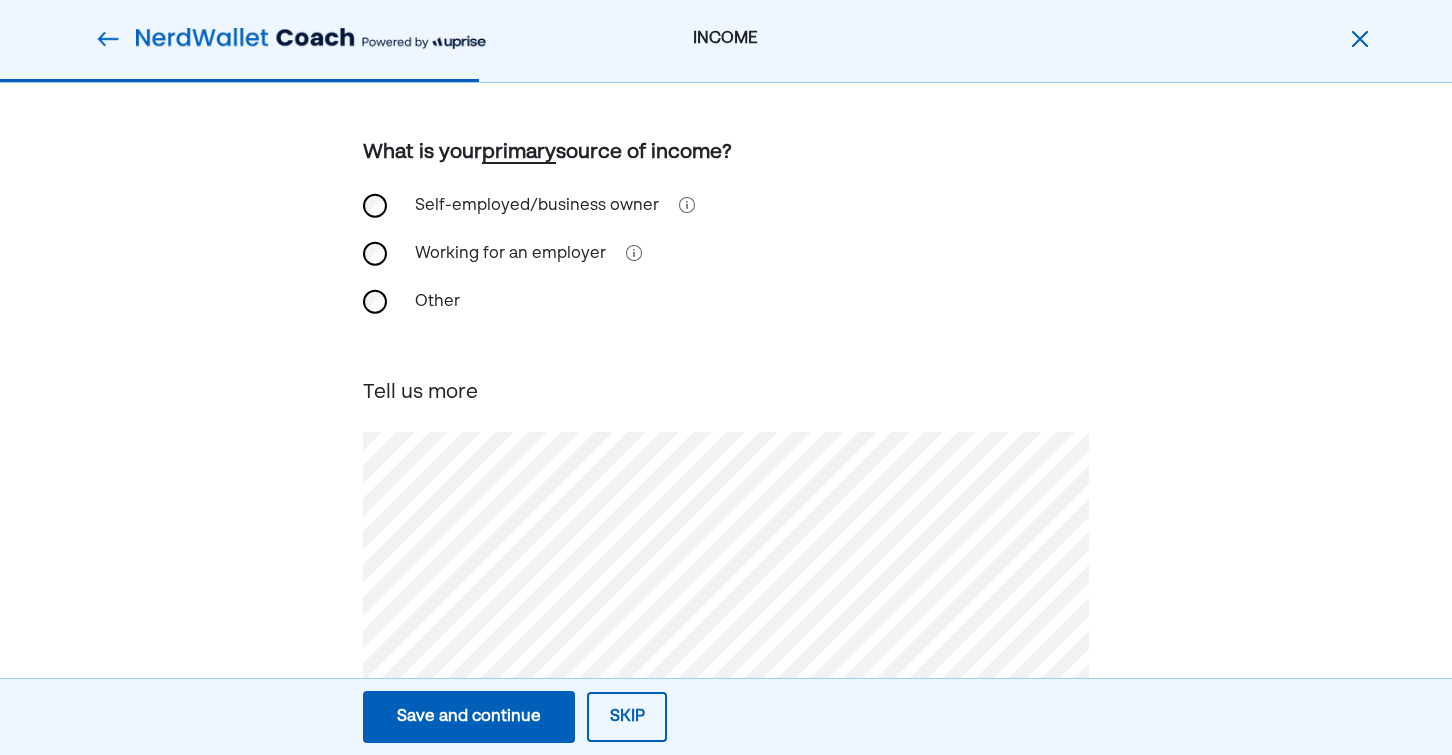 click on "Self-employed/business owner" at bounding box center [537, 206] 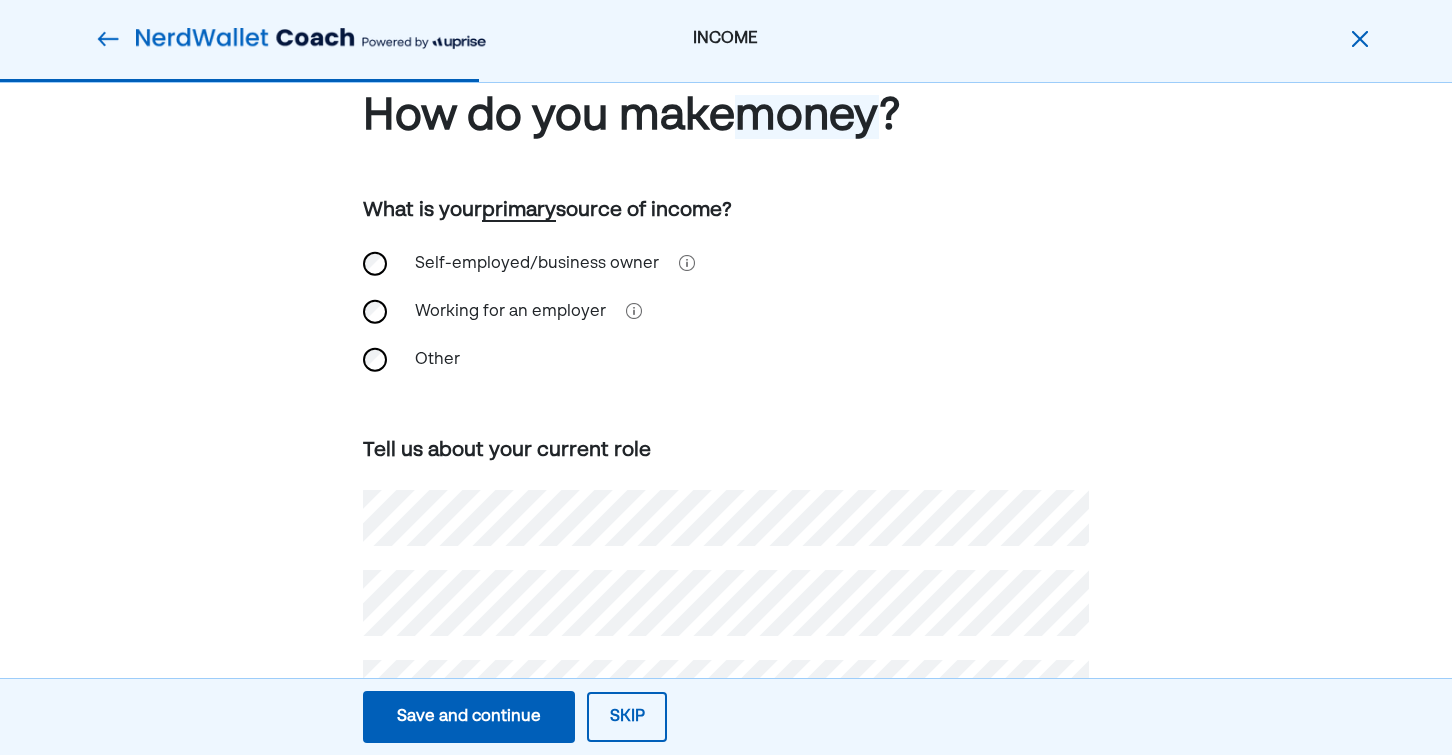 scroll, scrollTop: 0, scrollLeft: 0, axis: both 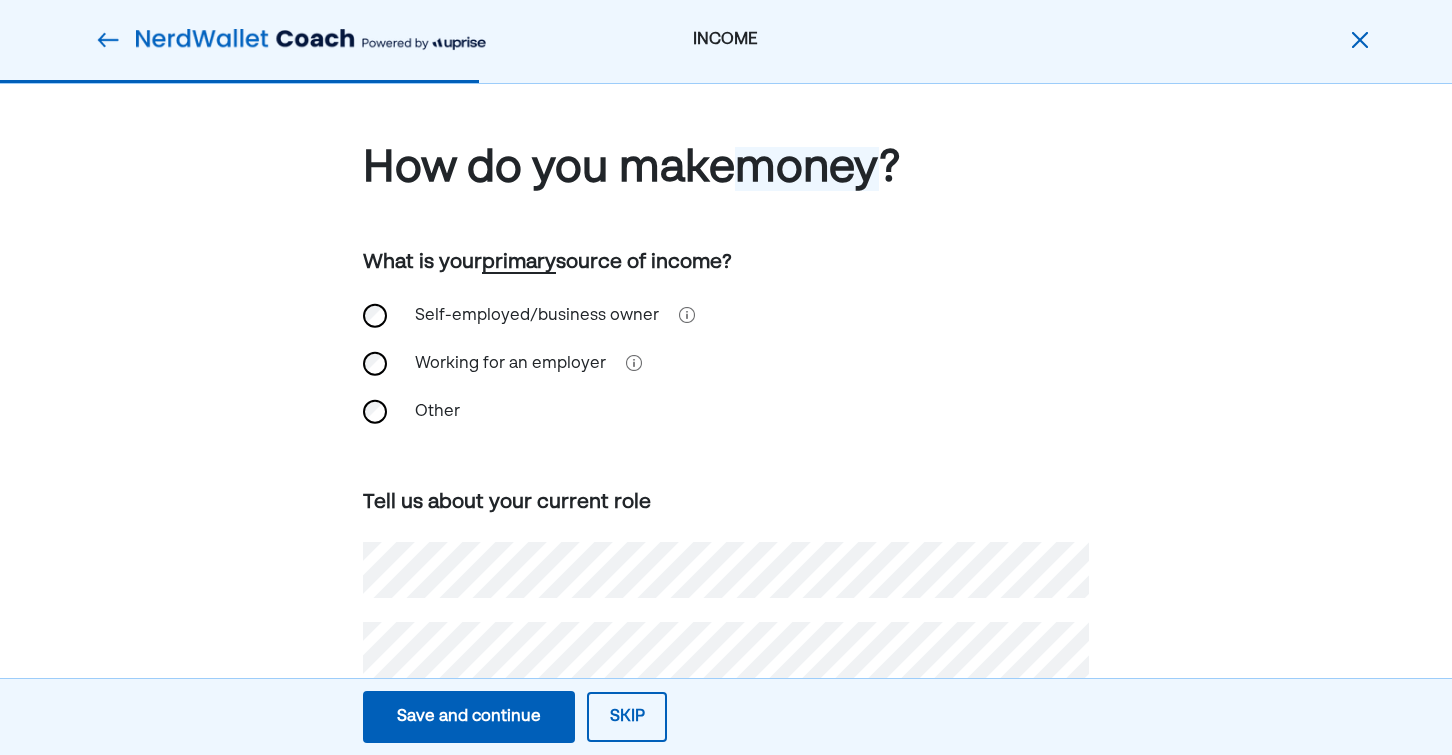 click on "Other" at bounding box center [503, 412] 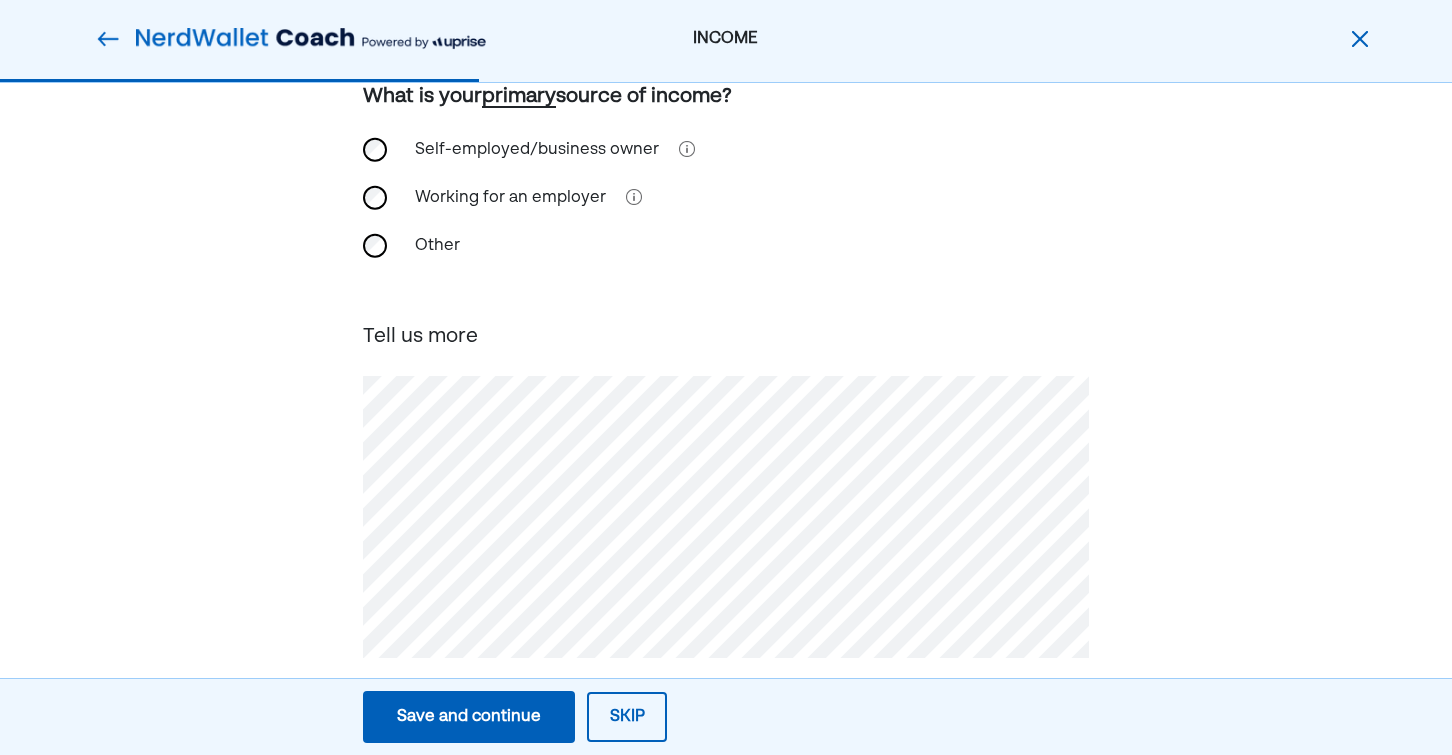 scroll, scrollTop: 191, scrollLeft: 0, axis: vertical 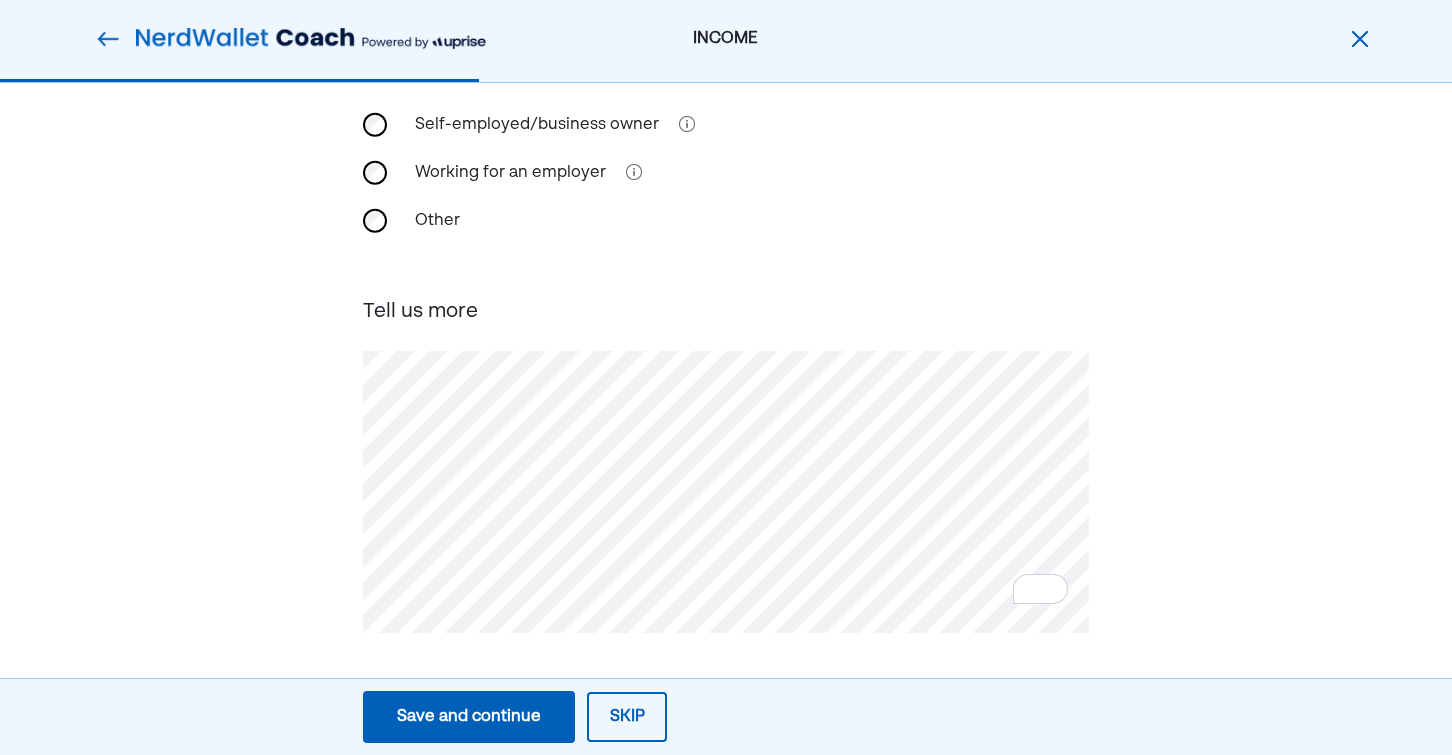 click on "Save and continue" at bounding box center (469, 717) 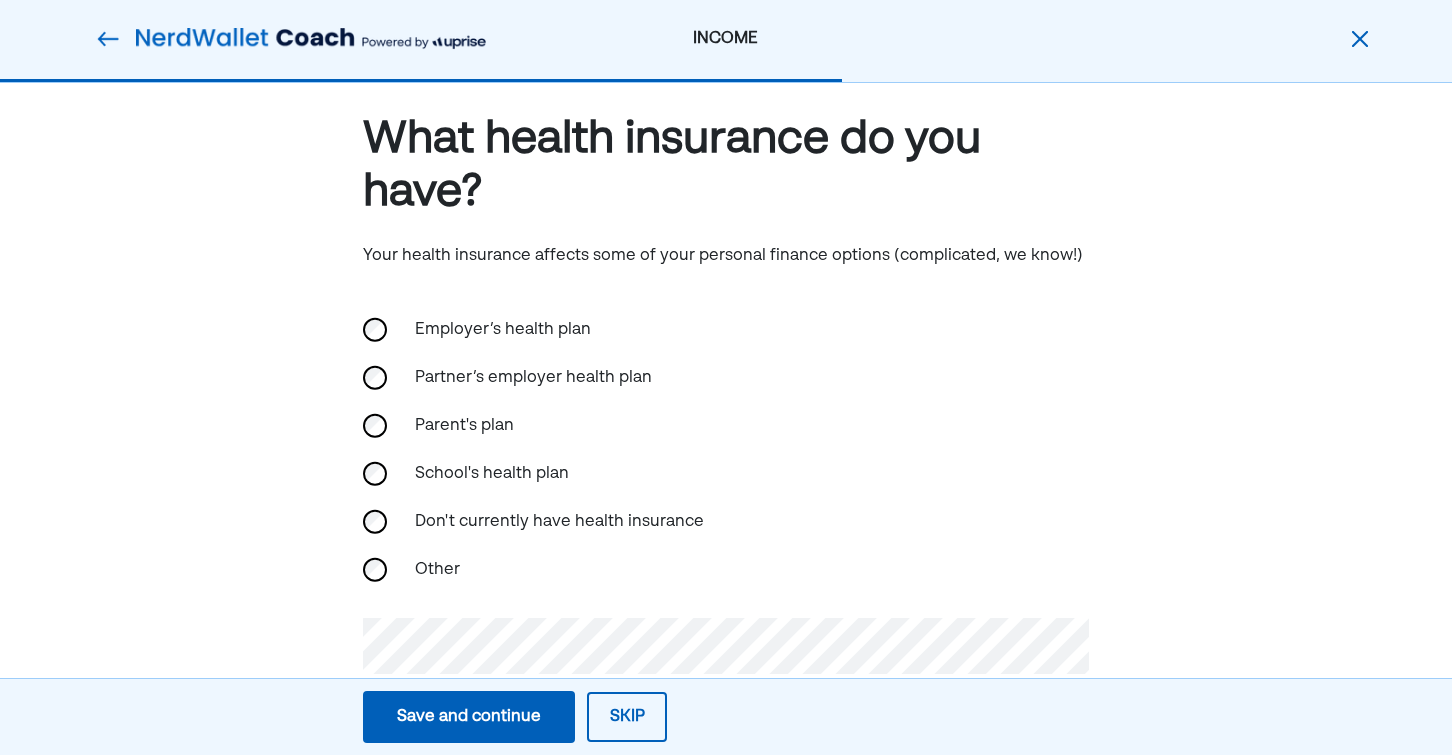 scroll, scrollTop: 78, scrollLeft: 0, axis: vertical 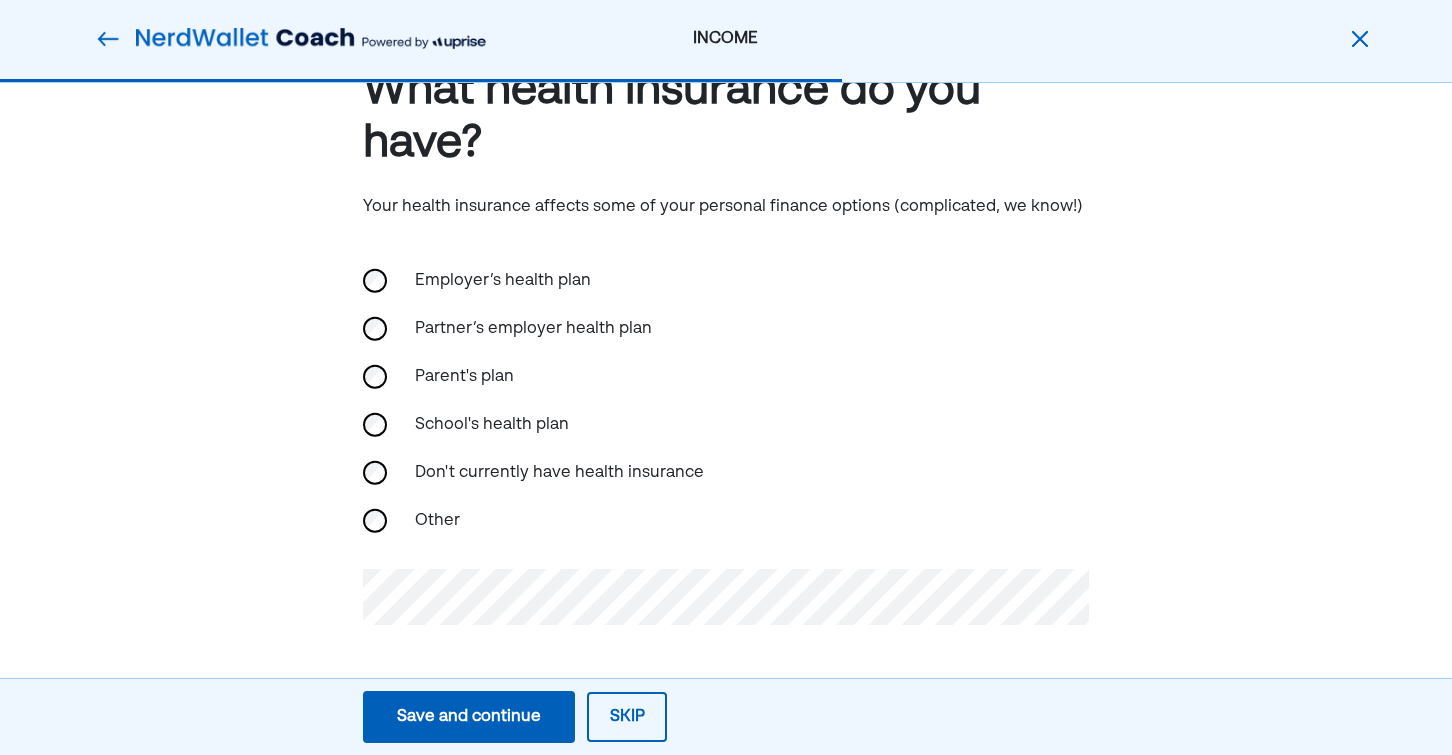 click on "Save and continue" at bounding box center (469, 717) 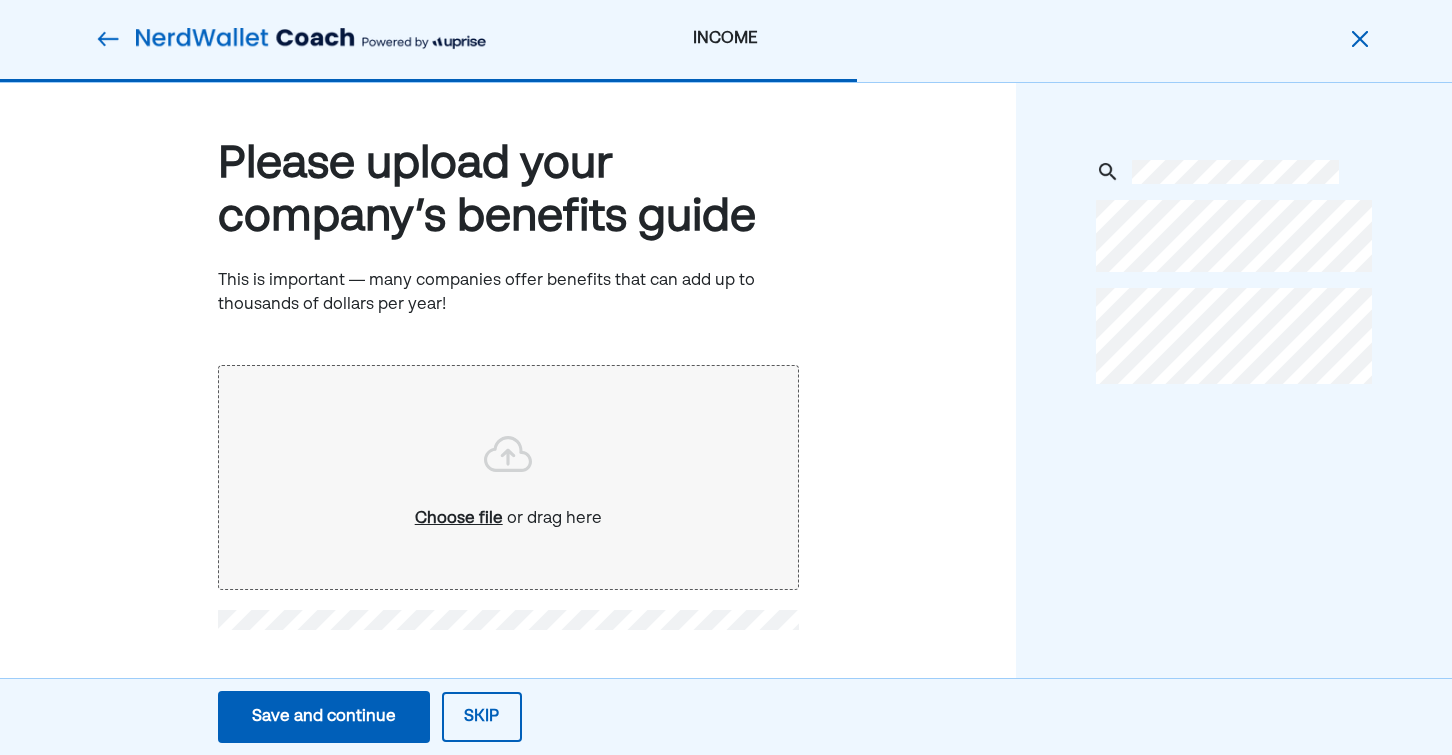 scroll, scrollTop: 5, scrollLeft: 0, axis: vertical 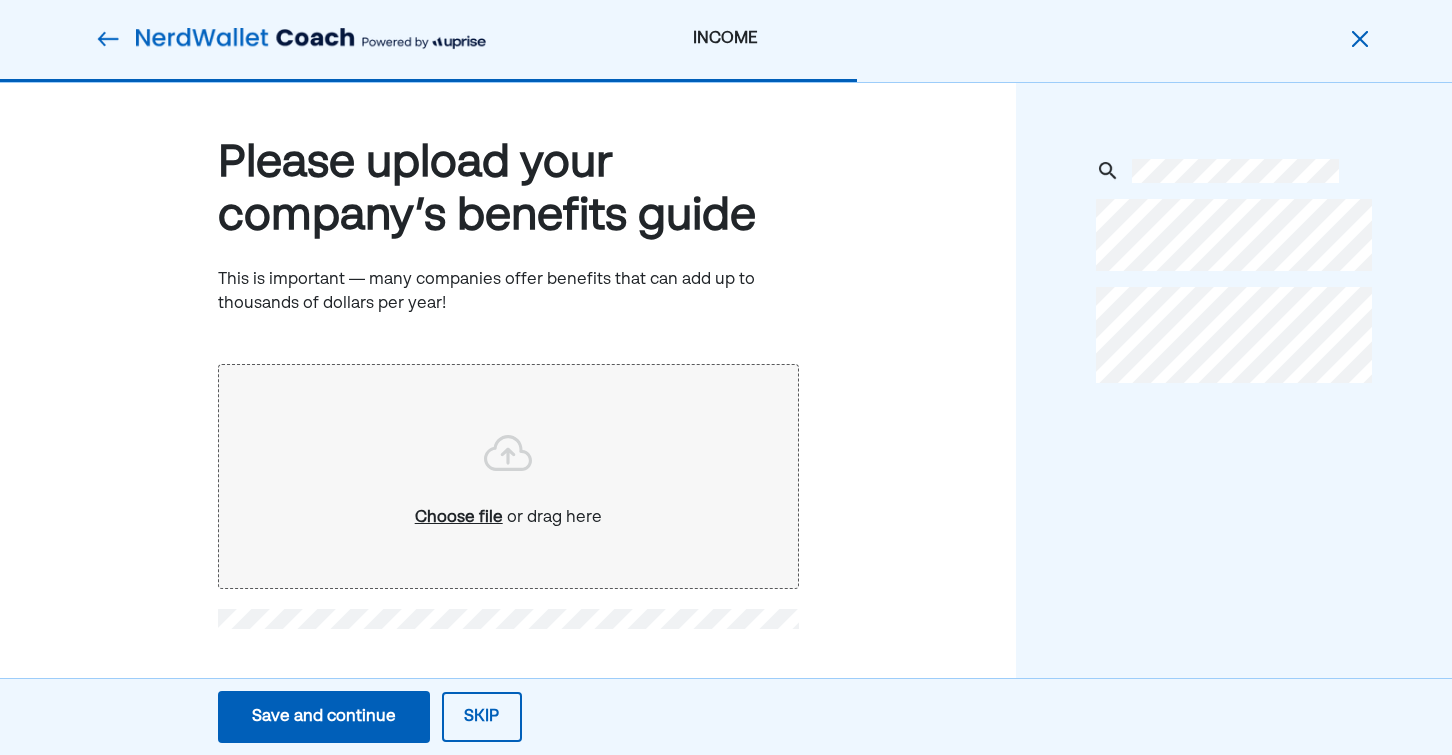click on "Save and continue Save Save and continue Skip" at bounding box center (370, 717) 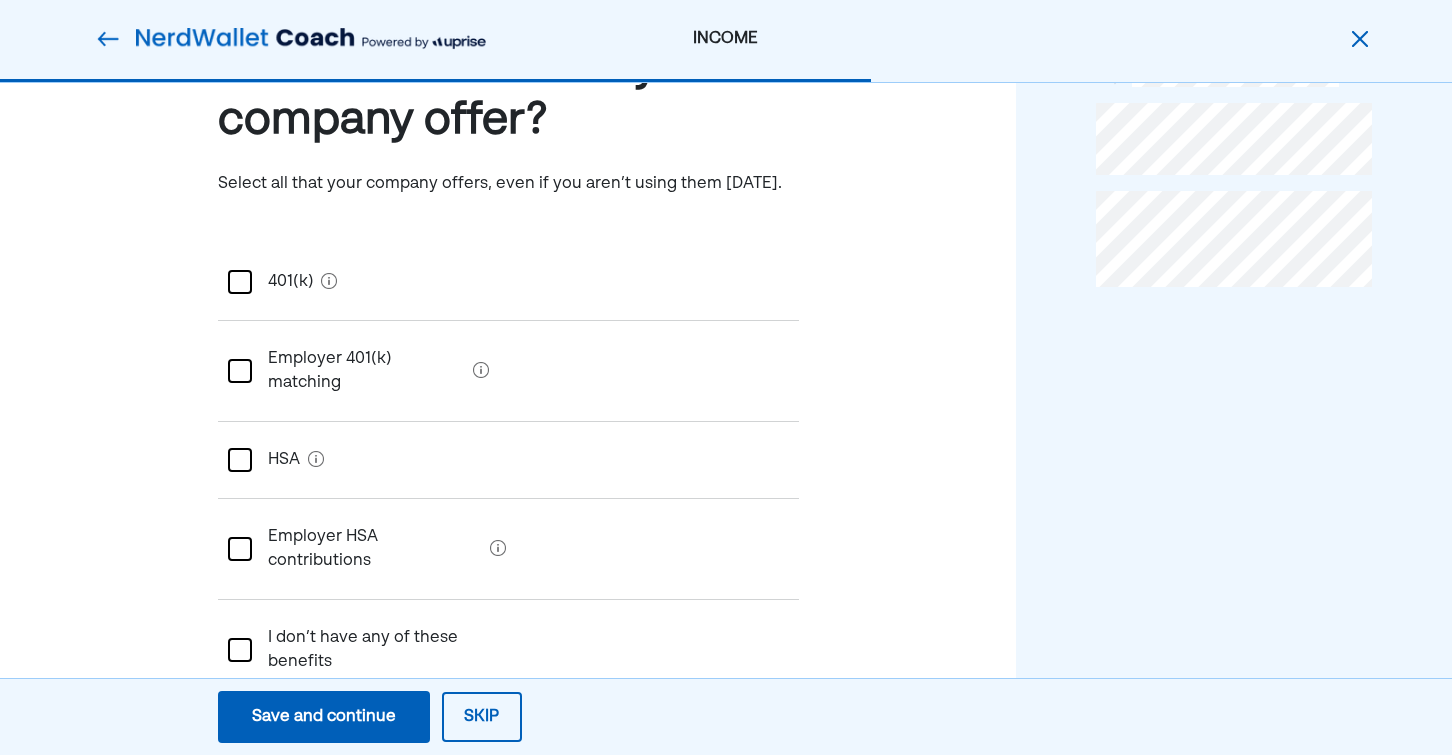 scroll, scrollTop: 102, scrollLeft: 0, axis: vertical 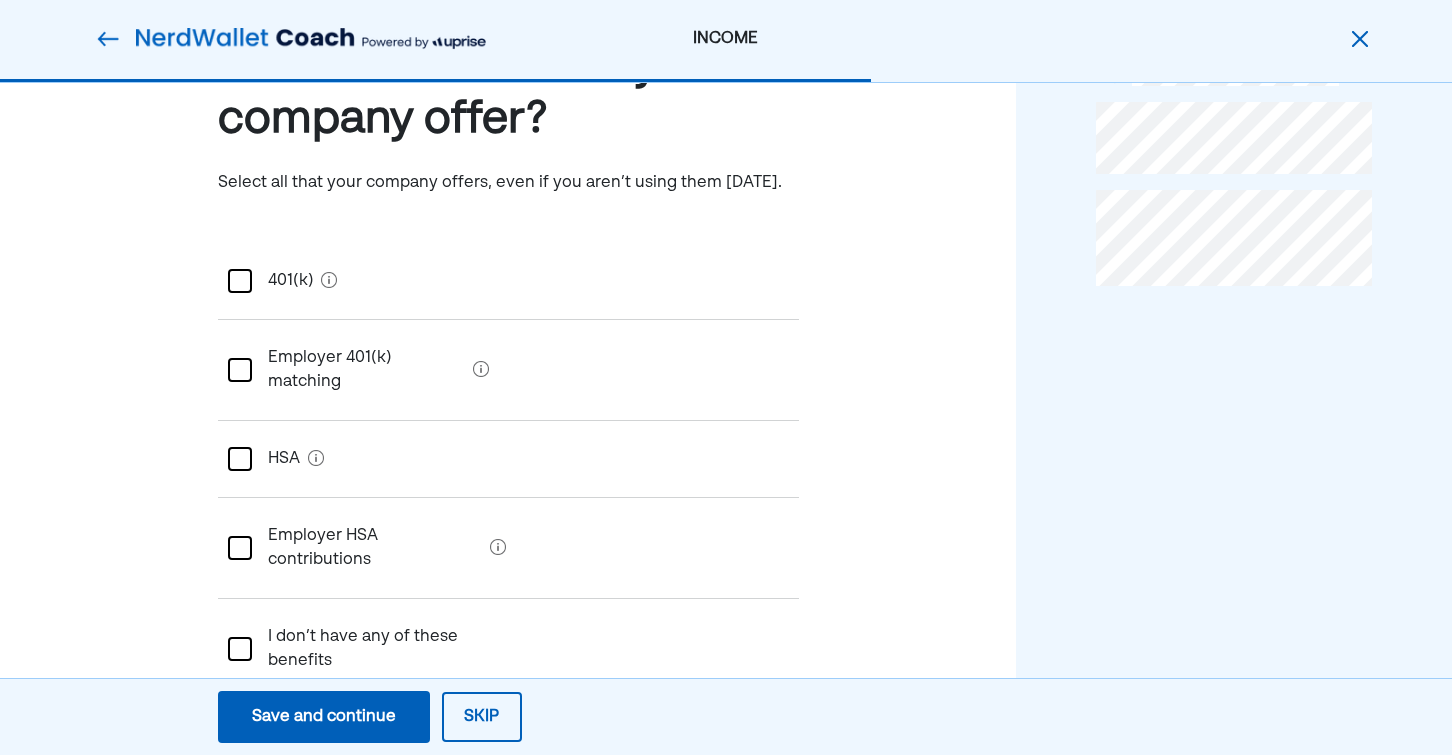 click on "401(k)" at bounding box center (282, 281) 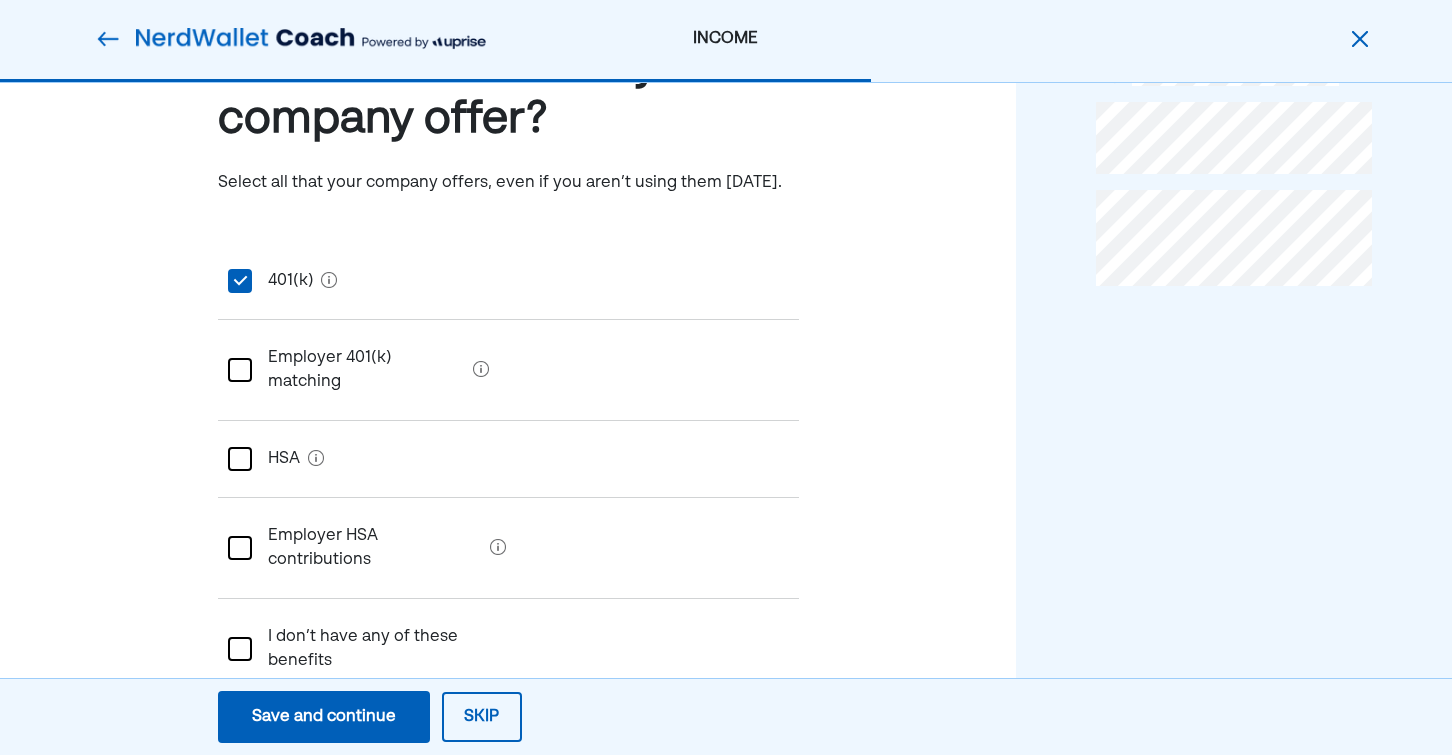 click on "Employer 401(k) matching" at bounding box center (508, 370) 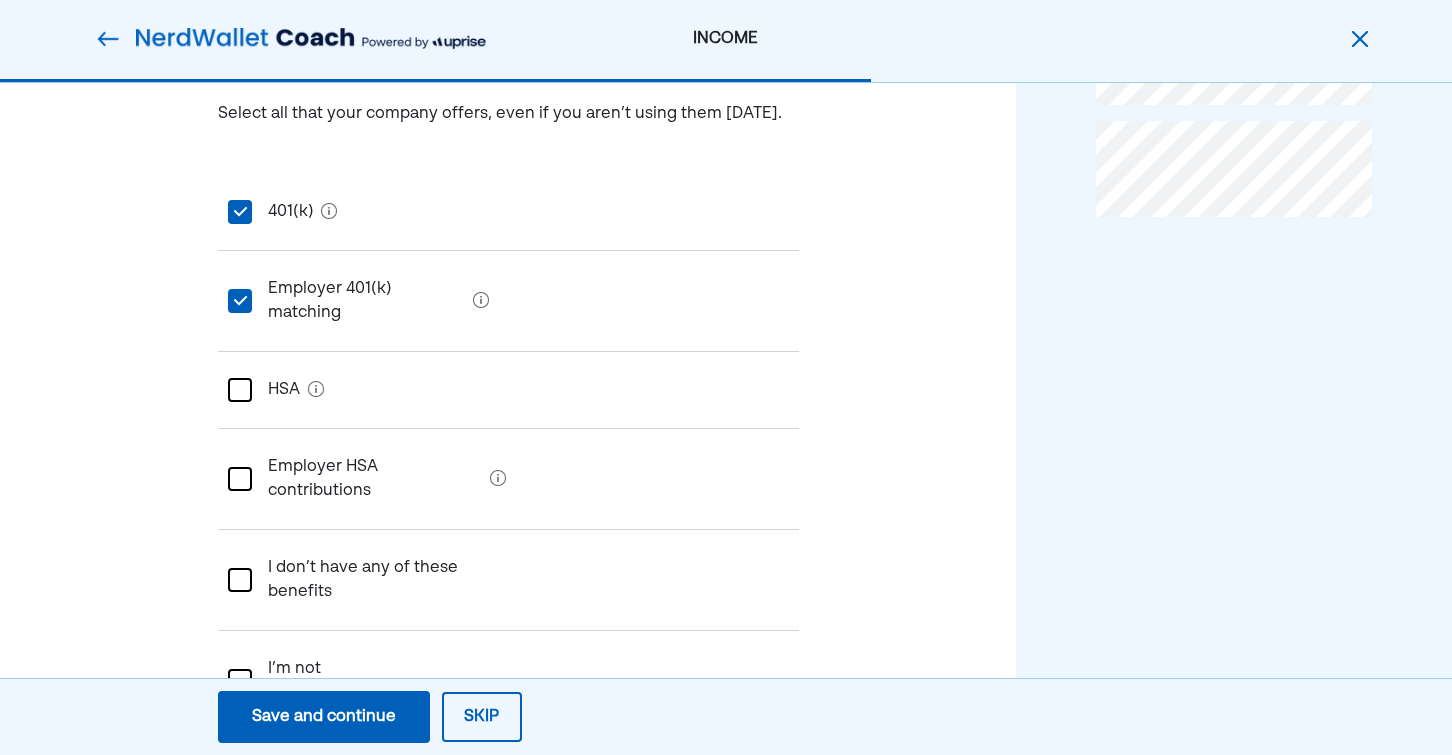 scroll, scrollTop: 172, scrollLeft: 0, axis: vertical 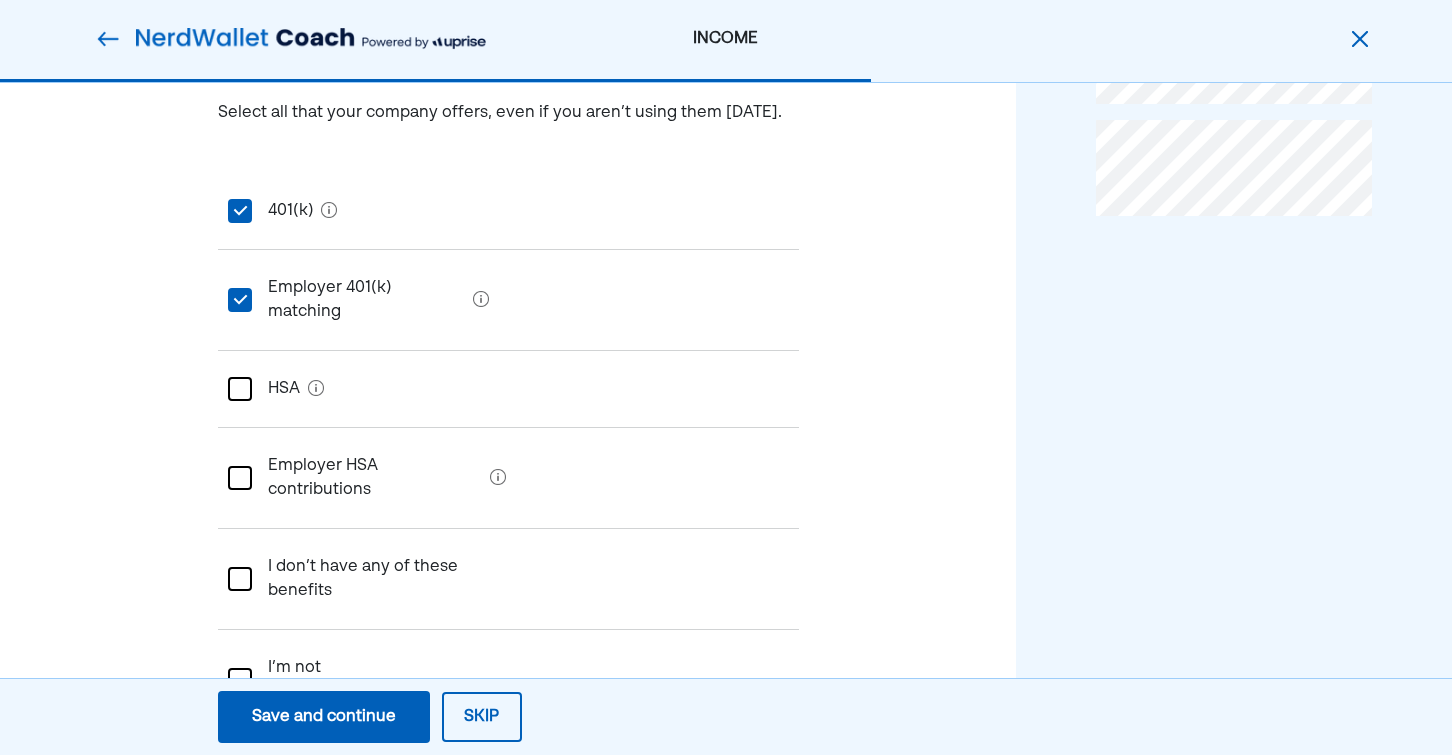 click on "Save and continue" at bounding box center [324, 717] 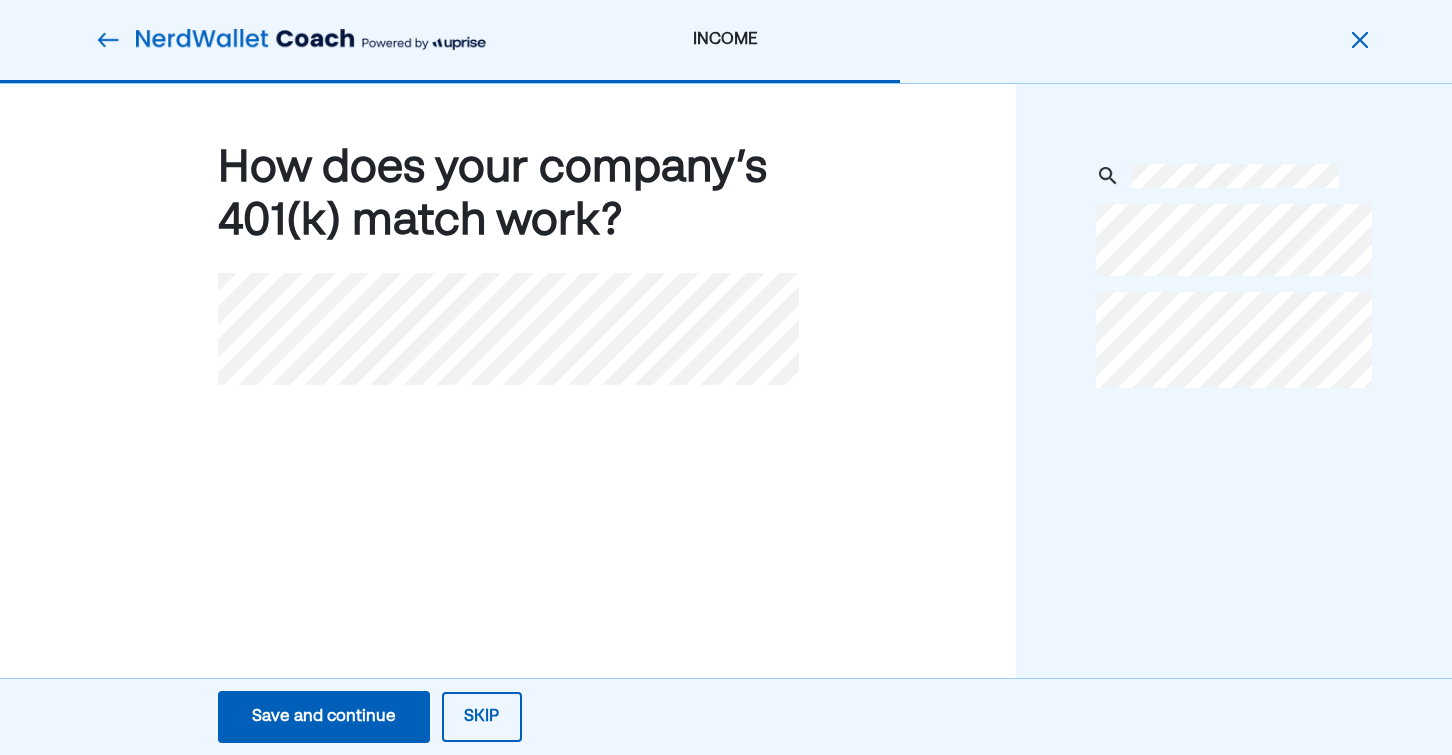 click on "Save and continue" at bounding box center [324, 717] 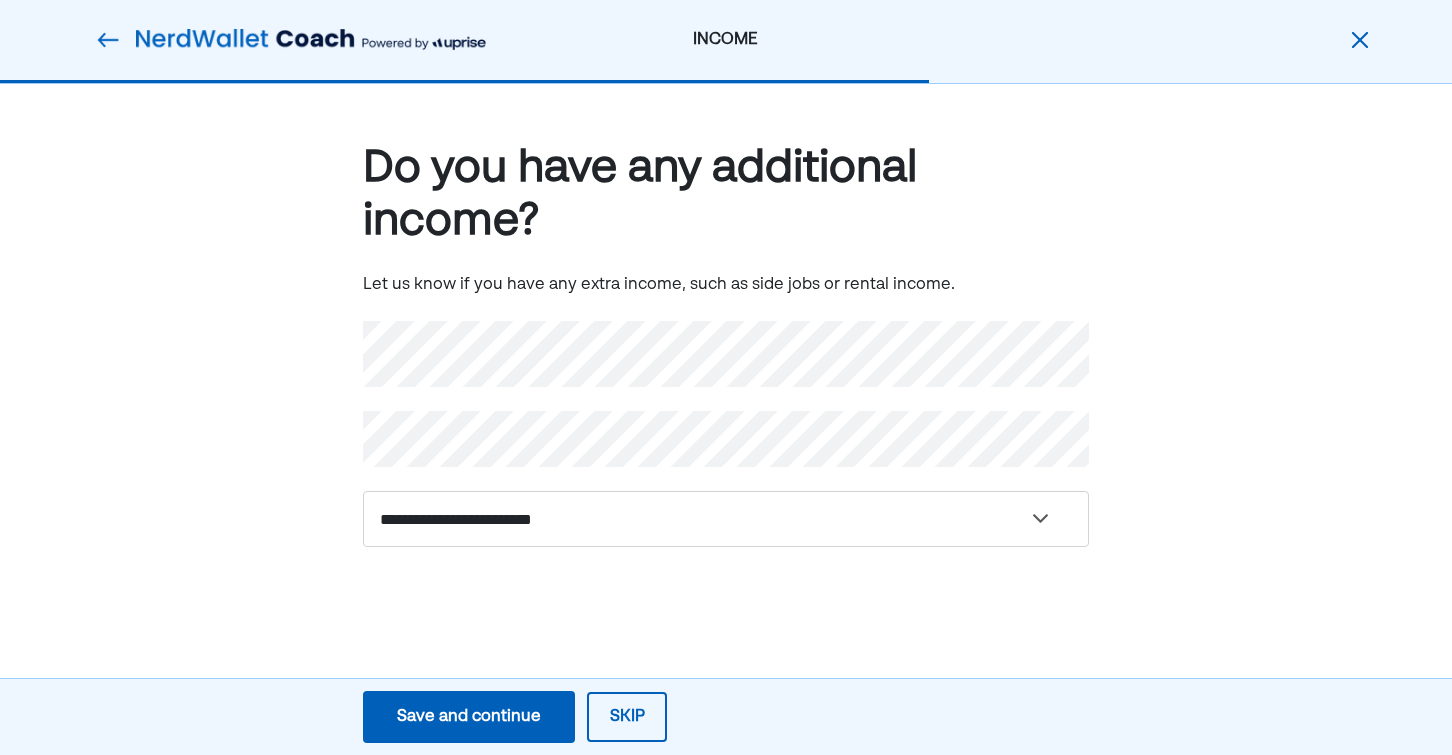 click on "Save and continue Save Save and continue" at bounding box center (469, 717) 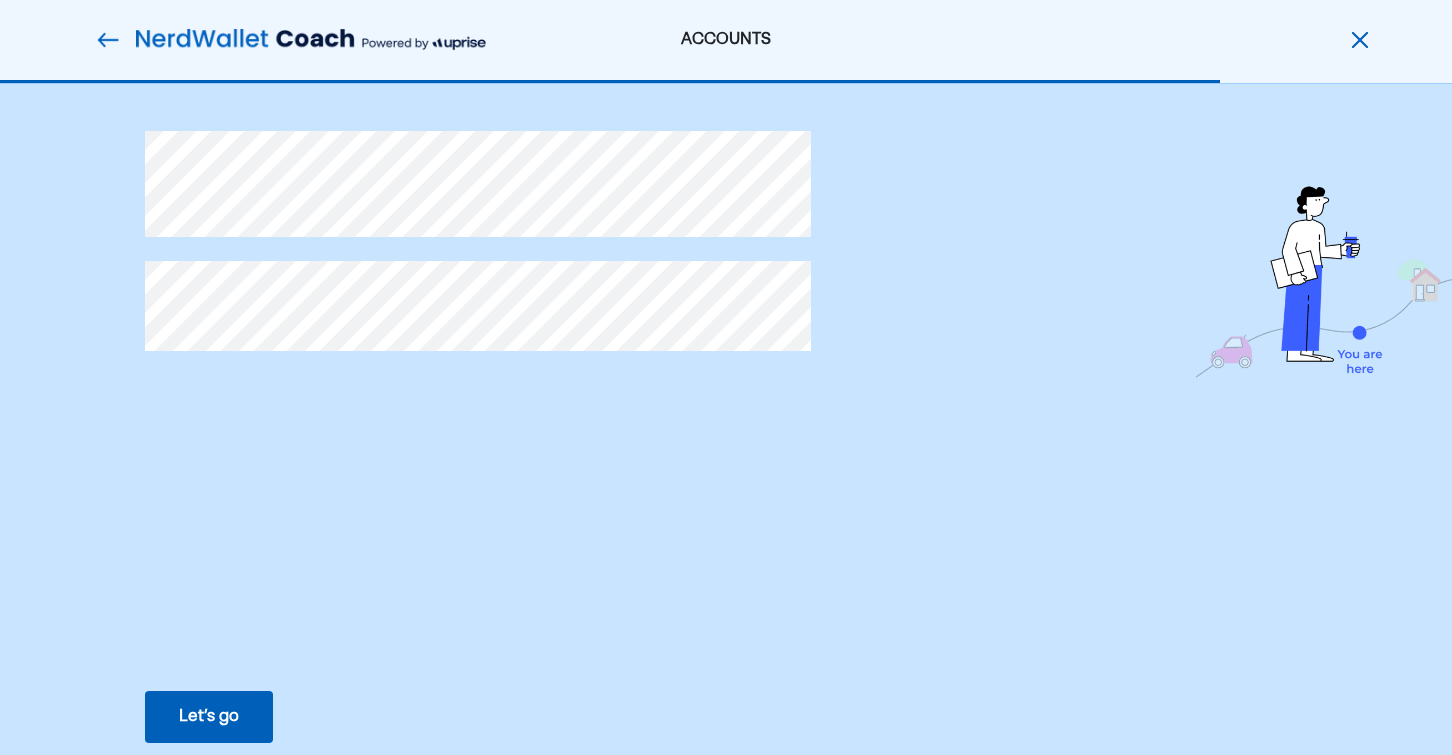 click on "Let’s go" at bounding box center (209, 717) 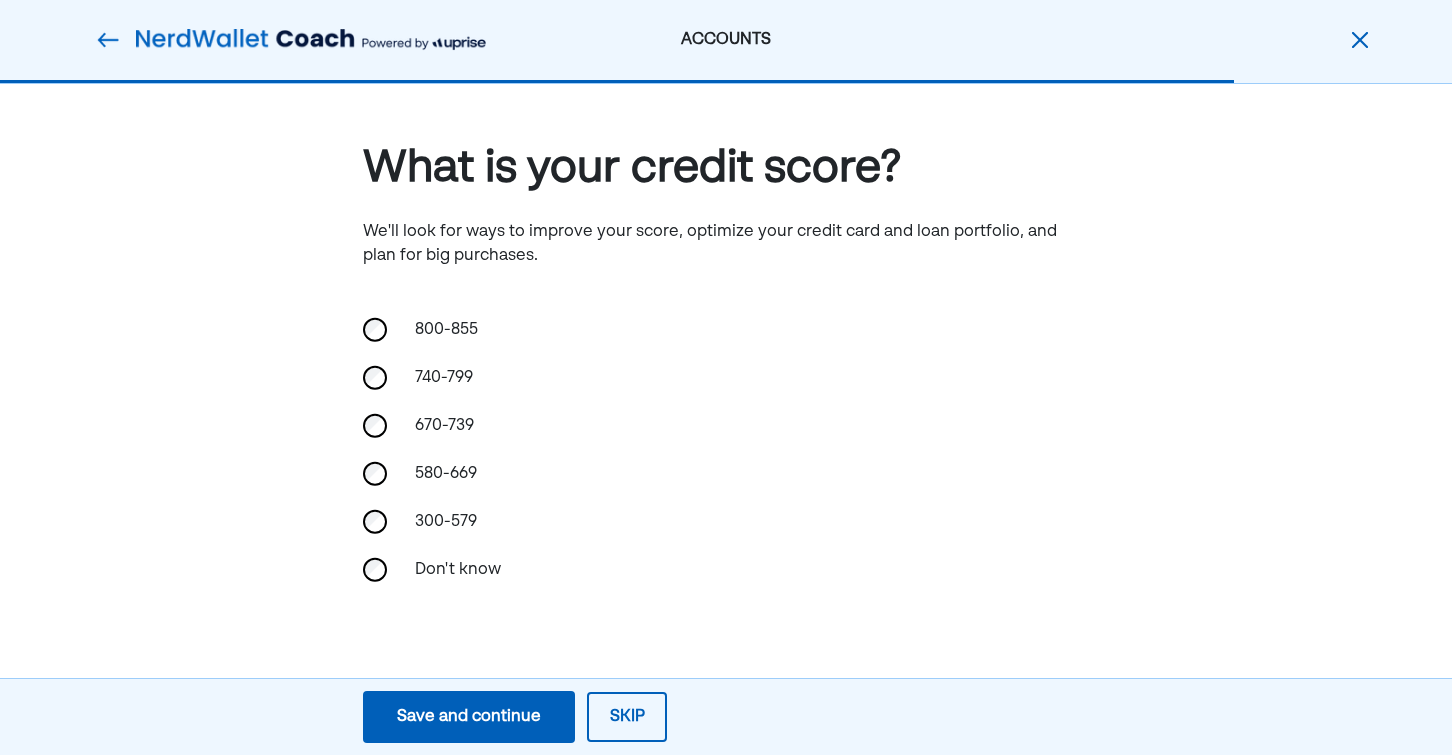 click on "740-799" at bounding box center (503, 378) 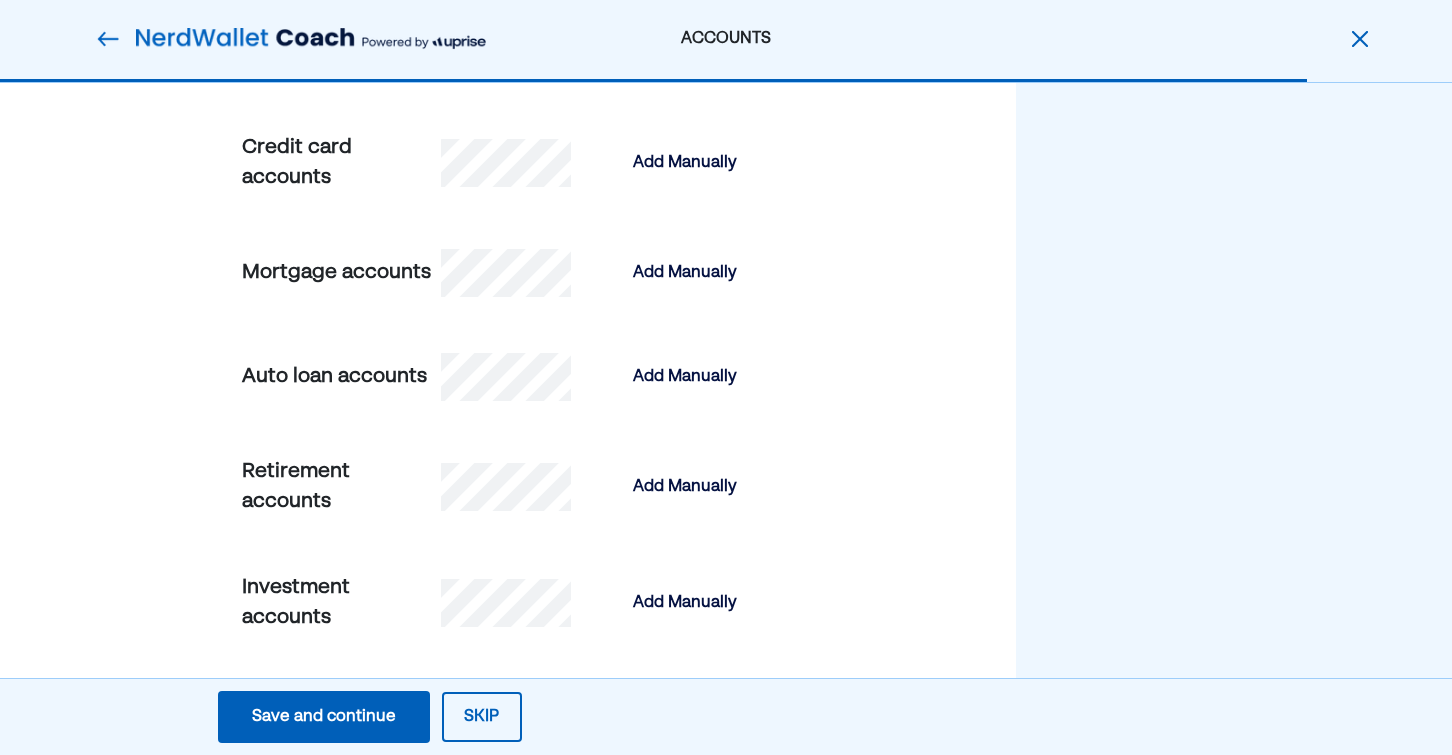 scroll, scrollTop: 0, scrollLeft: 0, axis: both 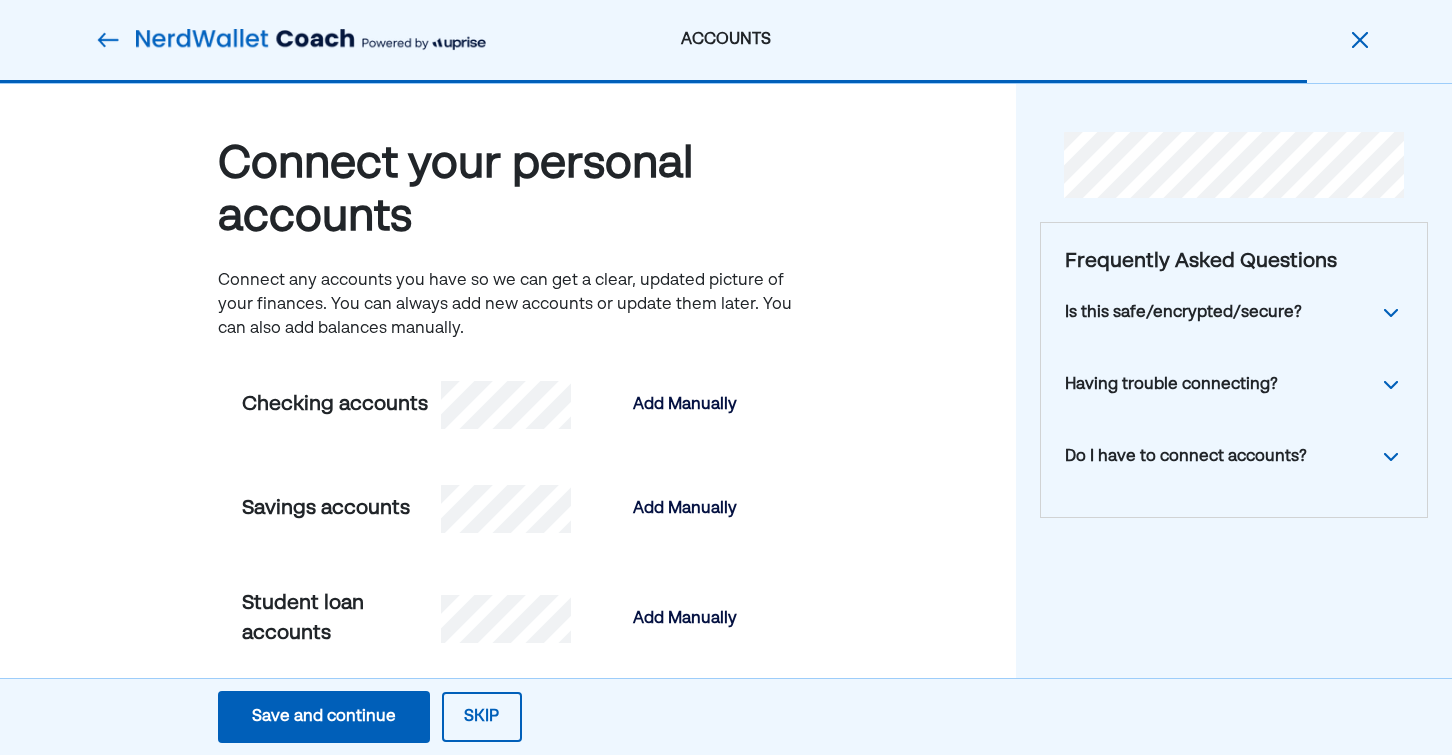 click at bounding box center (1391, 313) 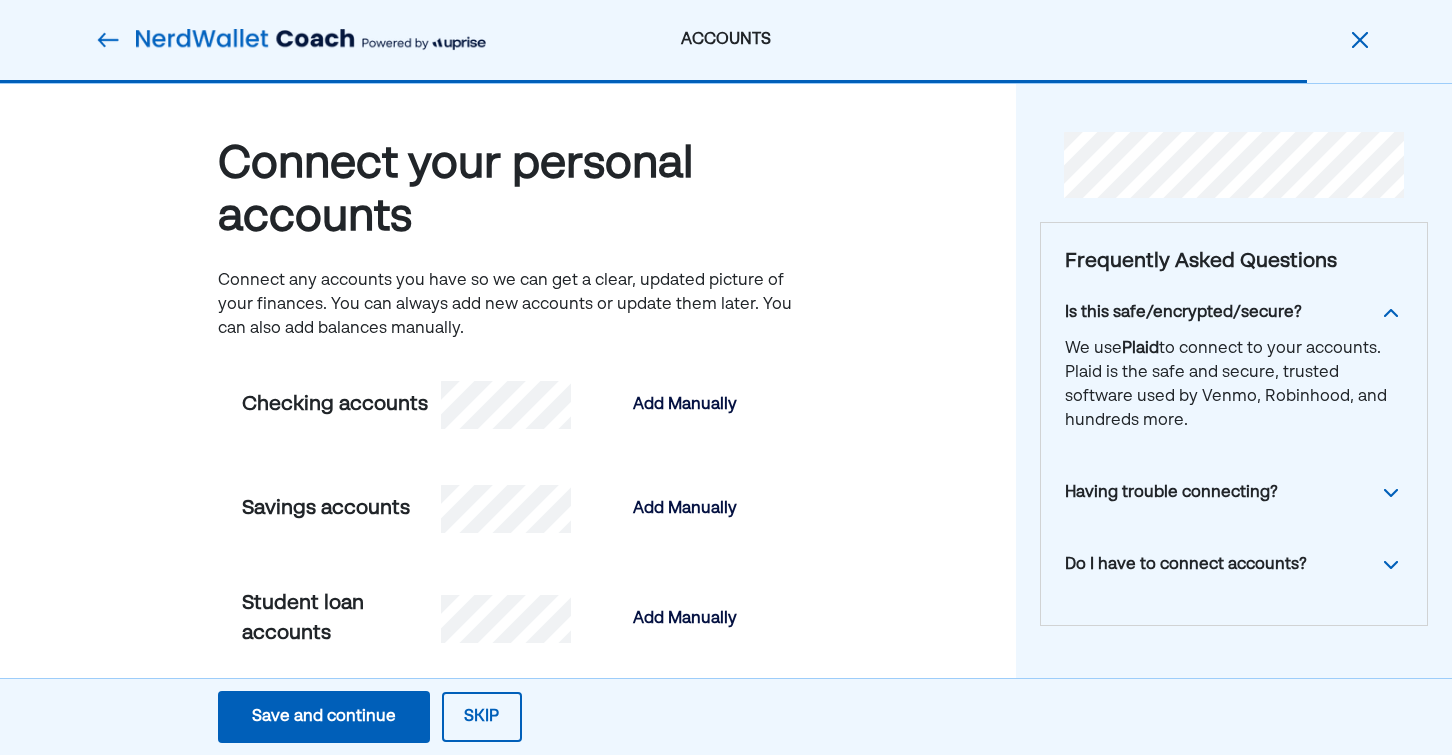 click at bounding box center (1391, 493) 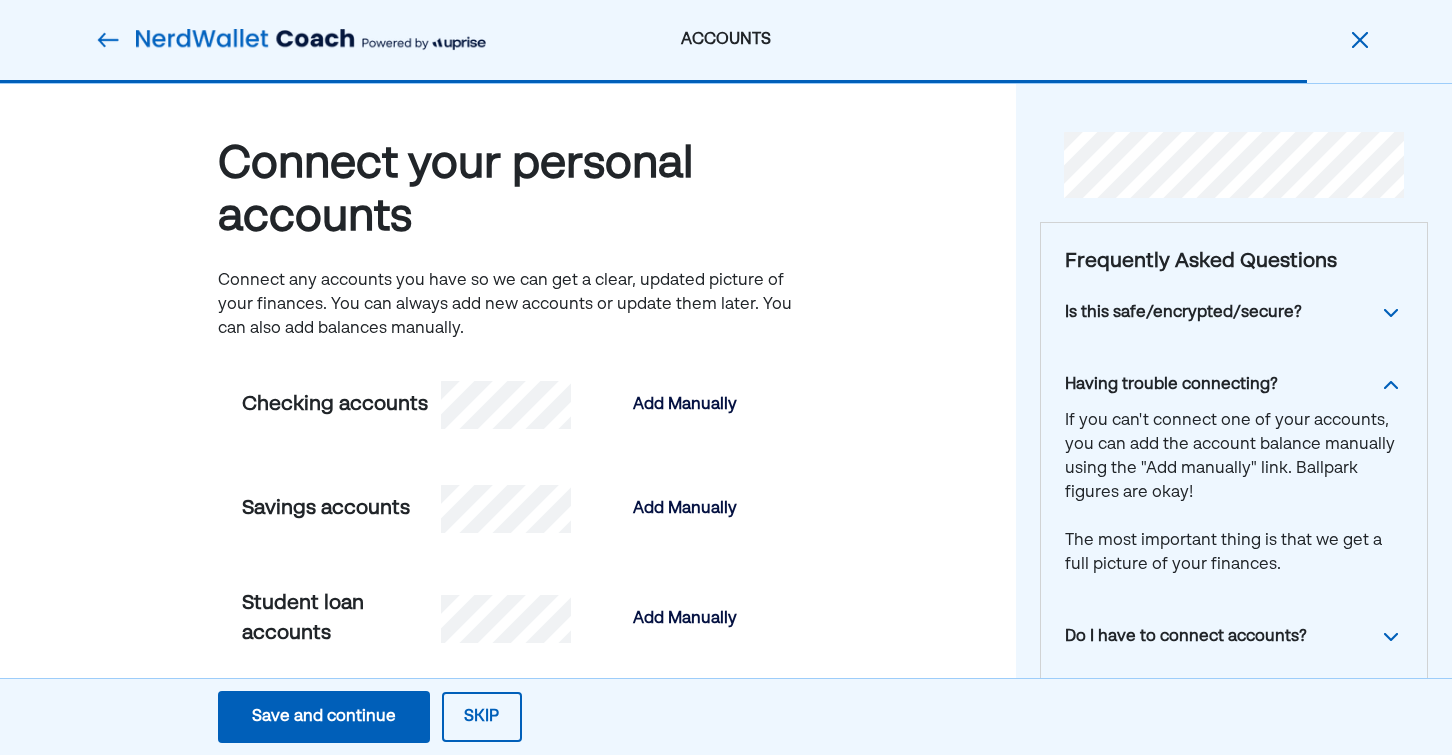 click on "Frequently Asked Questions Is this safe/encrypted/secure? Having trouble connecting? If you can't connect one of your accounts, you can add the account balance manually using the "Add manually" link. Ballpark figures are okay! The most important thing is that we get a full picture of your finances. Do I have to connect accounts?" at bounding box center (1234, 460) 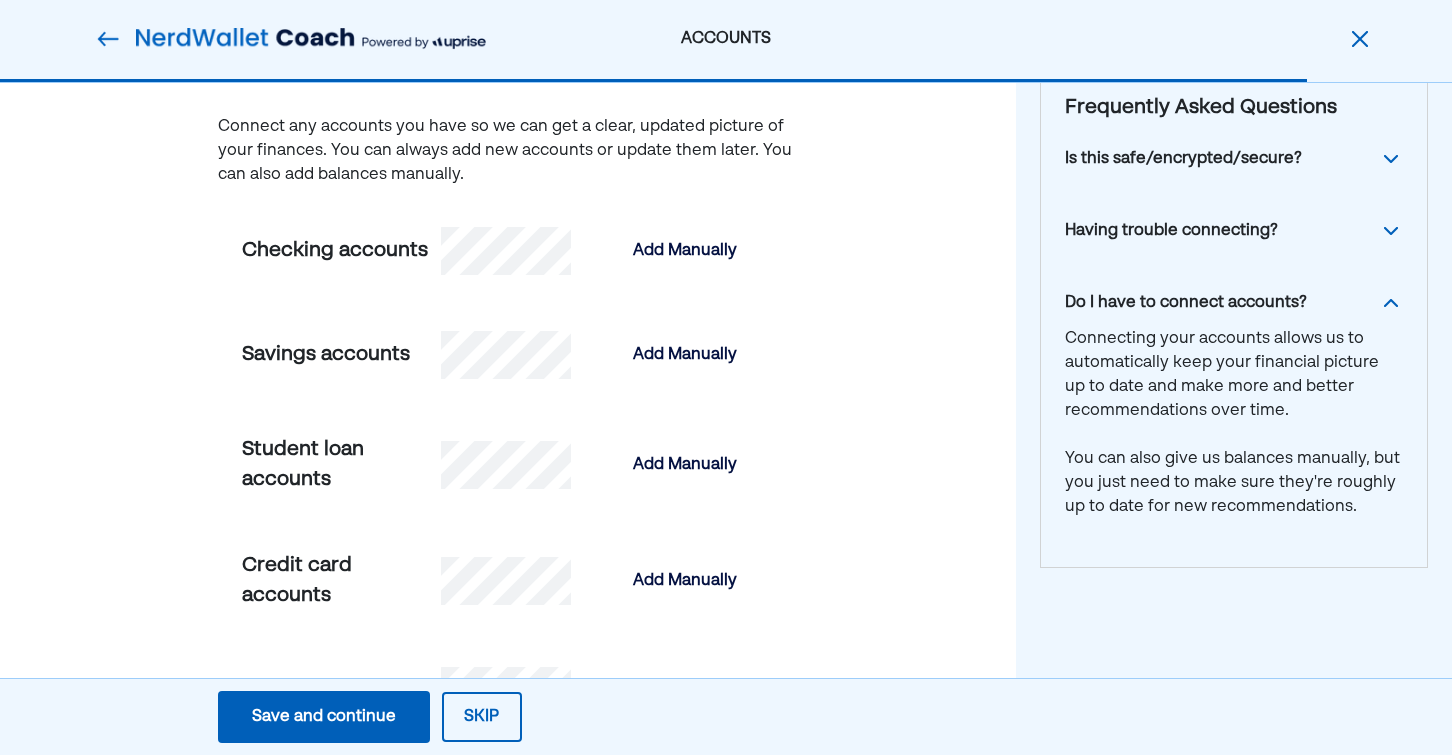 scroll, scrollTop: 162, scrollLeft: 0, axis: vertical 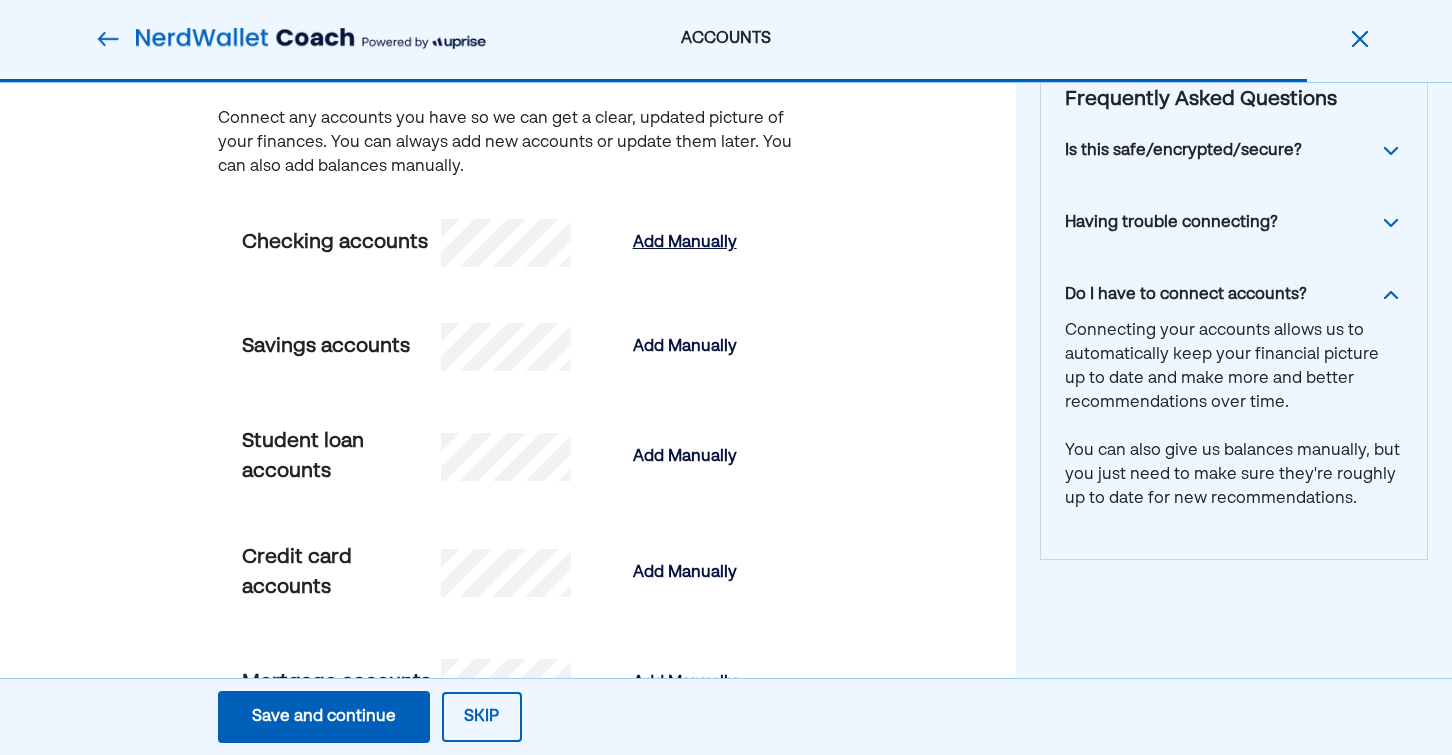 click on "Add Manually" at bounding box center [685, 243] 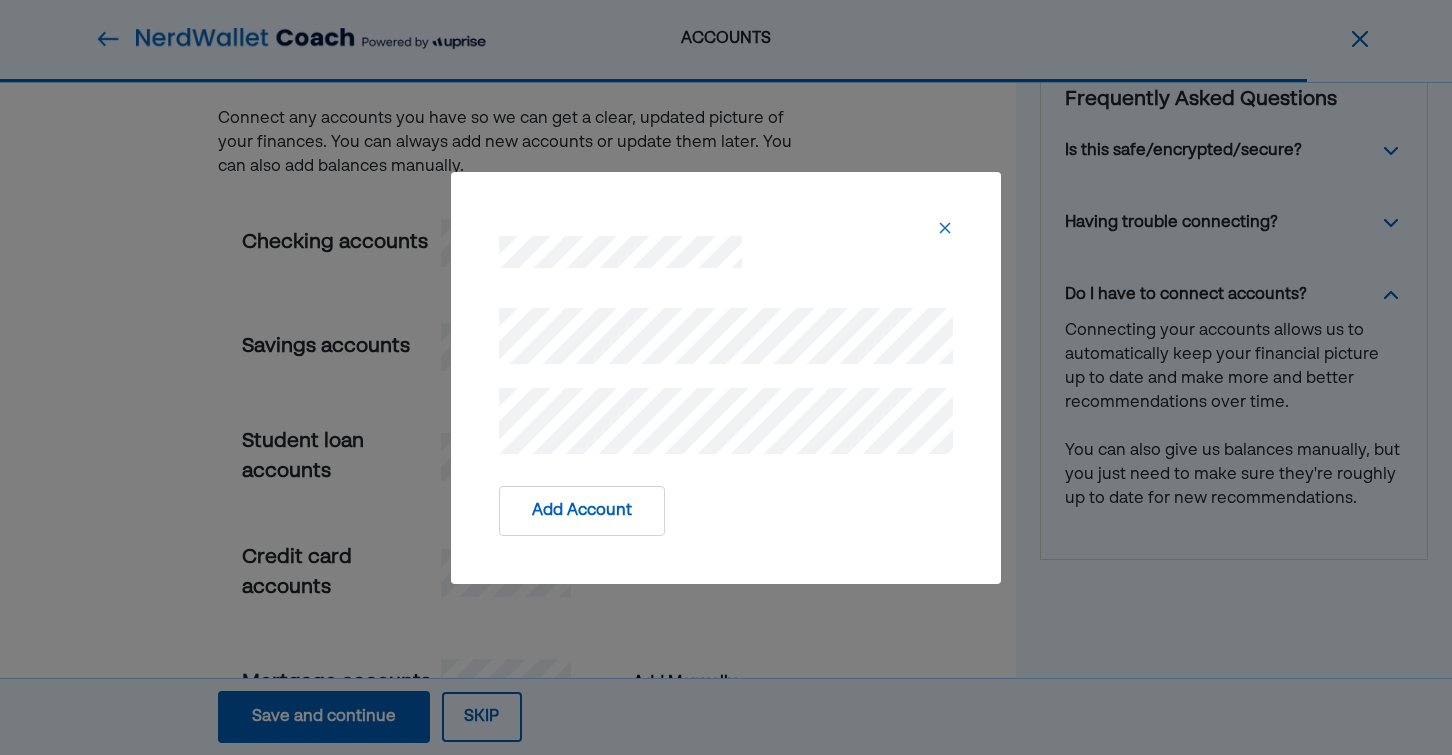 click on "Add Account" at bounding box center (582, 511) 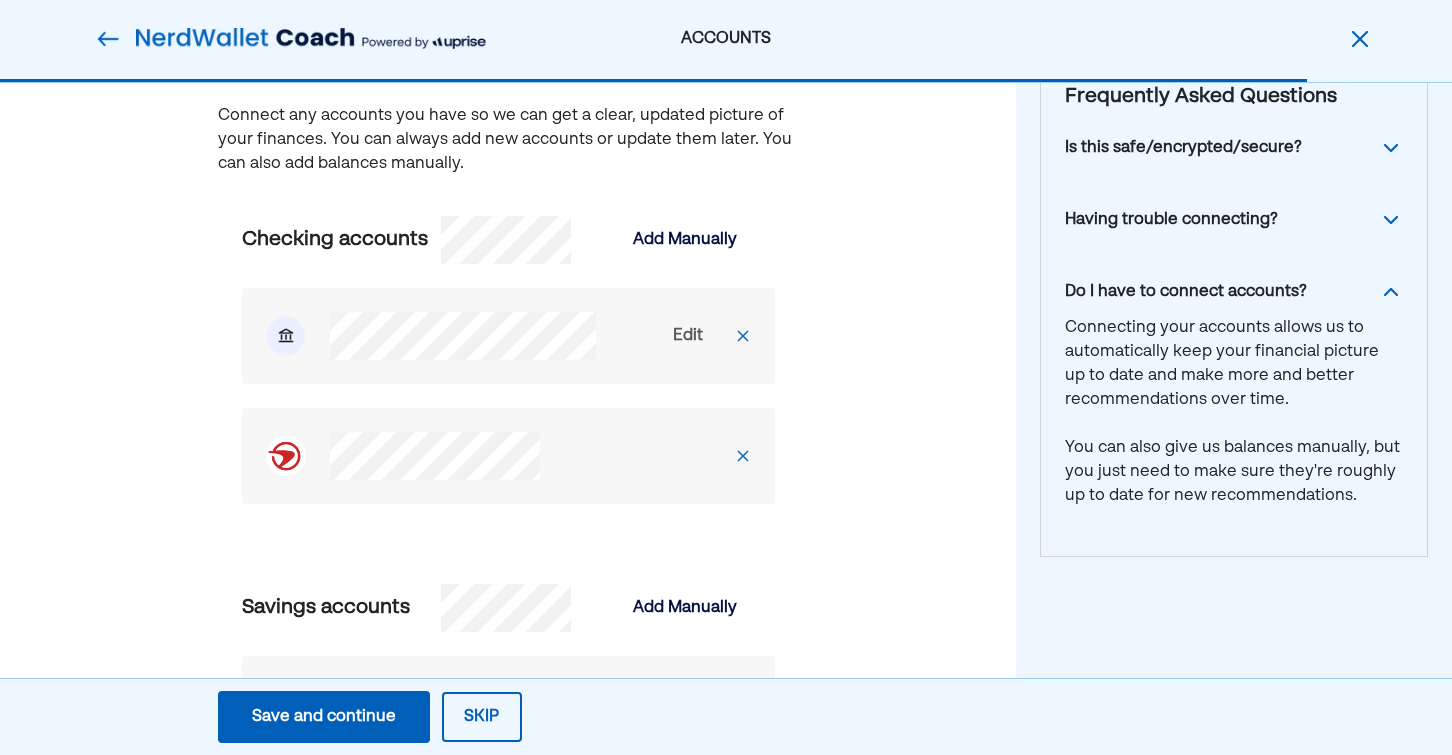 scroll, scrollTop: 166, scrollLeft: 0, axis: vertical 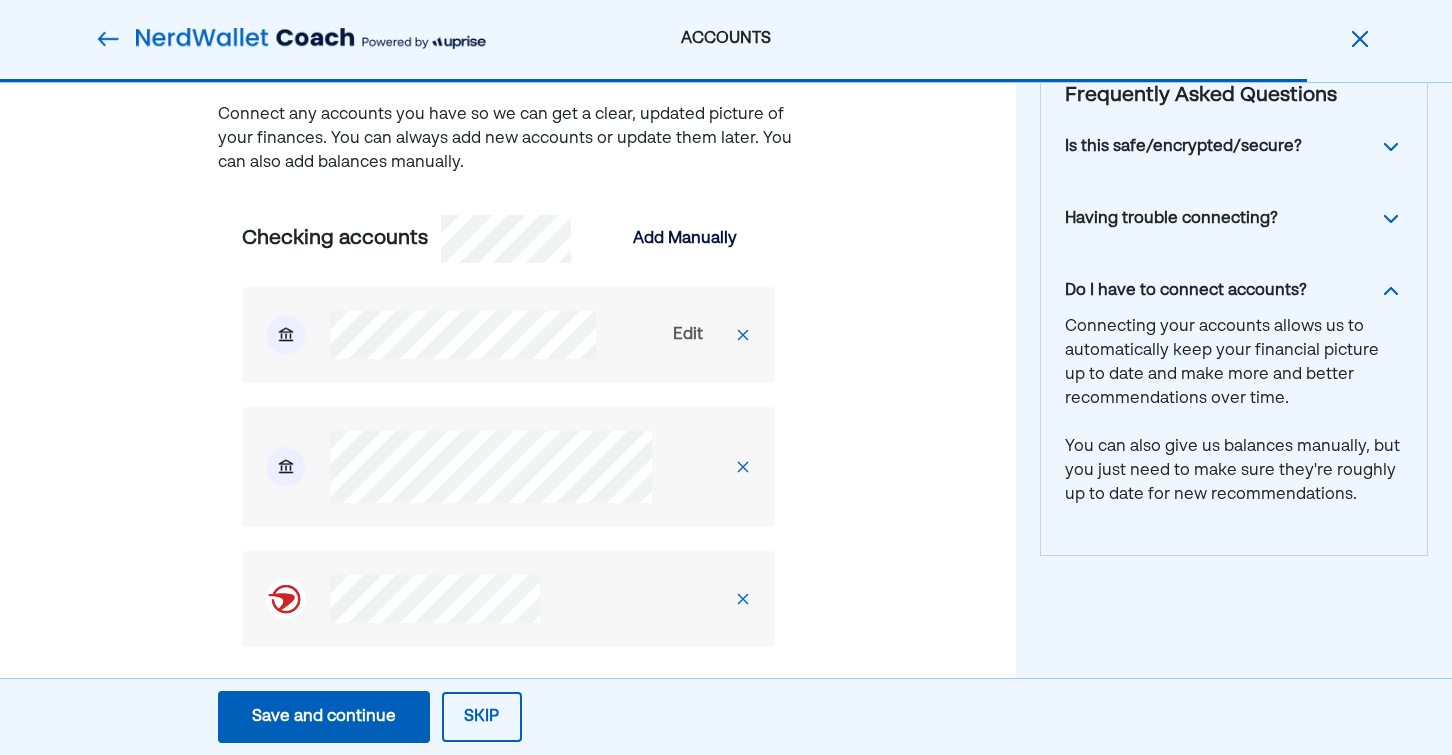 click at bounding box center [743, 335] 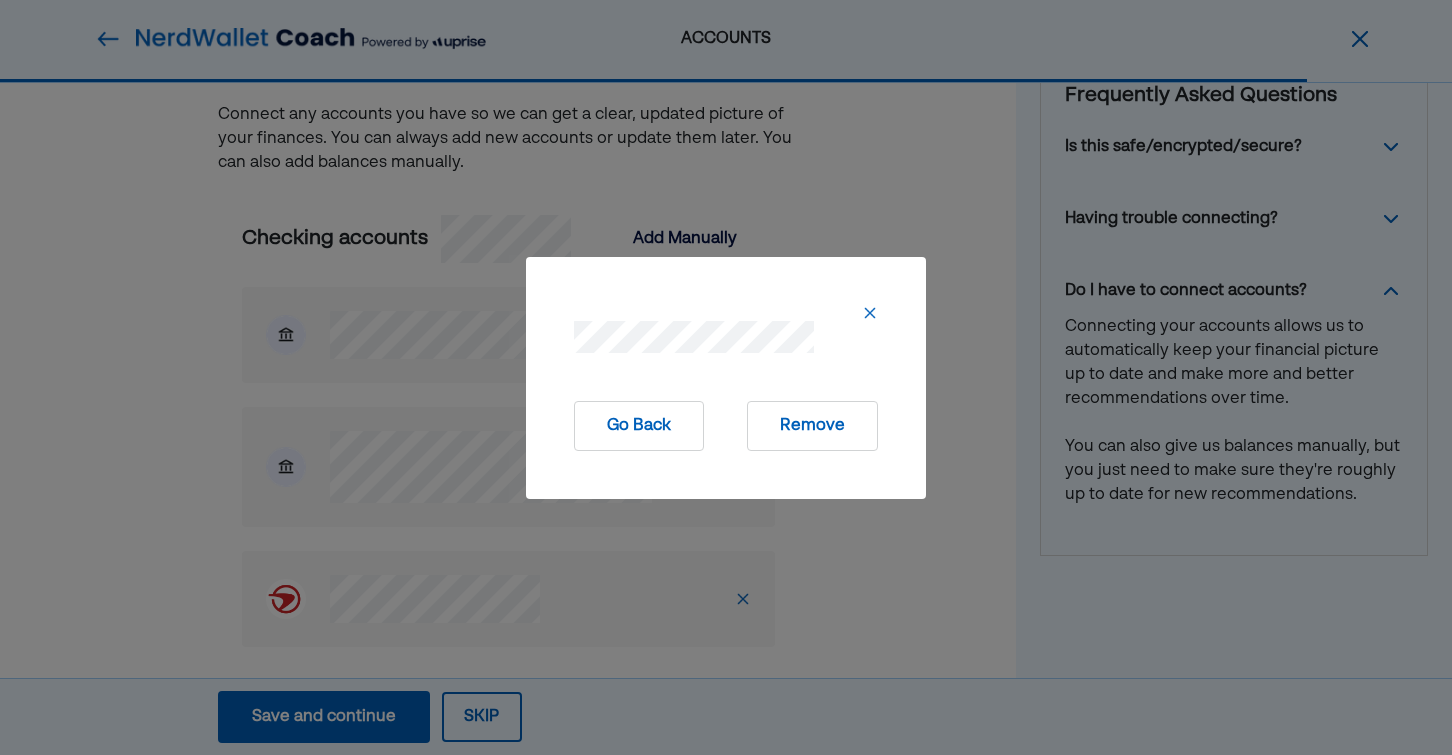 click on "Remove" at bounding box center [812, 426] 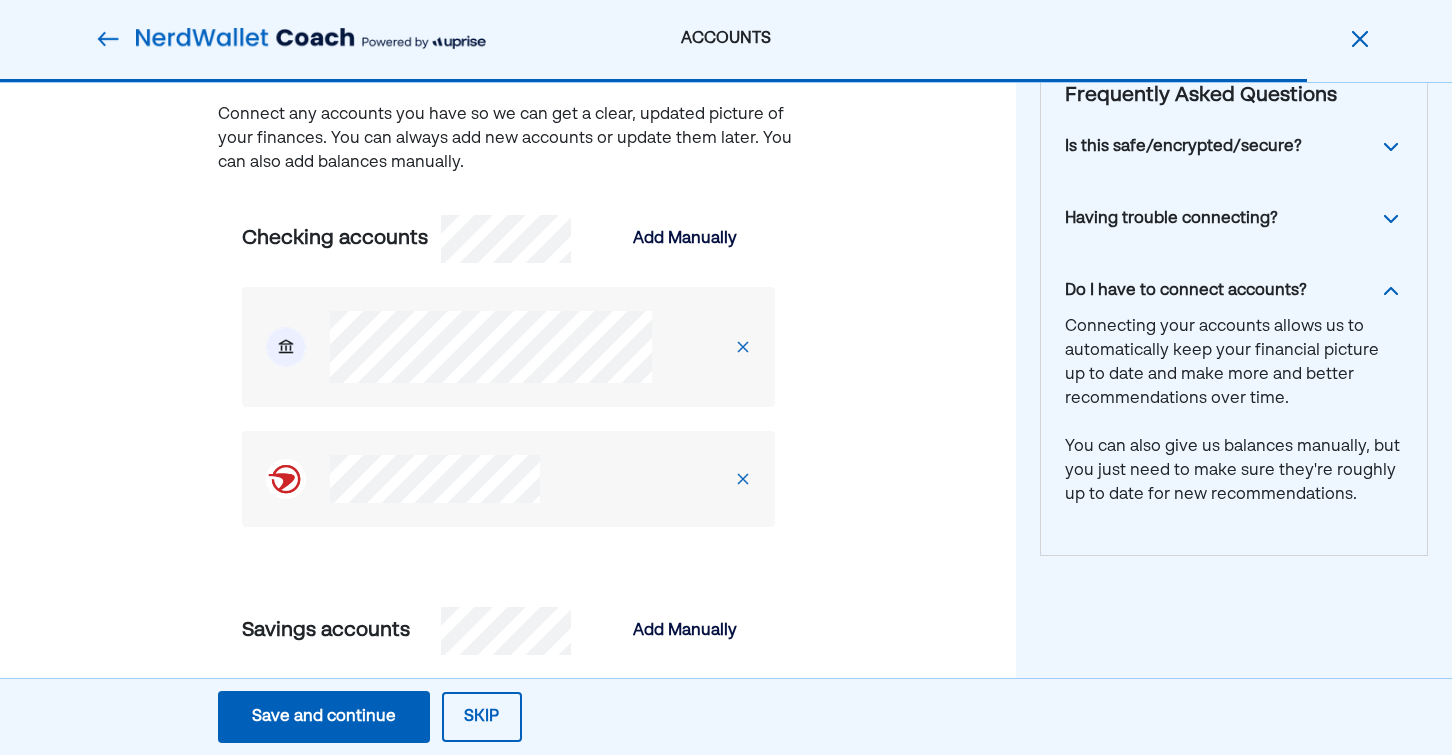 click at bounding box center [286, 347] 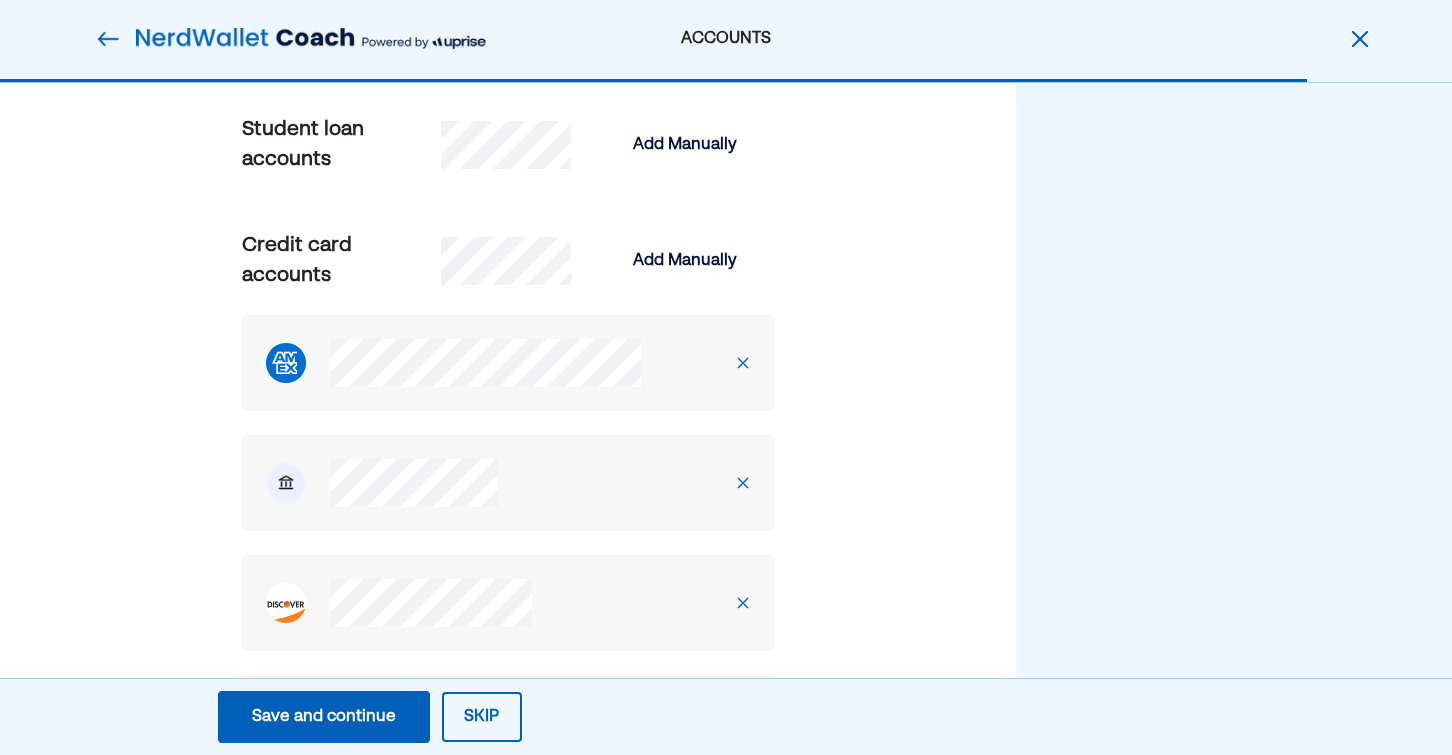 scroll, scrollTop: 1041, scrollLeft: 0, axis: vertical 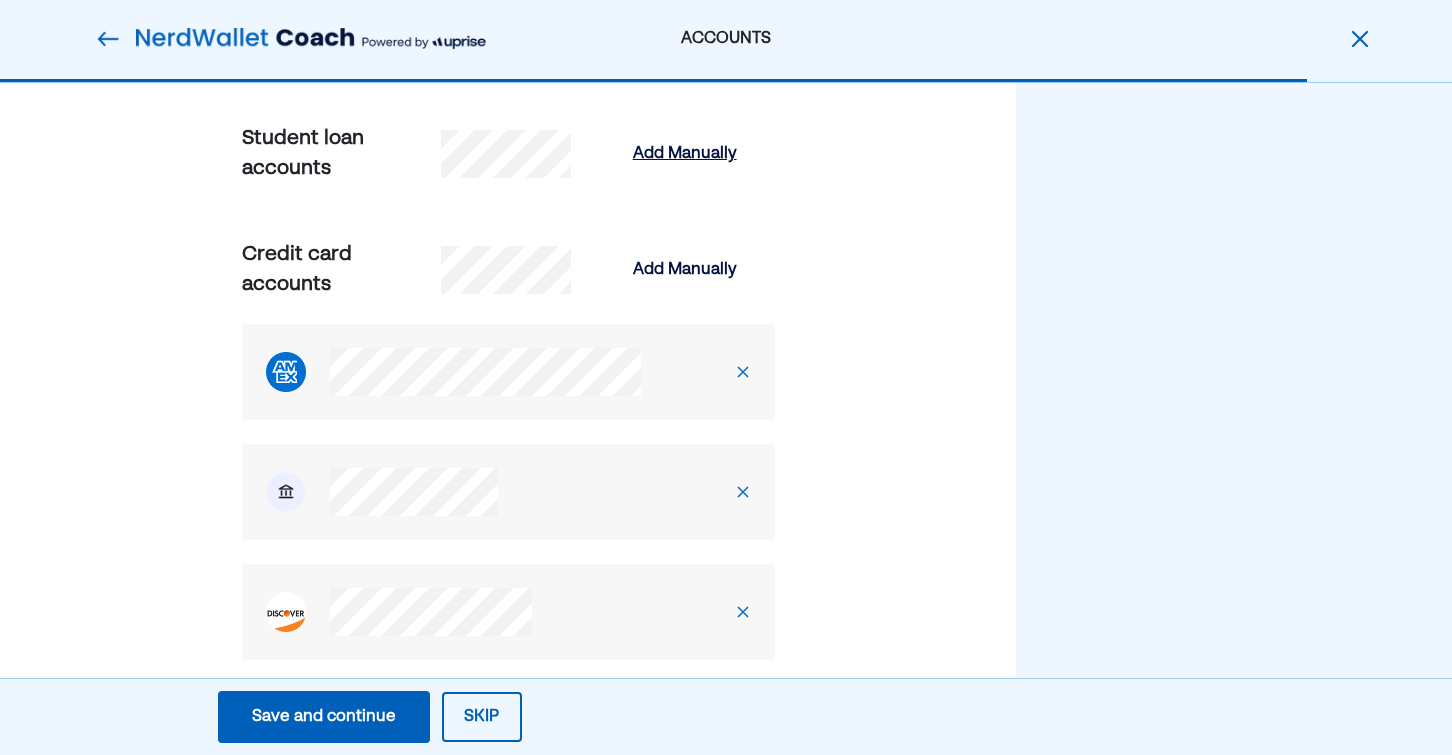 click on "Add Manually" at bounding box center (685, 154) 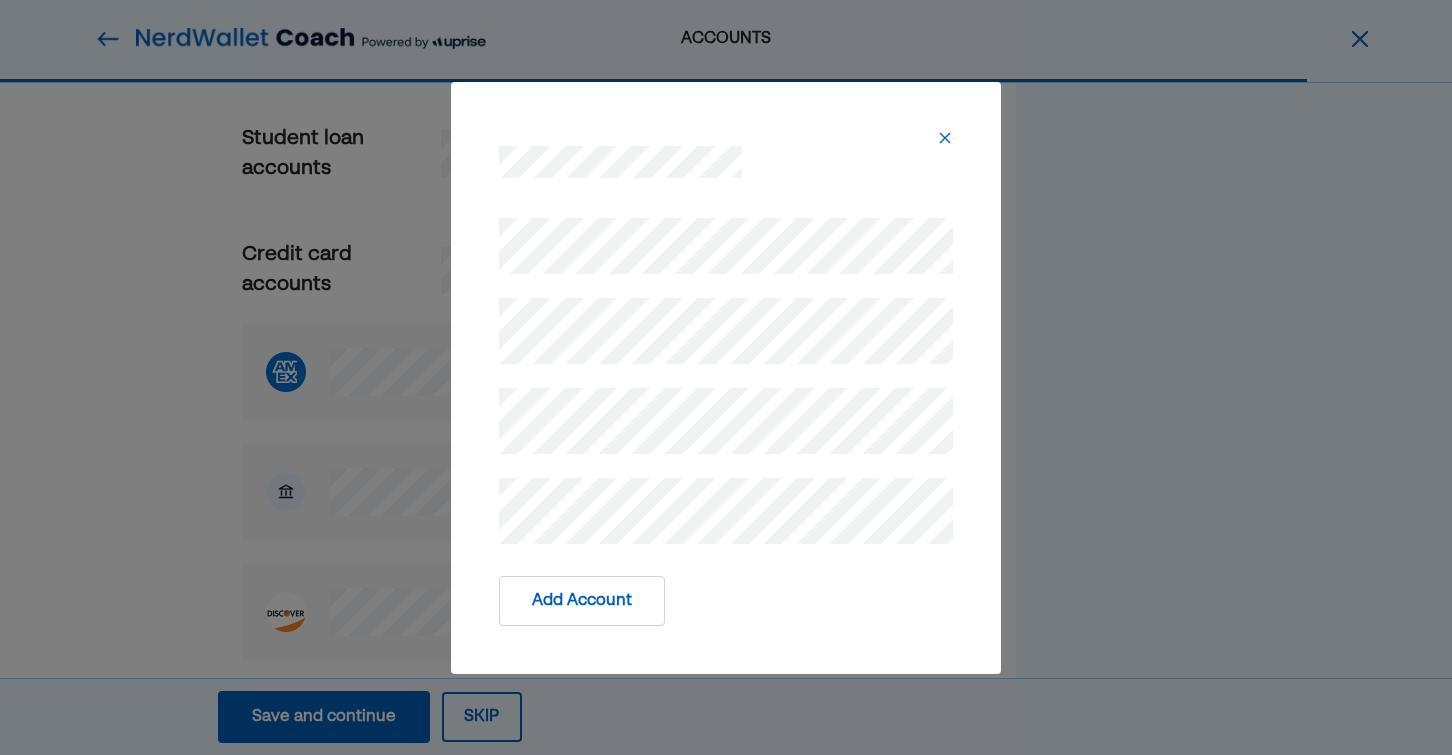 click on "Add Account" at bounding box center (582, 601) 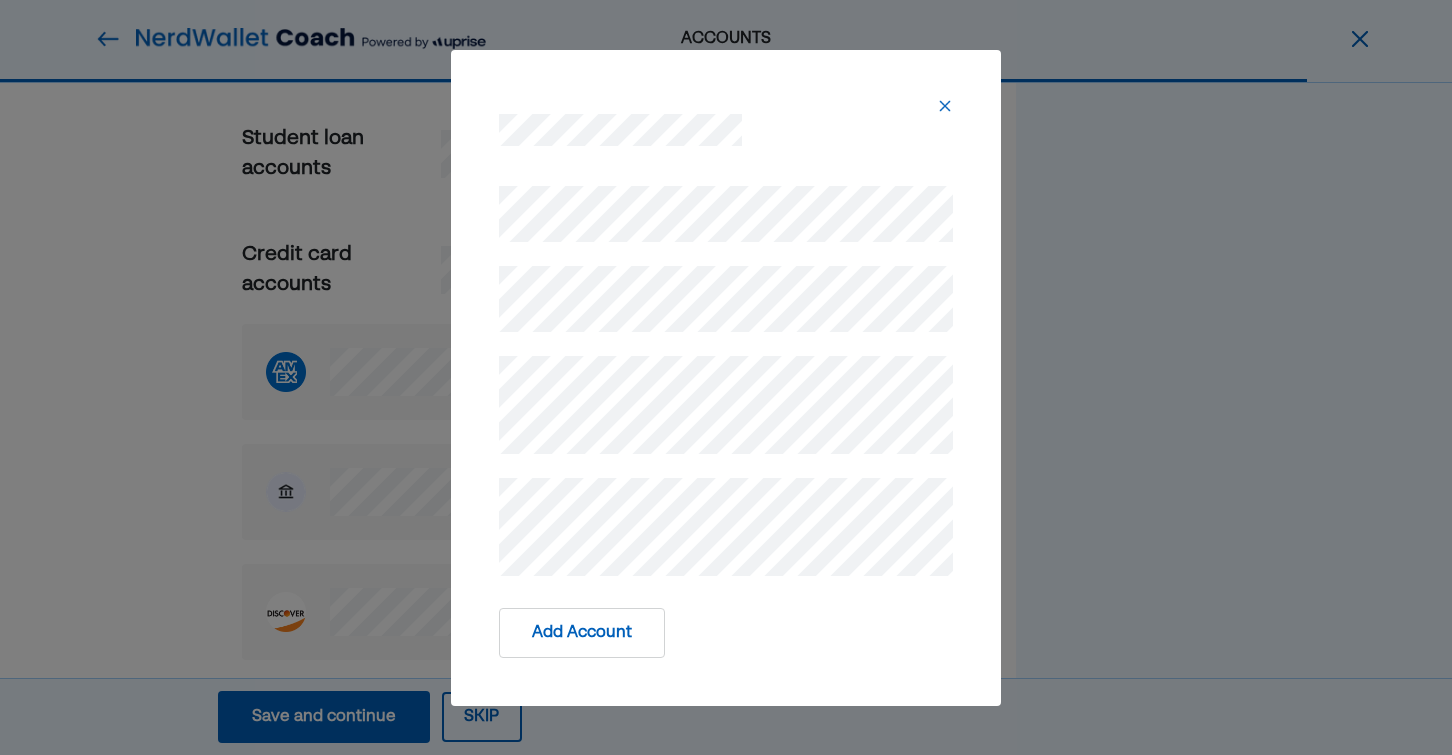 drag, startPoint x: 620, startPoint y: 628, endPoint x: 620, endPoint y: 589, distance: 39 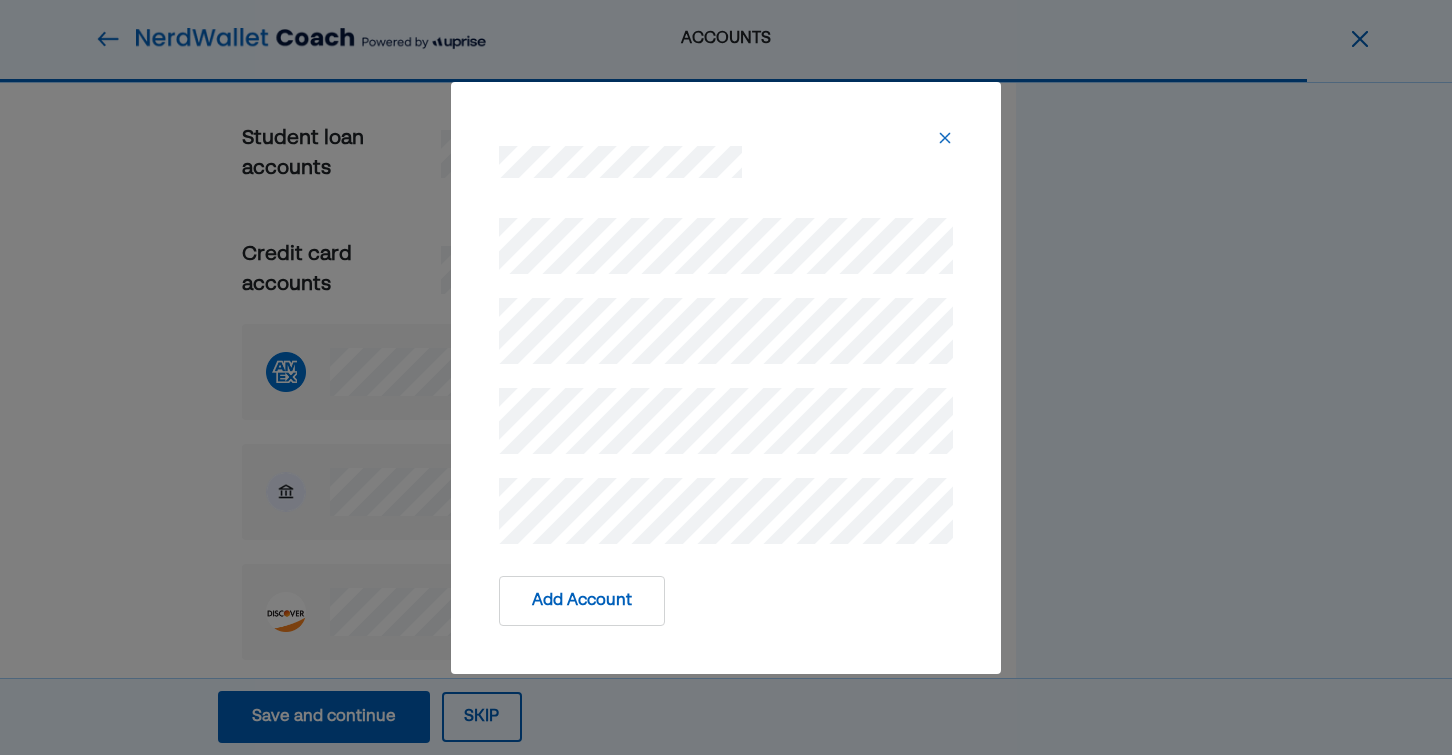 click on "Add Account" at bounding box center (582, 601) 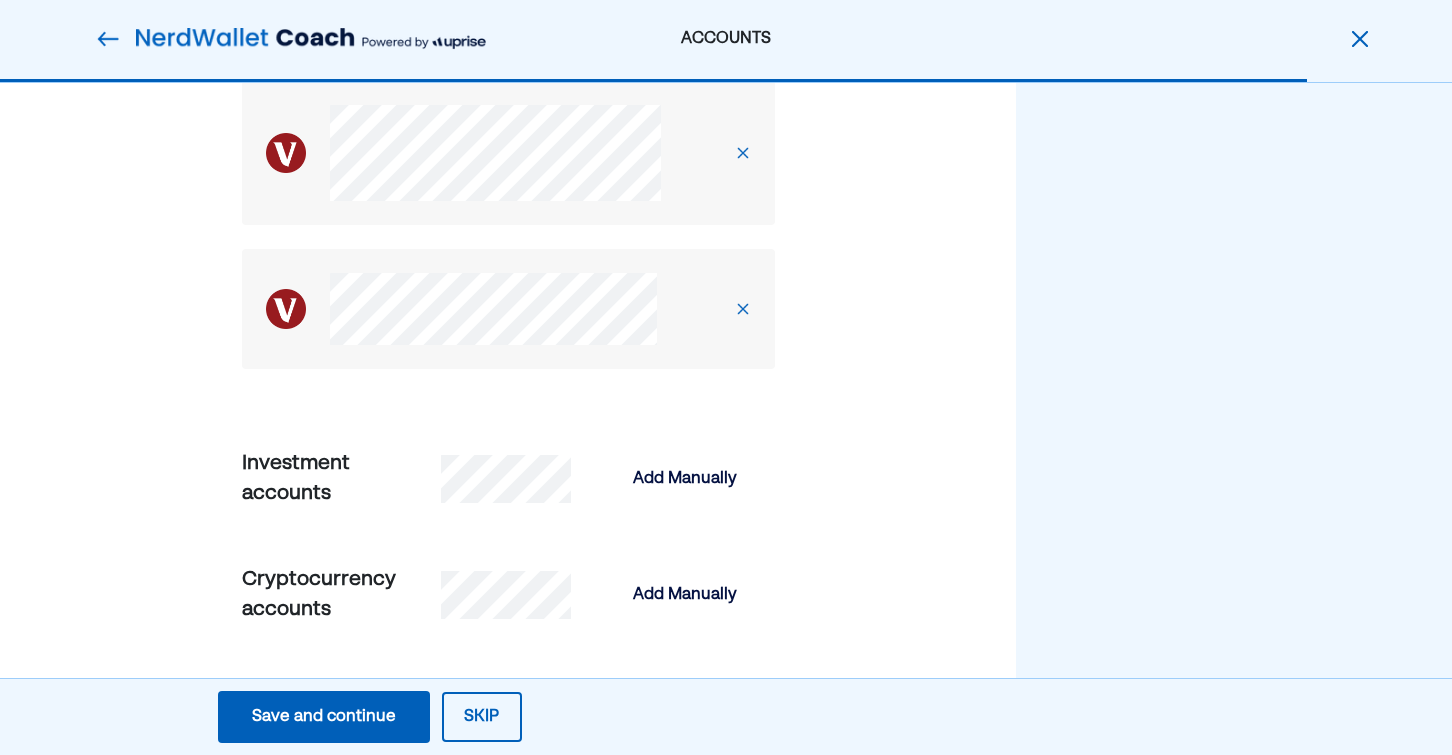 scroll, scrollTop: 2240, scrollLeft: 0, axis: vertical 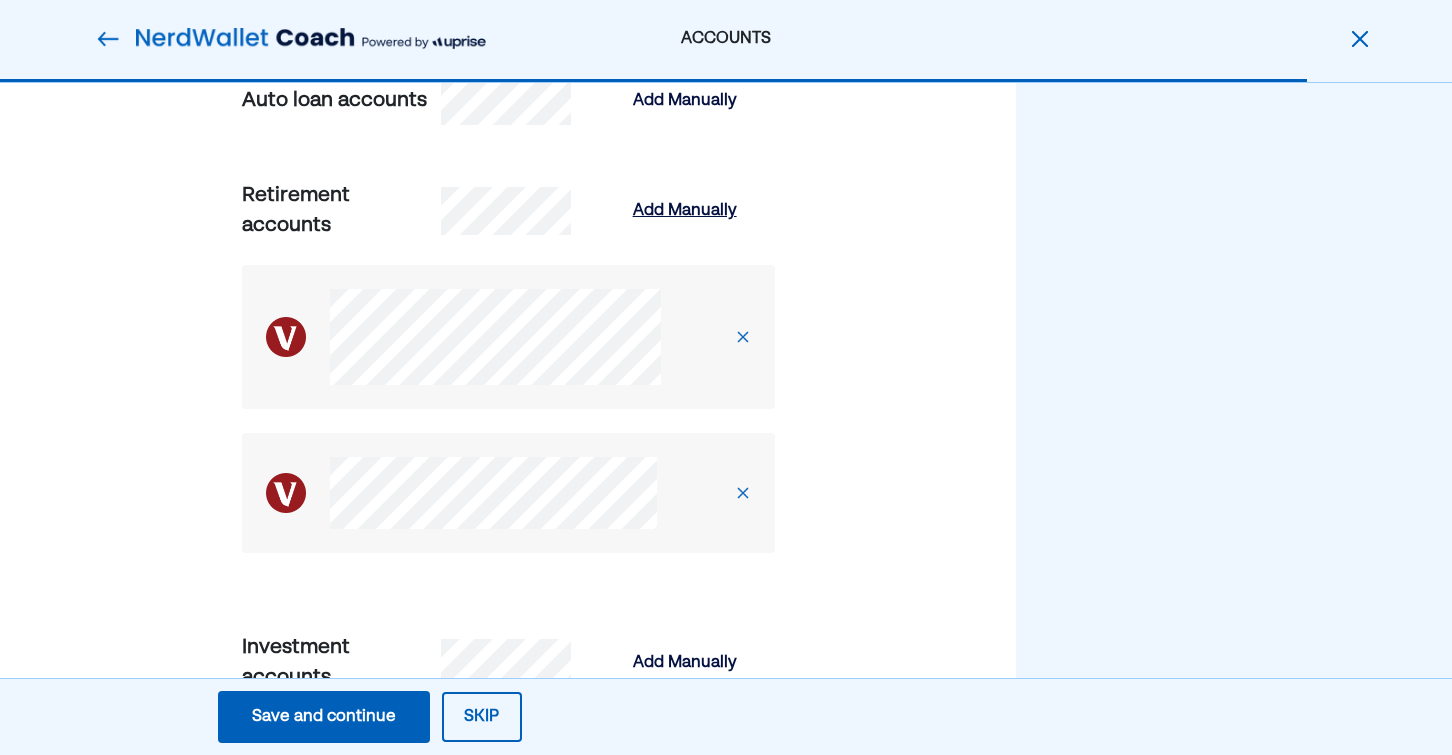 click on "Add Manually" at bounding box center (685, 211) 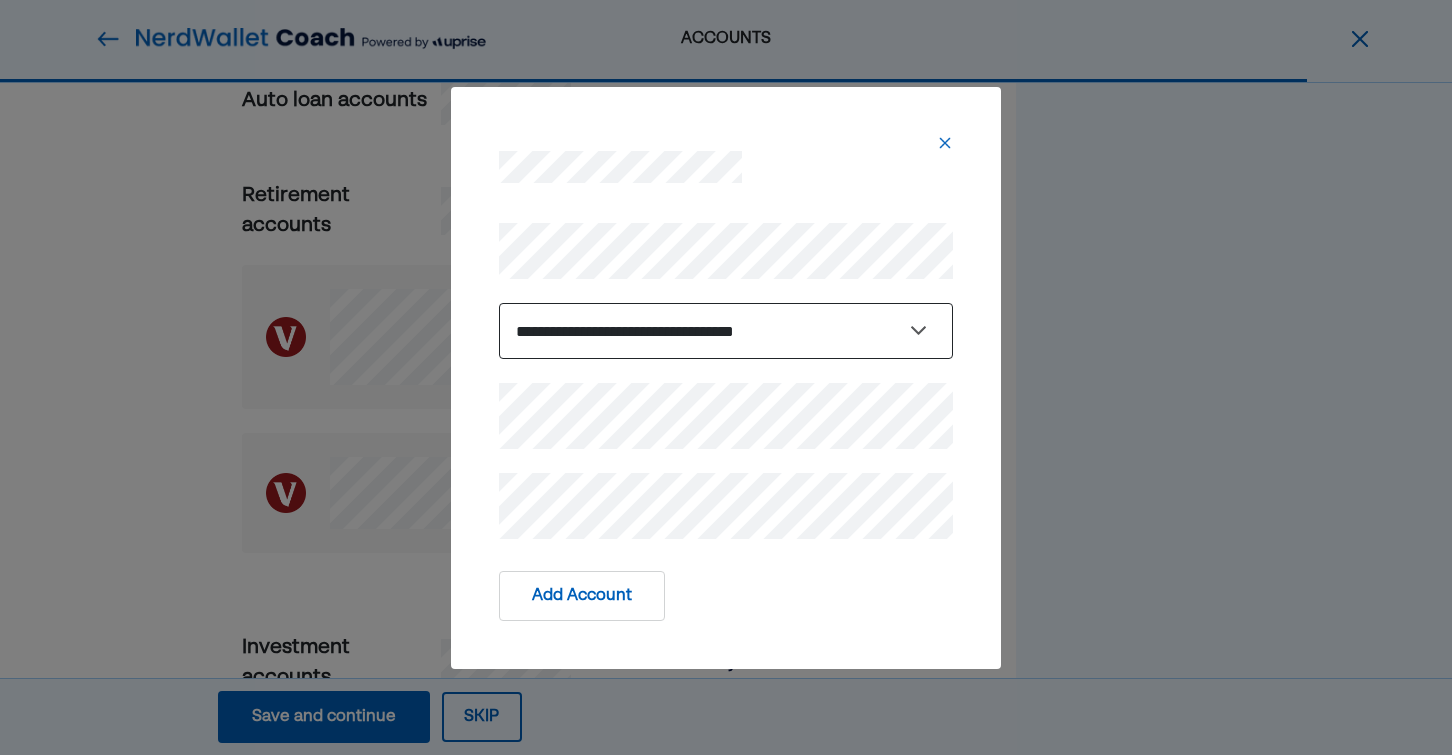 click on "**********" at bounding box center (726, 331) 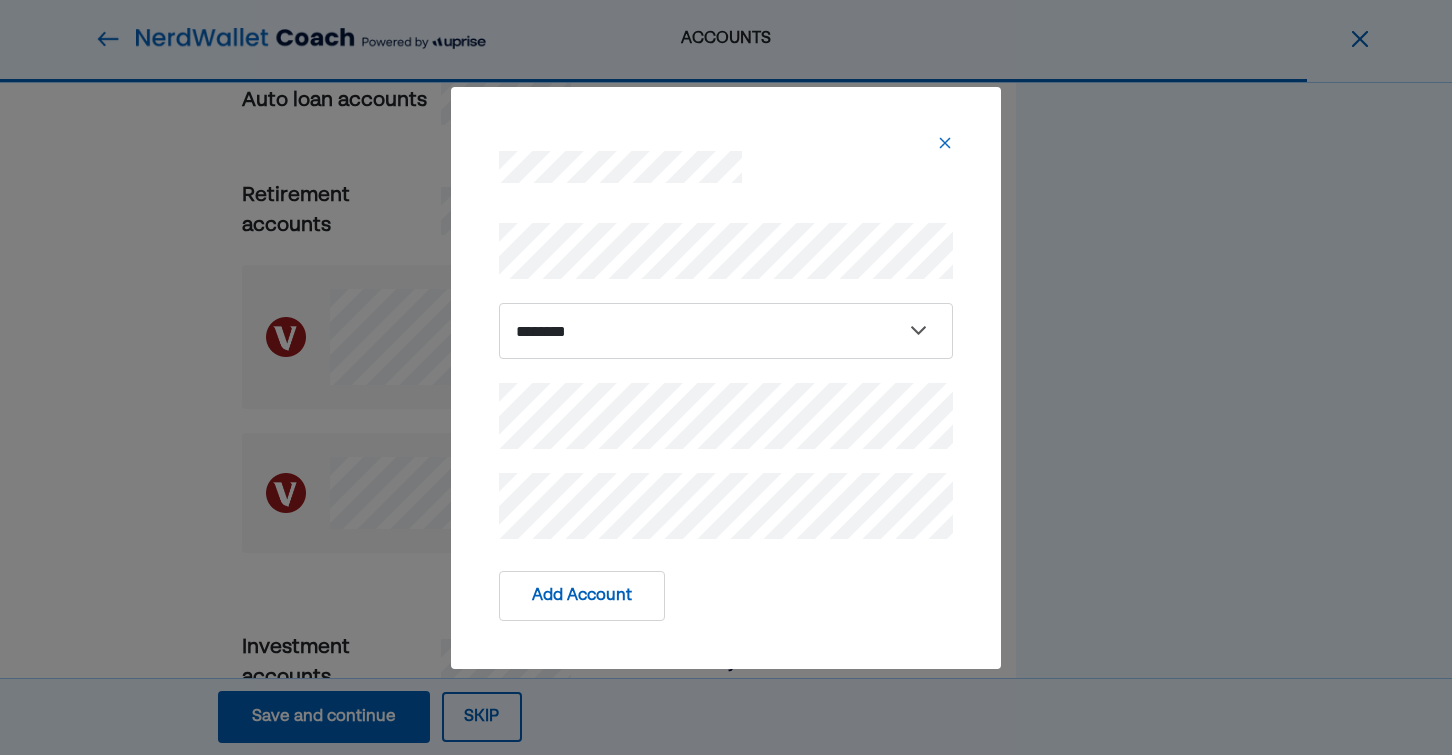 click on "Add Account" at bounding box center (582, 596) 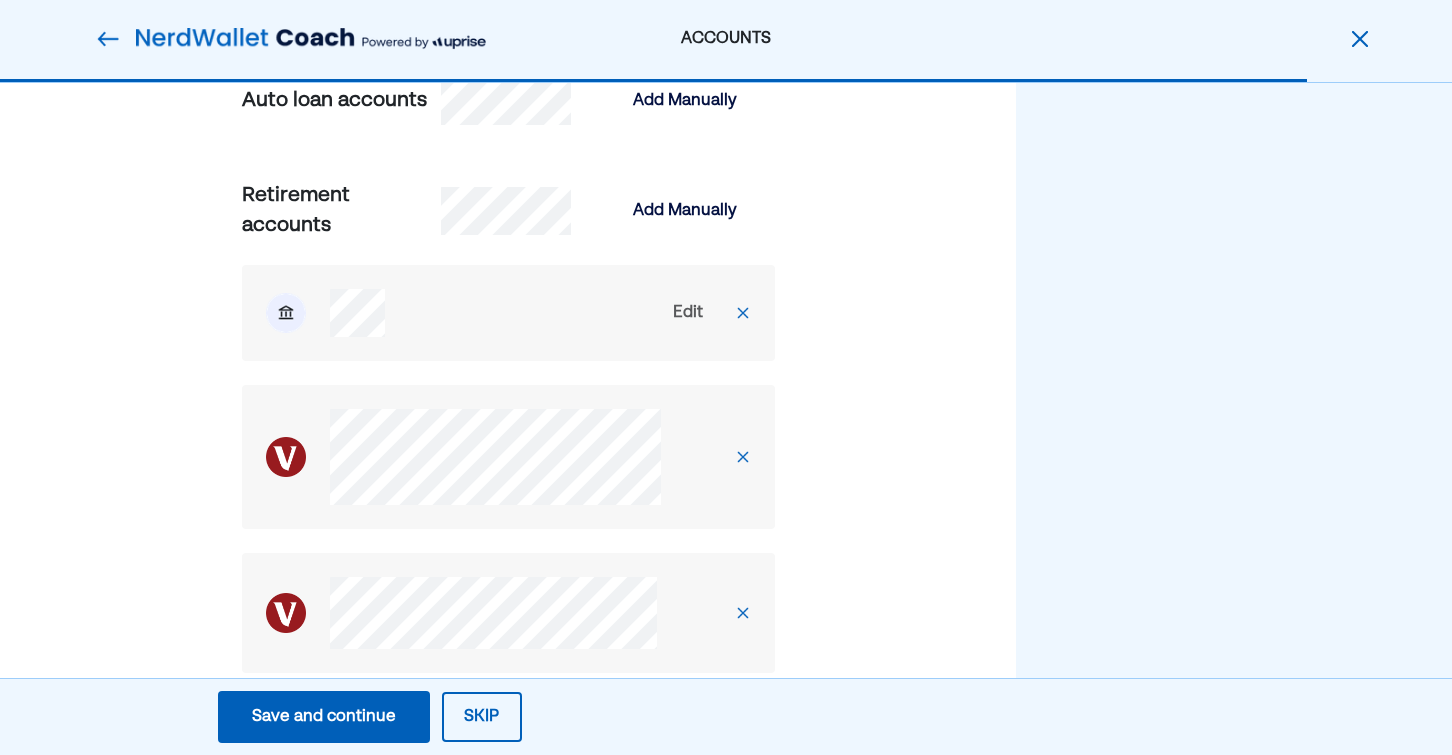 click on "Connect your personal accounts Connect any accounts you have so we can get a clear, updated picture of your finances. You can always add new accounts or update them later. You can also add balances manually. Checking accounts Add Manually Savings accounts Add Manually Student loan accounts Add Manually Edit Credit card accounts Add Manually Mortgage accounts Add Manually Auto loan accounts Add Manually Retirement accounts Add Manually Edit Investment accounts Add Manually Cryptocurrency accounts Add Manually Other loan accounts Add Manually" at bounding box center (508, -410) 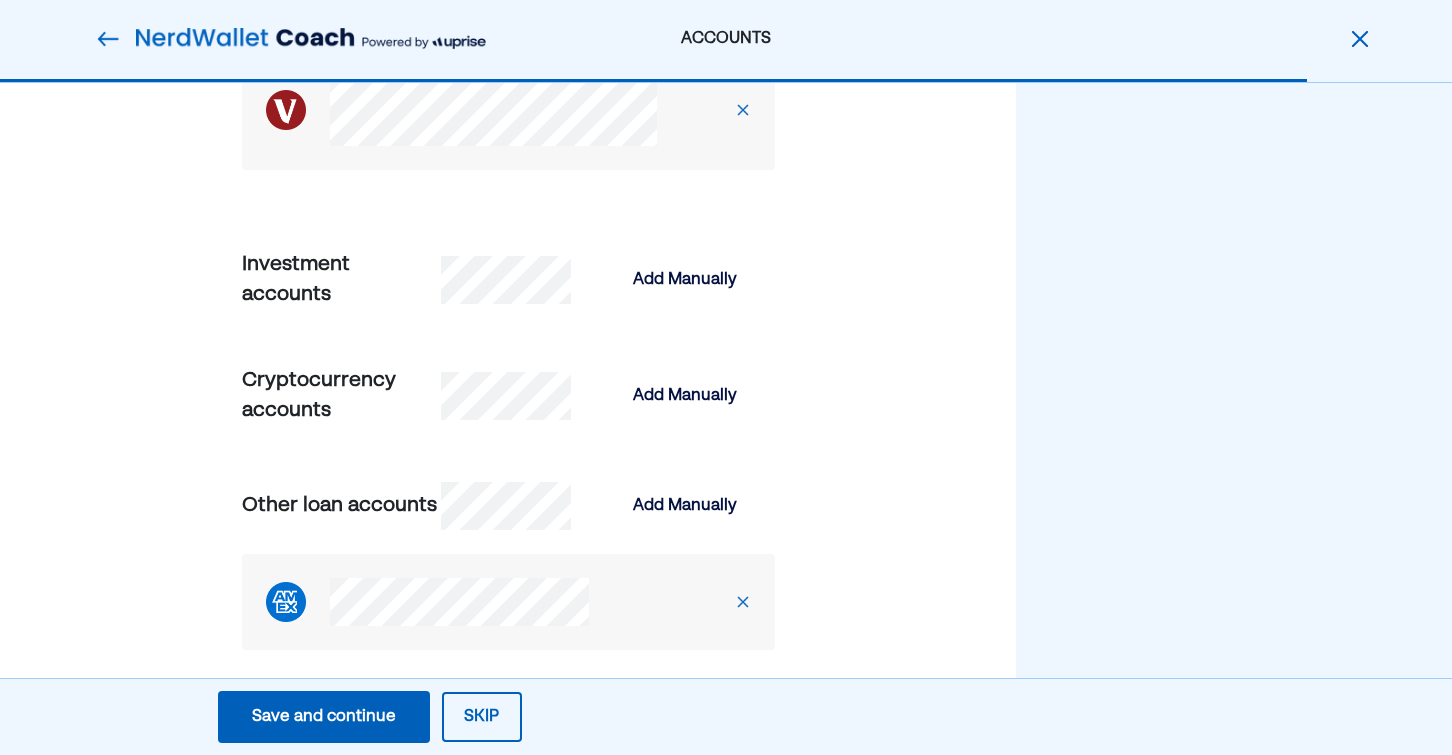 scroll, scrollTop: 2810, scrollLeft: 0, axis: vertical 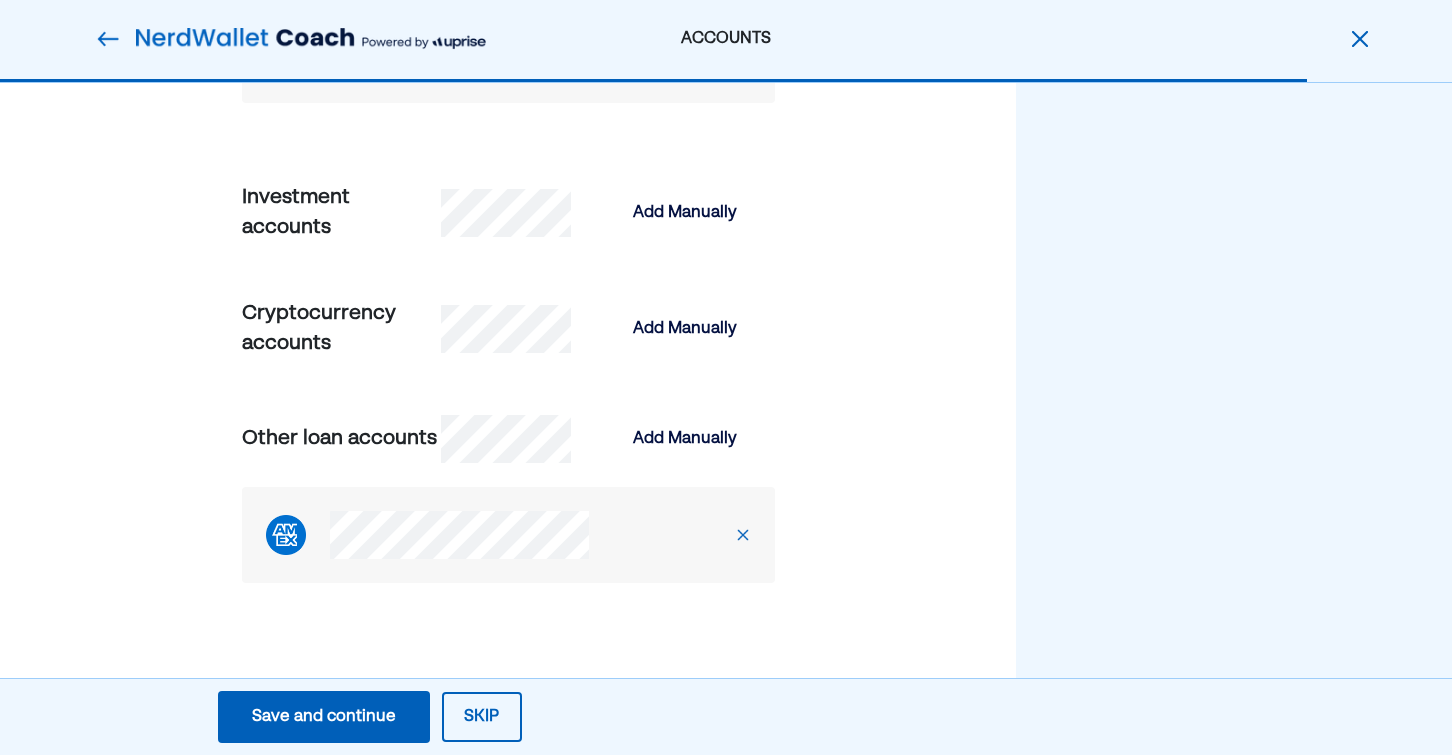 click on "Save and continue" at bounding box center (324, 717) 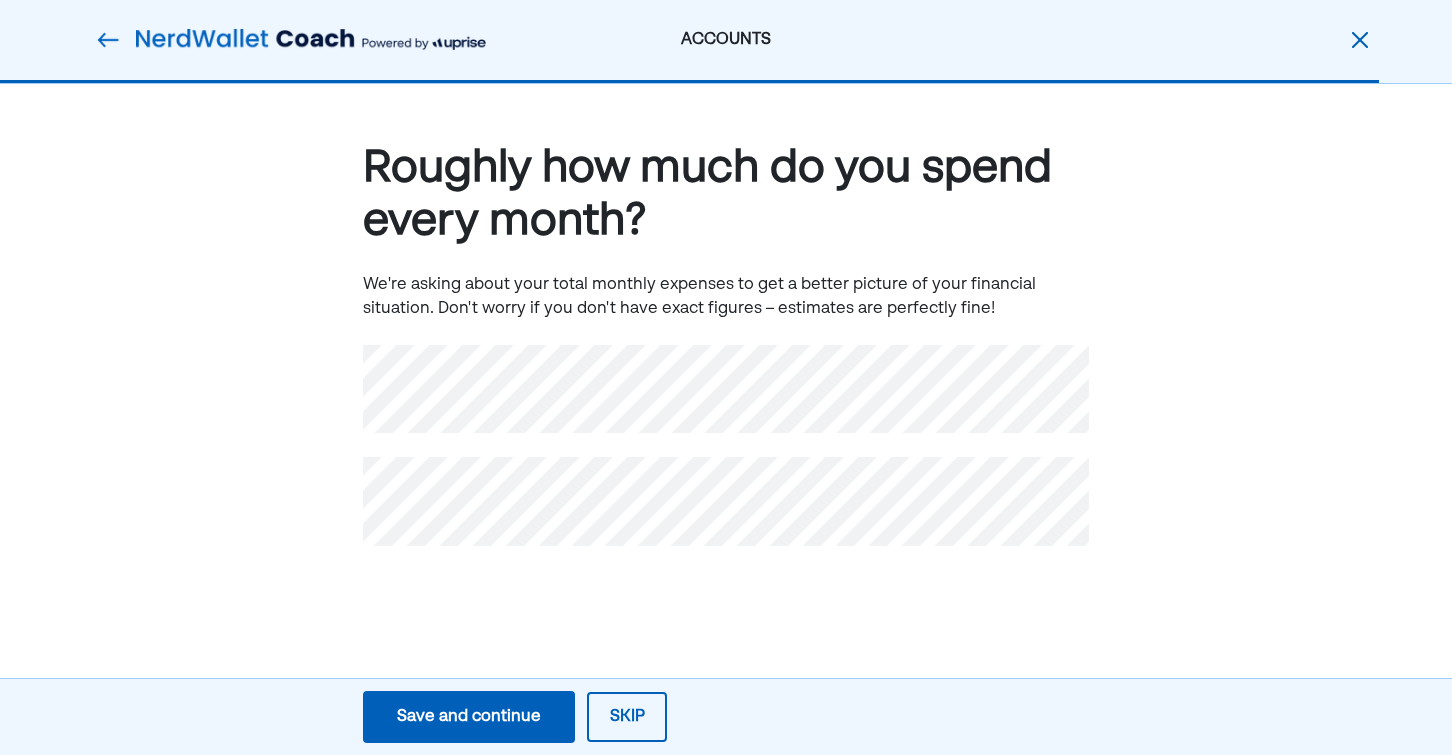 click on "Save and continue" at bounding box center (469, 717) 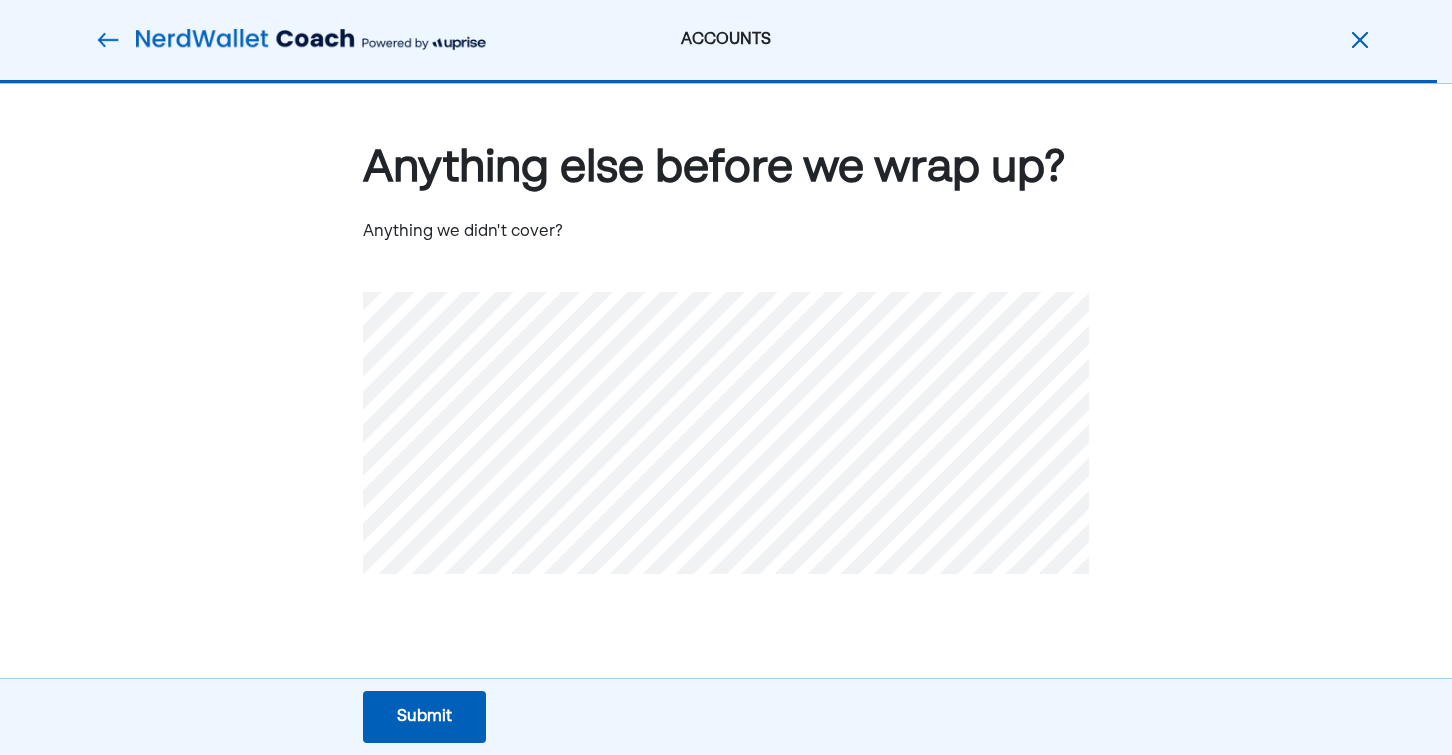 click on "Submit Submit Submit" at bounding box center (424, 717) 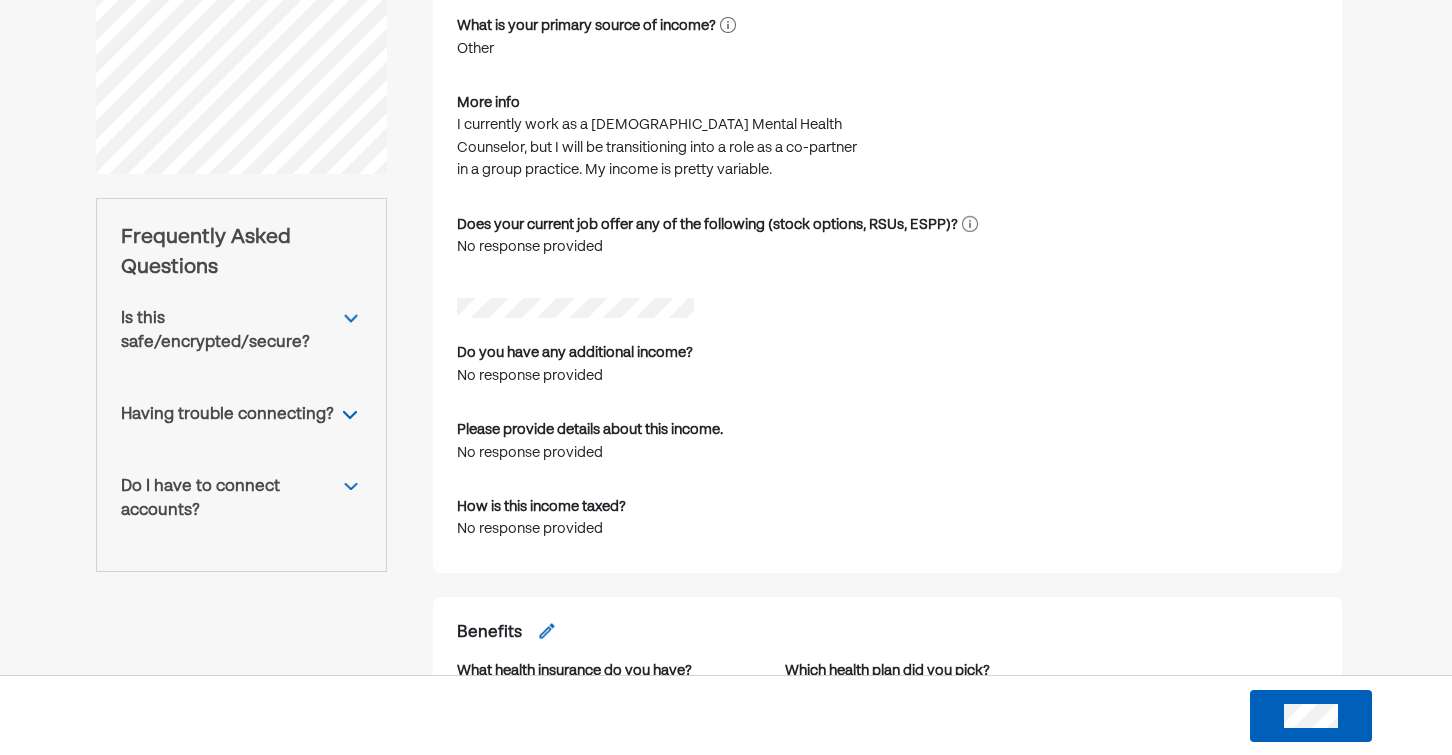 scroll, scrollTop: 447, scrollLeft: 0, axis: vertical 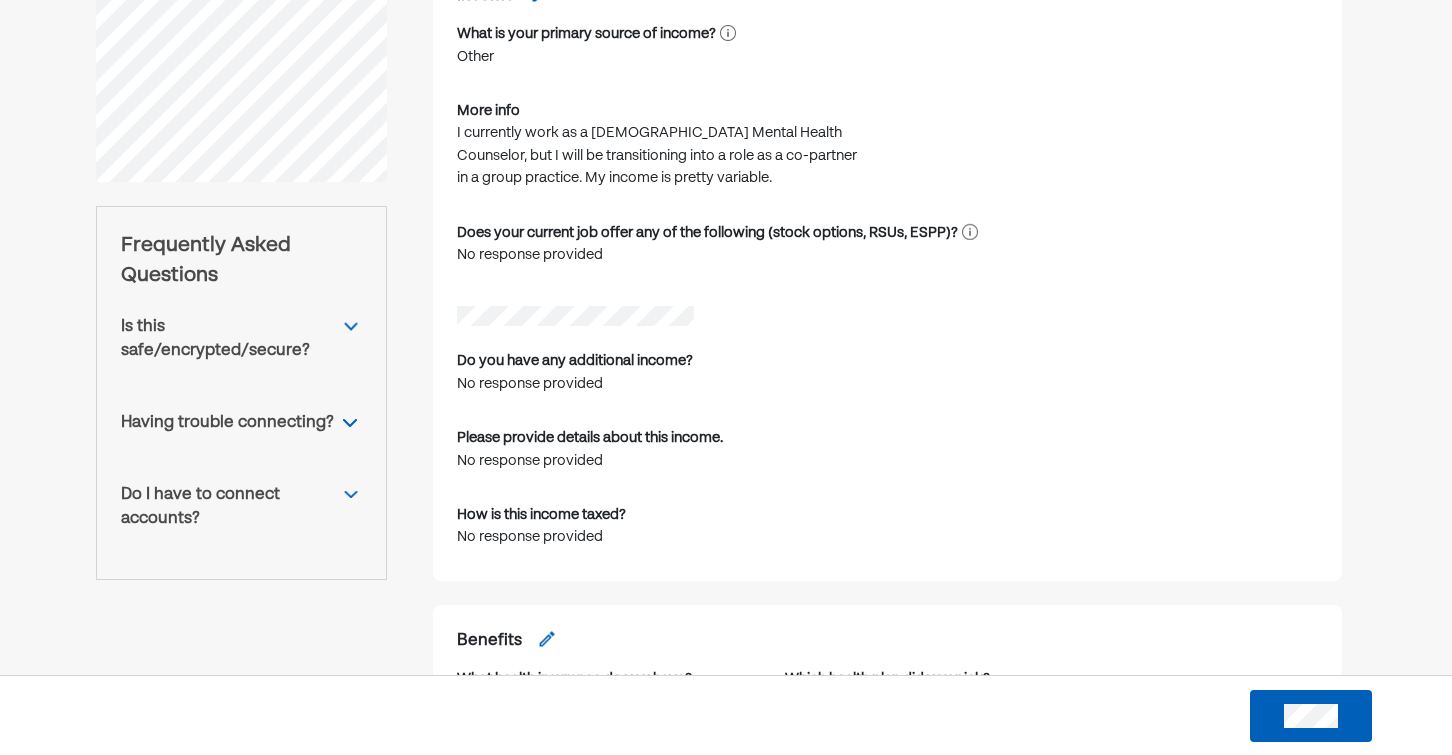click on "Is this safe/encrypted/secure?" at bounding box center [241, 339] 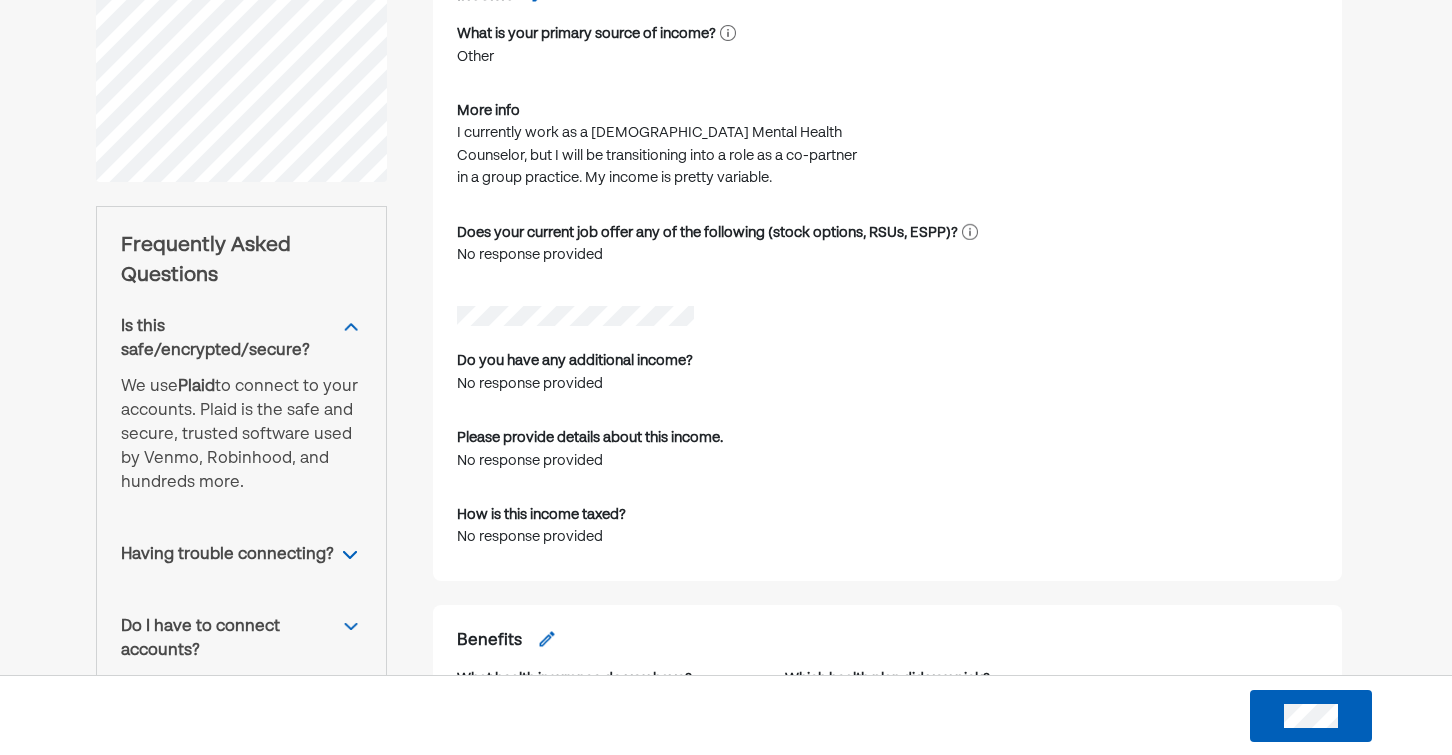 click at bounding box center (351, 327) 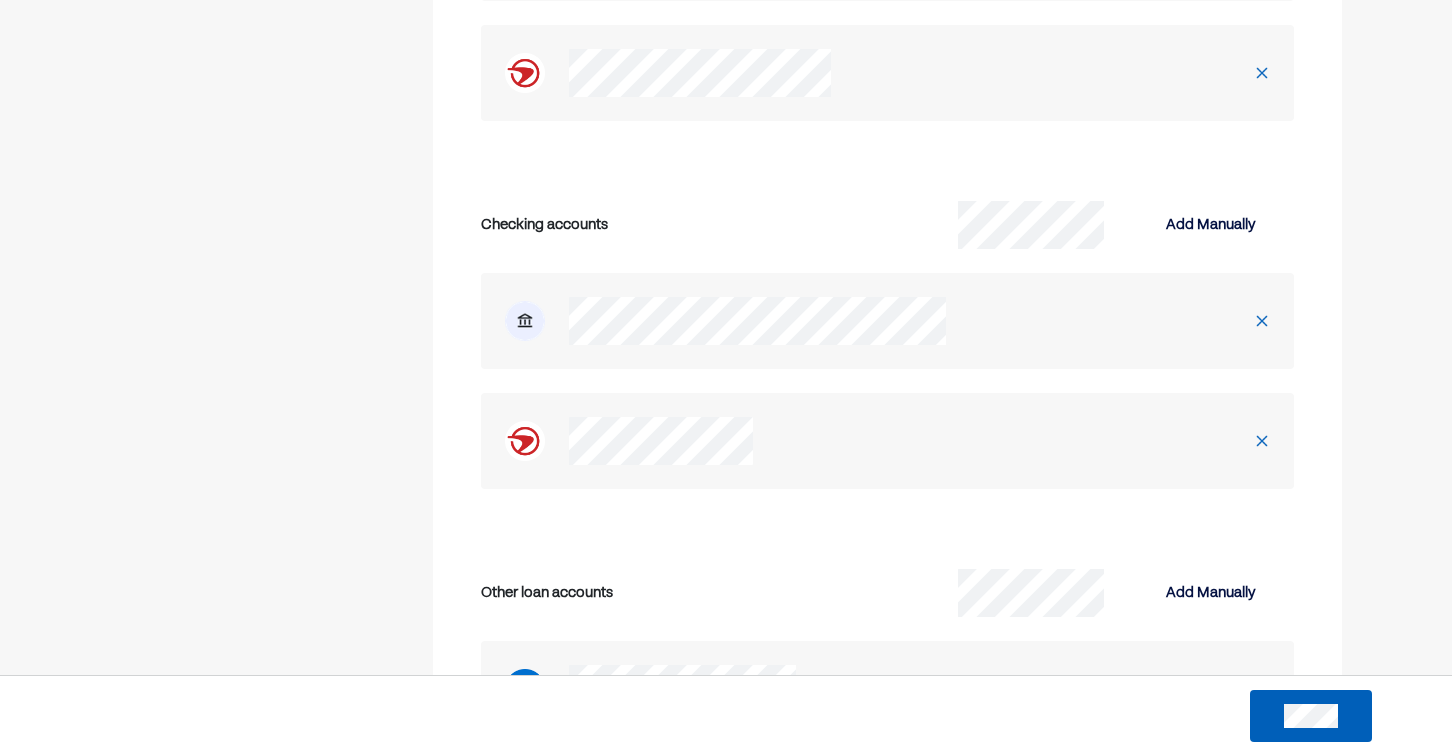 scroll, scrollTop: 3834, scrollLeft: 0, axis: vertical 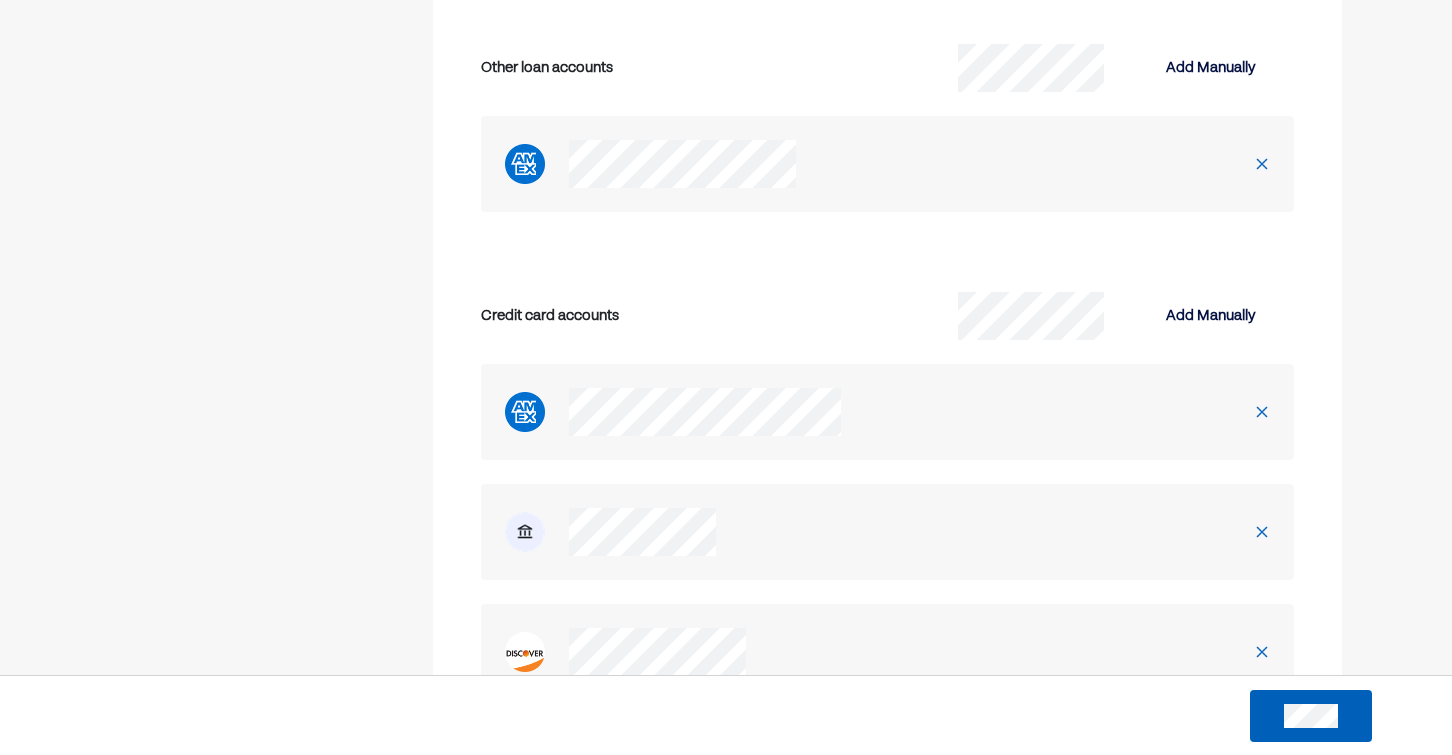 click at bounding box center (1311, 716) 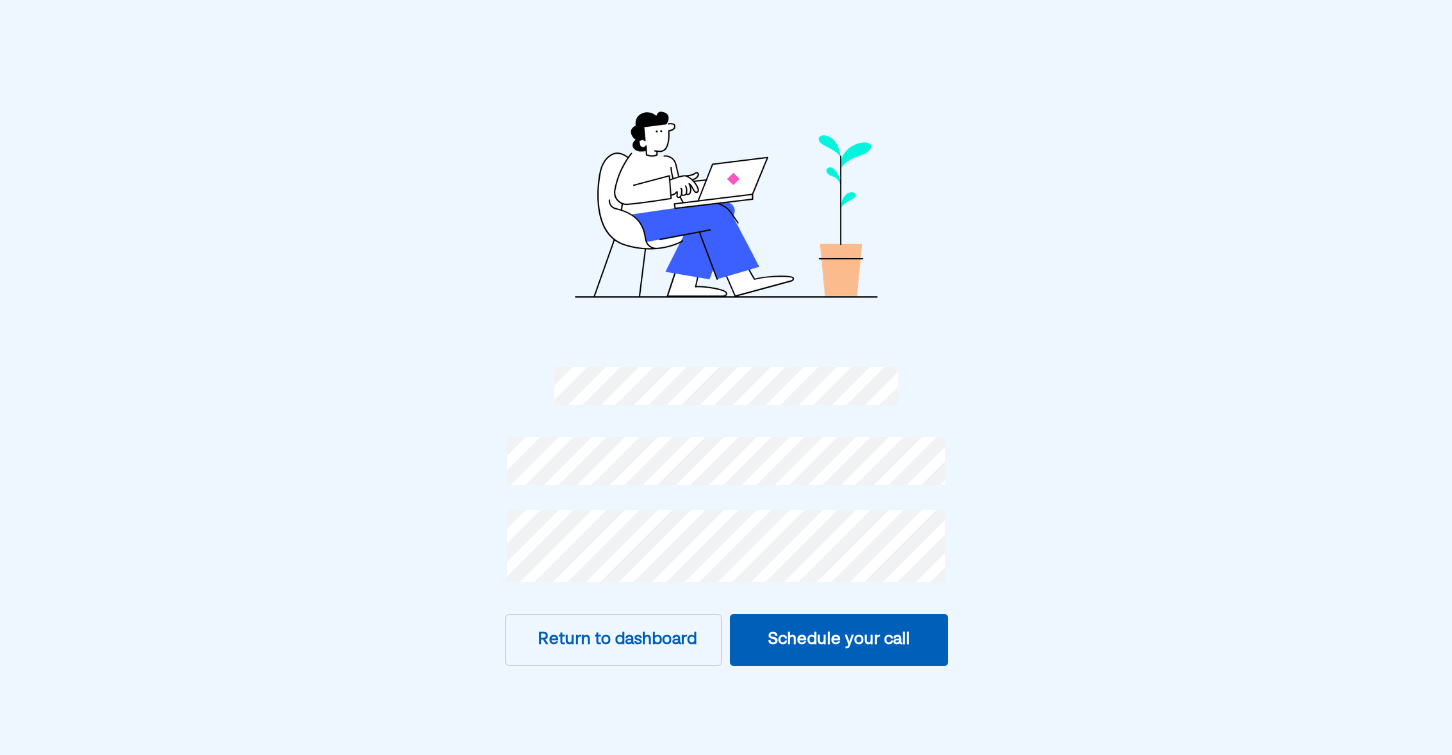 click on "Schedule your call" at bounding box center (839, 640) 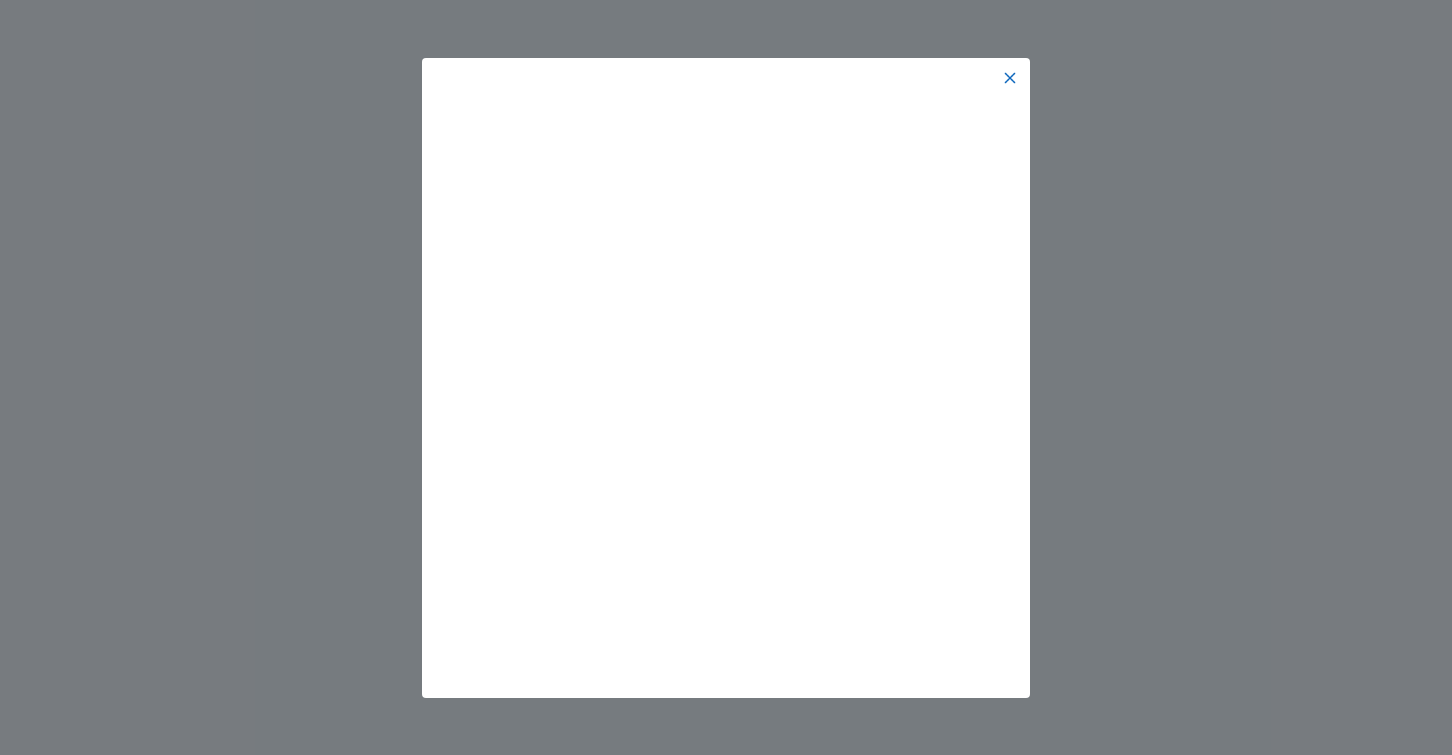 click at bounding box center [1010, 78] 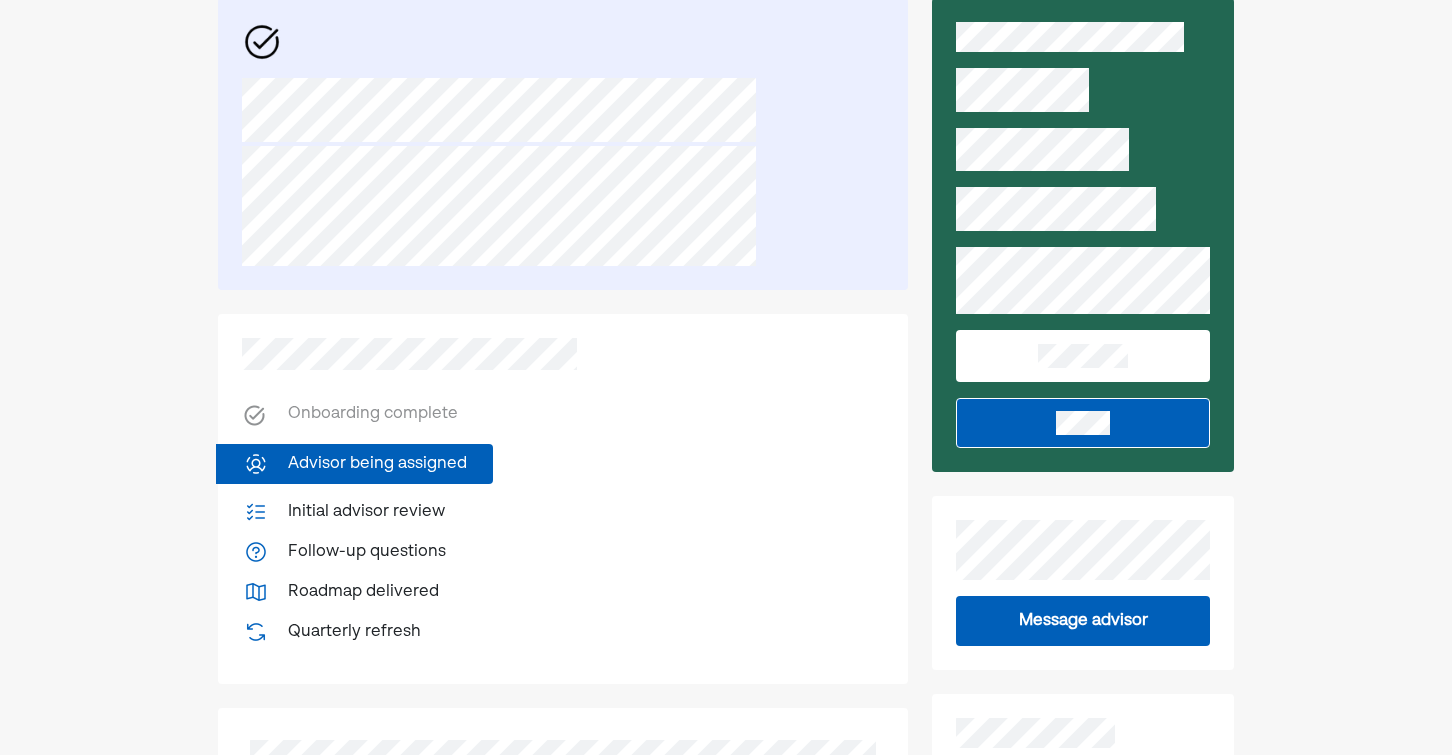 scroll, scrollTop: 248, scrollLeft: 0, axis: vertical 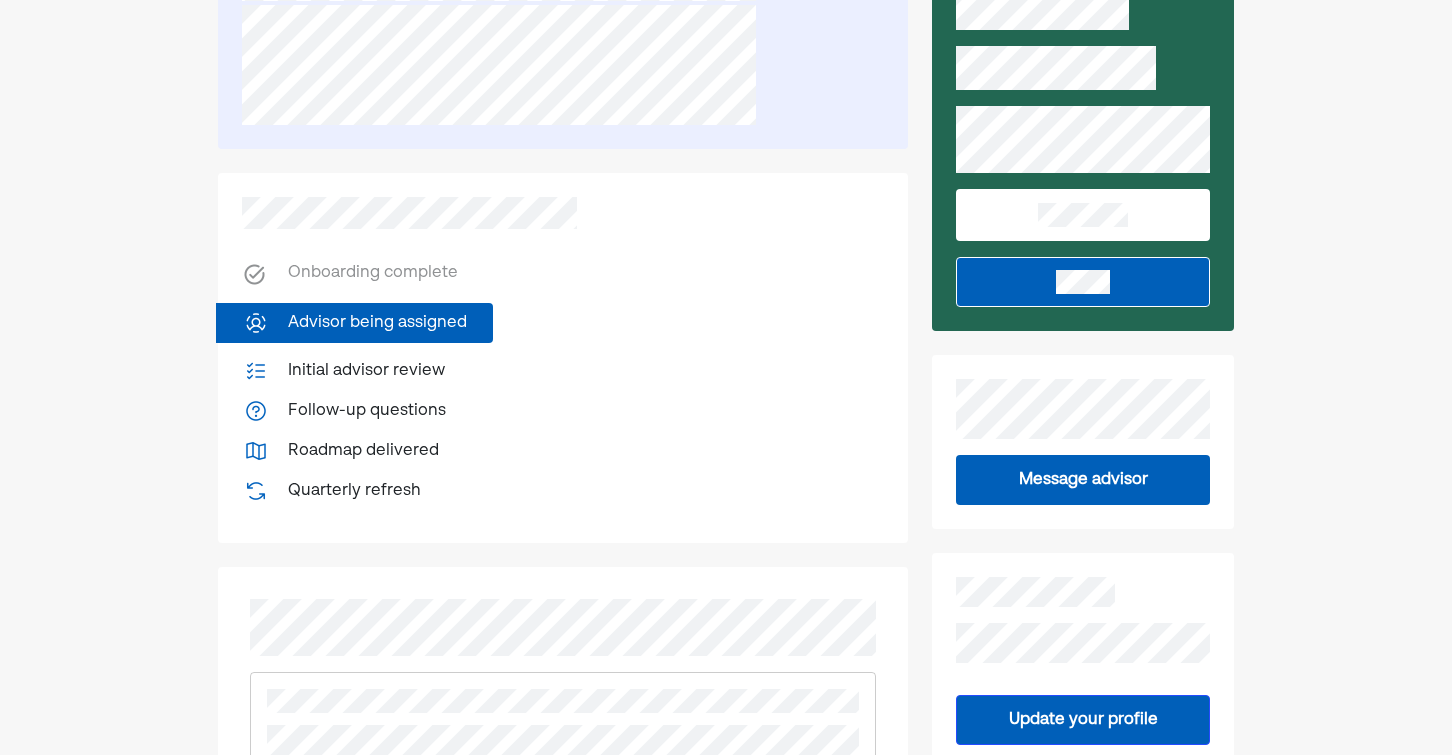 click on "Advisor being assigned" at bounding box center (377, 323) 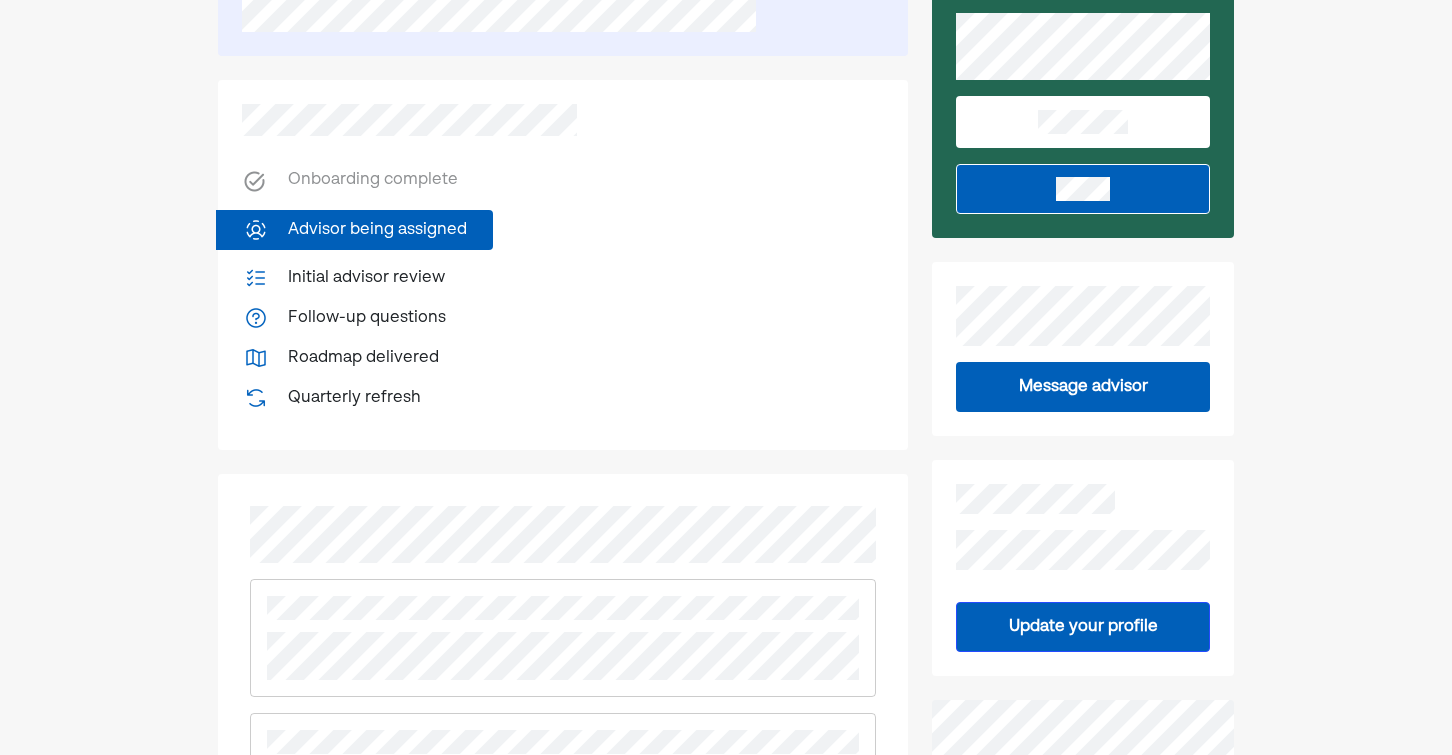 scroll, scrollTop: 586, scrollLeft: 0, axis: vertical 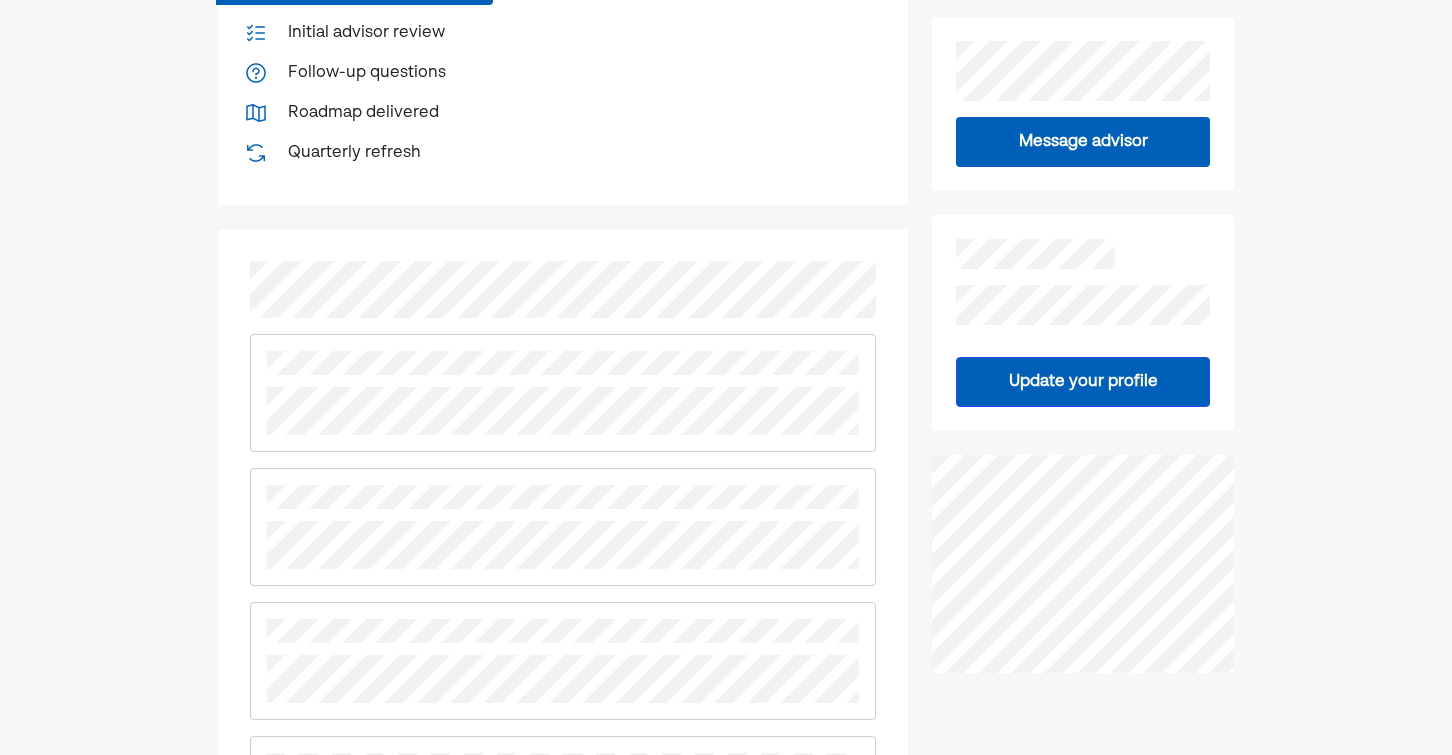 click at bounding box center [563, 527] 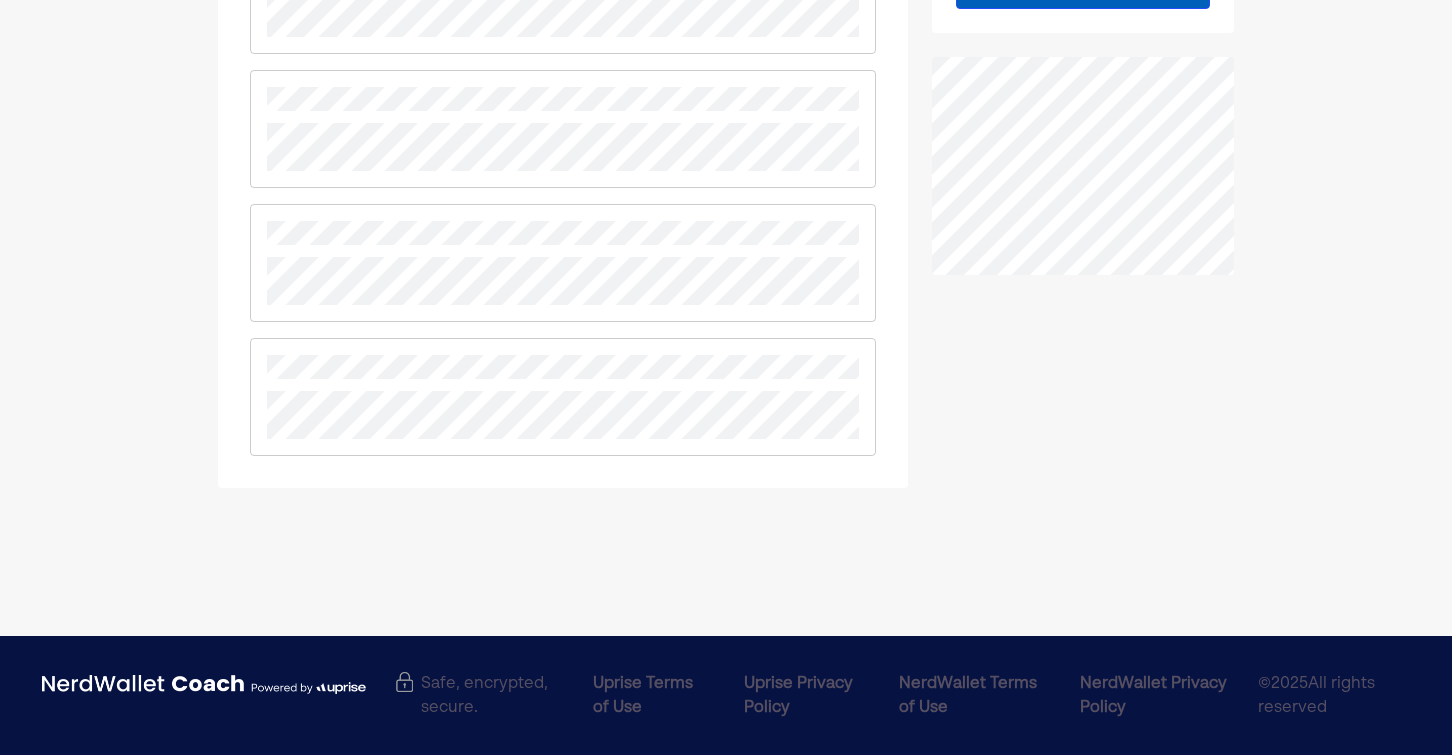 scroll, scrollTop: 985, scrollLeft: 0, axis: vertical 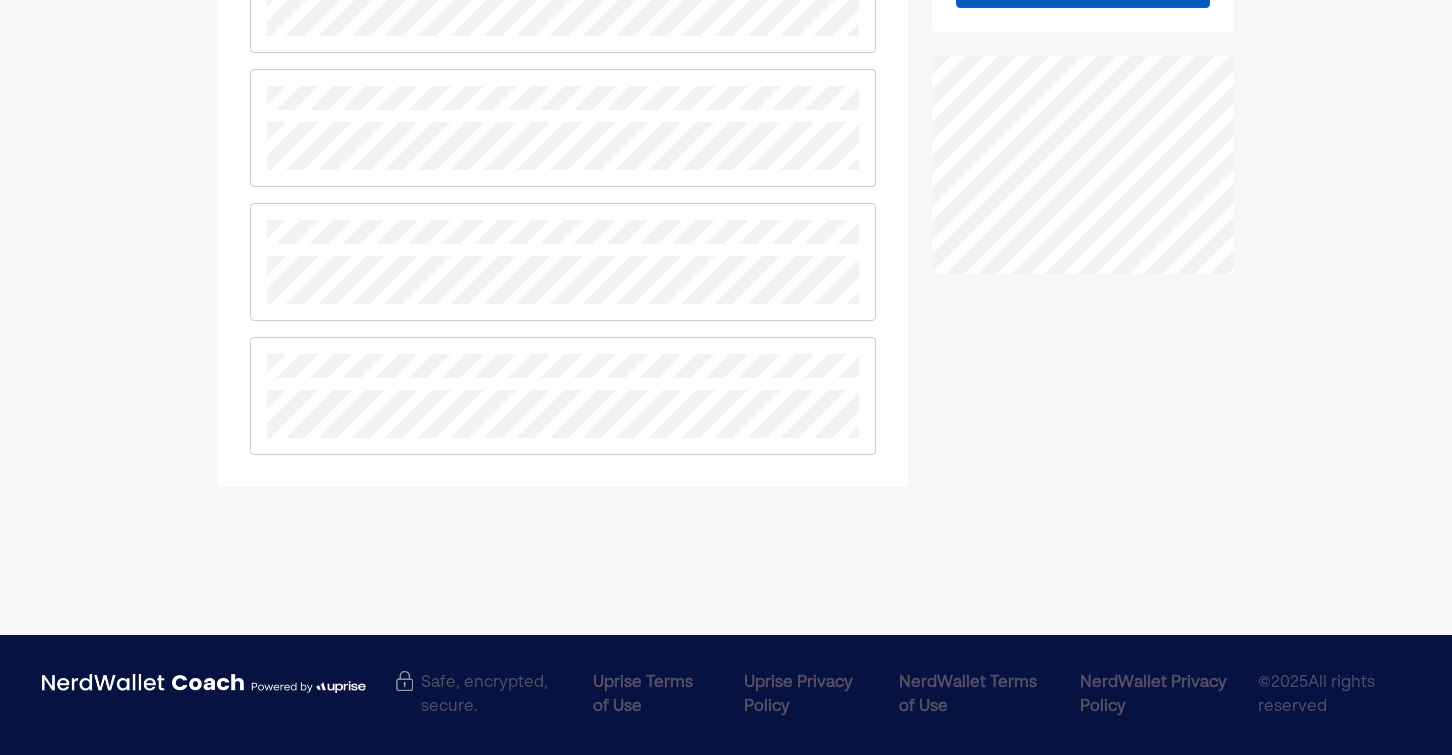 click at bounding box center (563, 396) 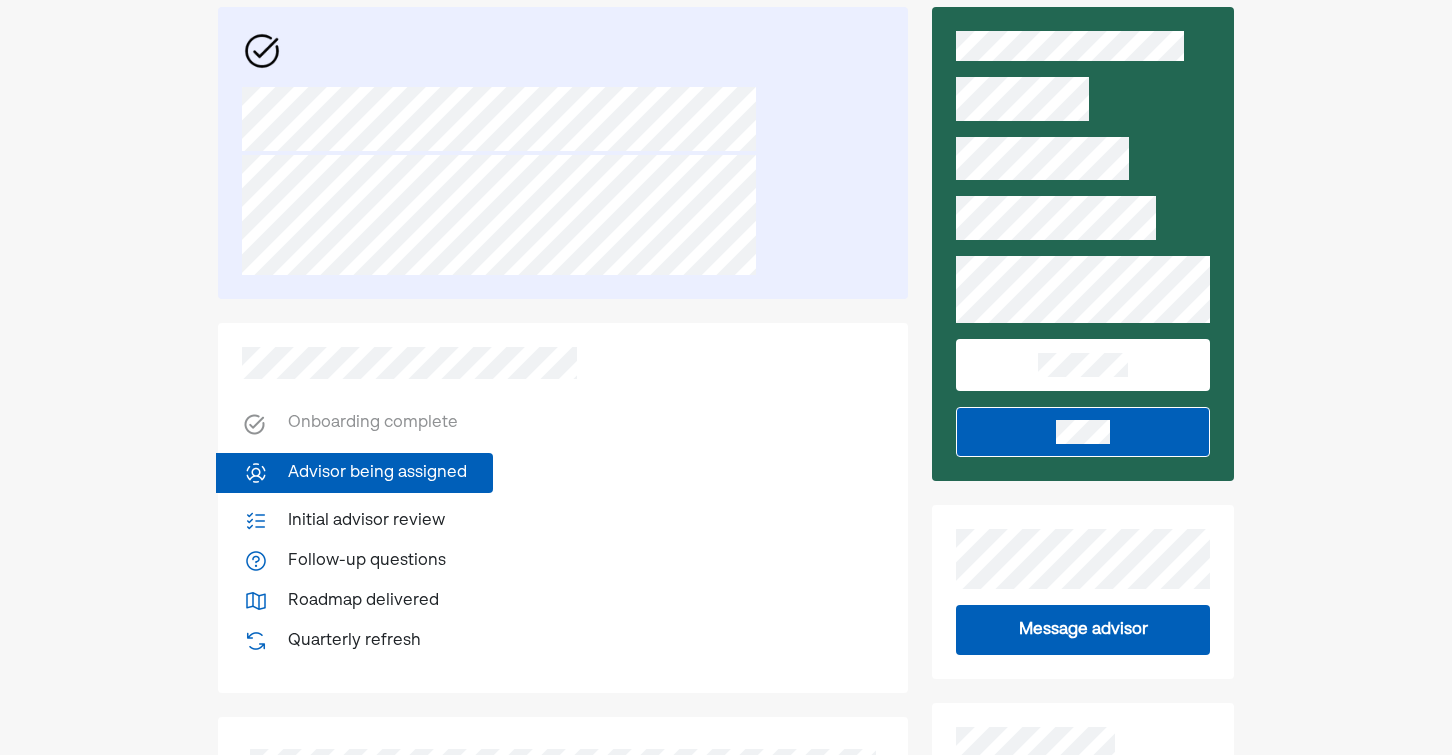 scroll, scrollTop: 69, scrollLeft: 0, axis: vertical 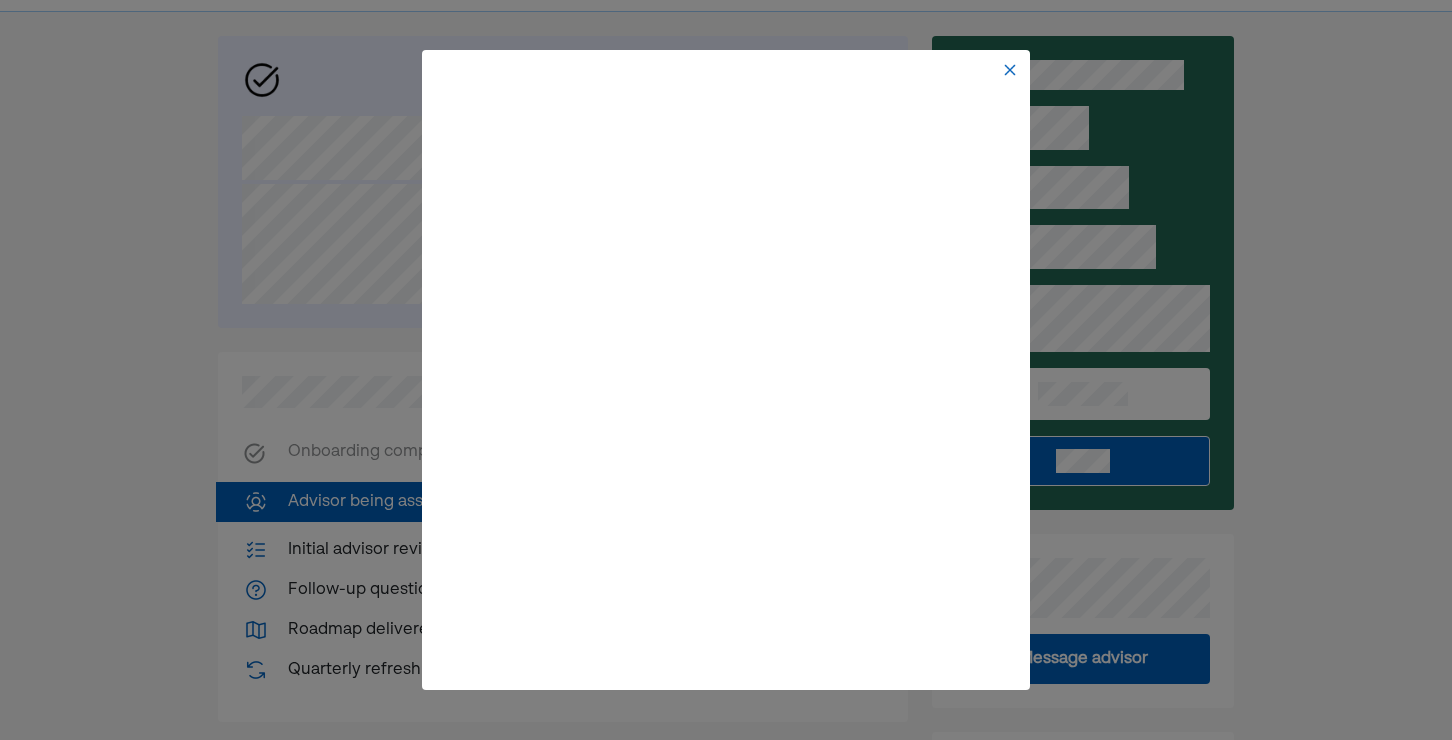 click at bounding box center (1010, 70) 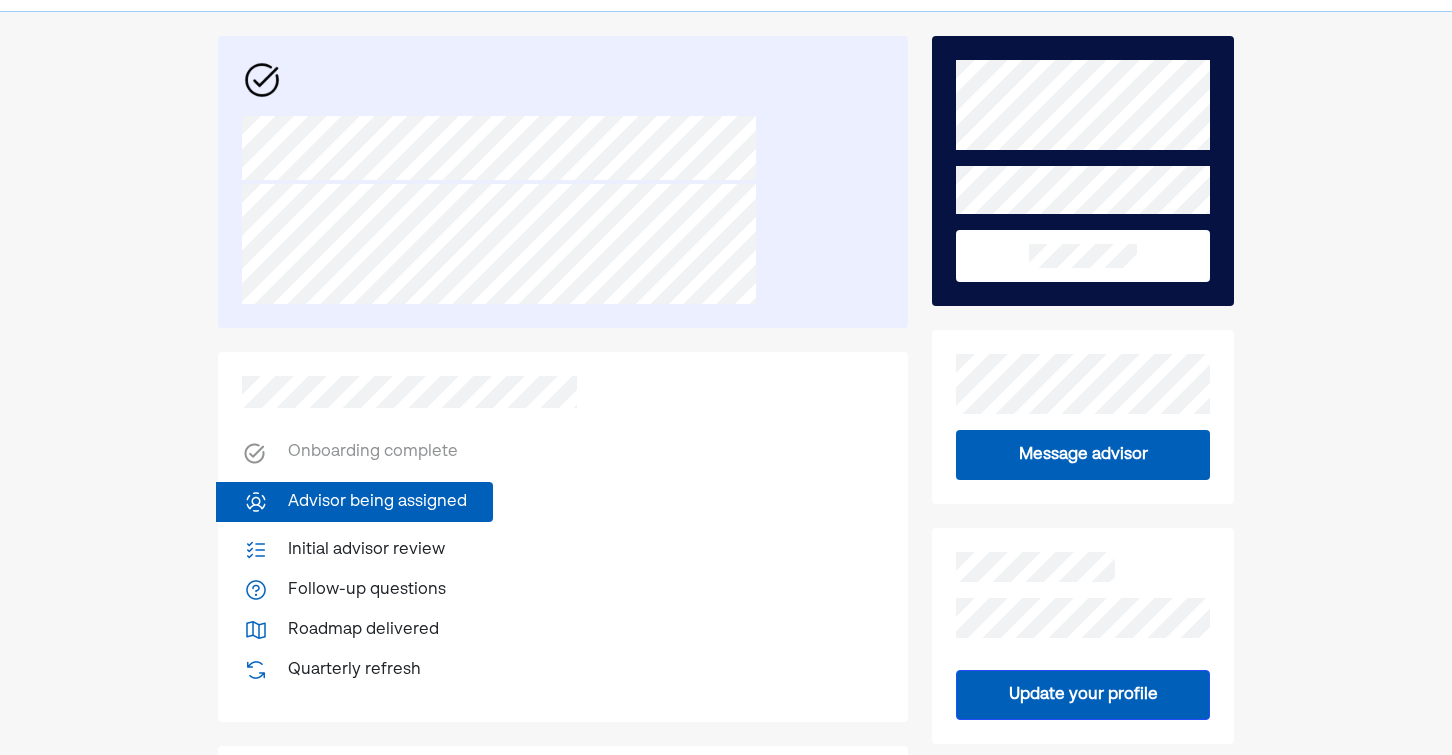 click on "Onboarding complete Advisor being assigned Initial advisor review Follow-up questions Roadmap delivered Quarterly refresh" at bounding box center [563, 537] 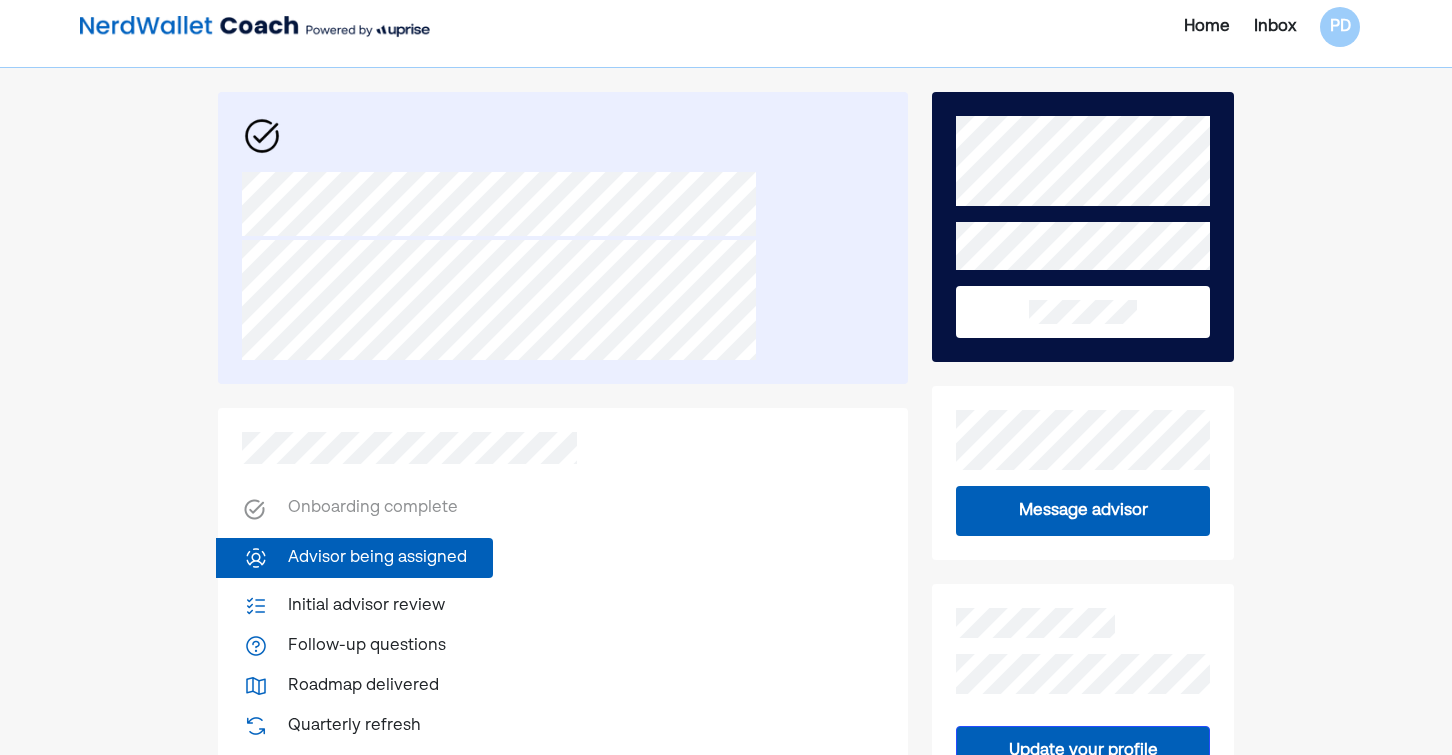 scroll, scrollTop: 0, scrollLeft: 0, axis: both 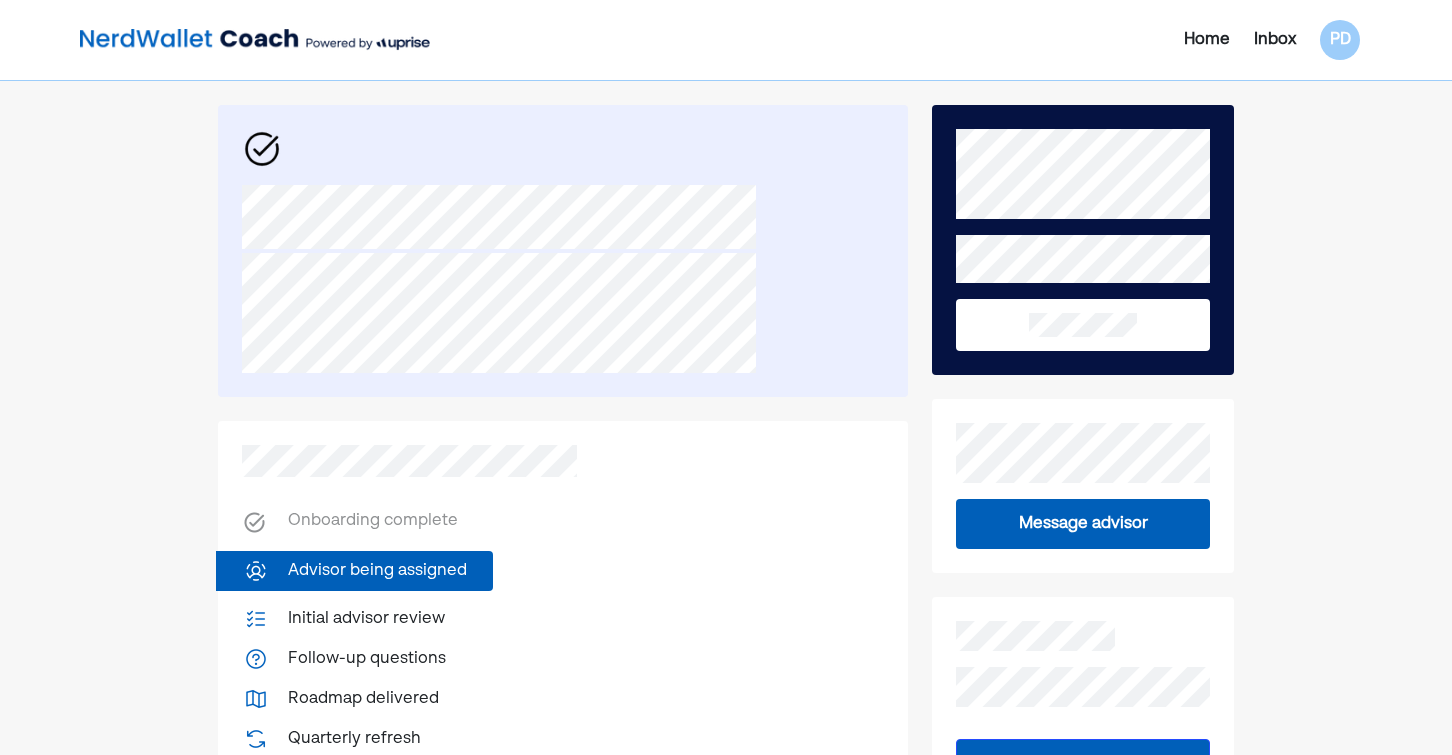 click on "Home" at bounding box center (1207, 40) 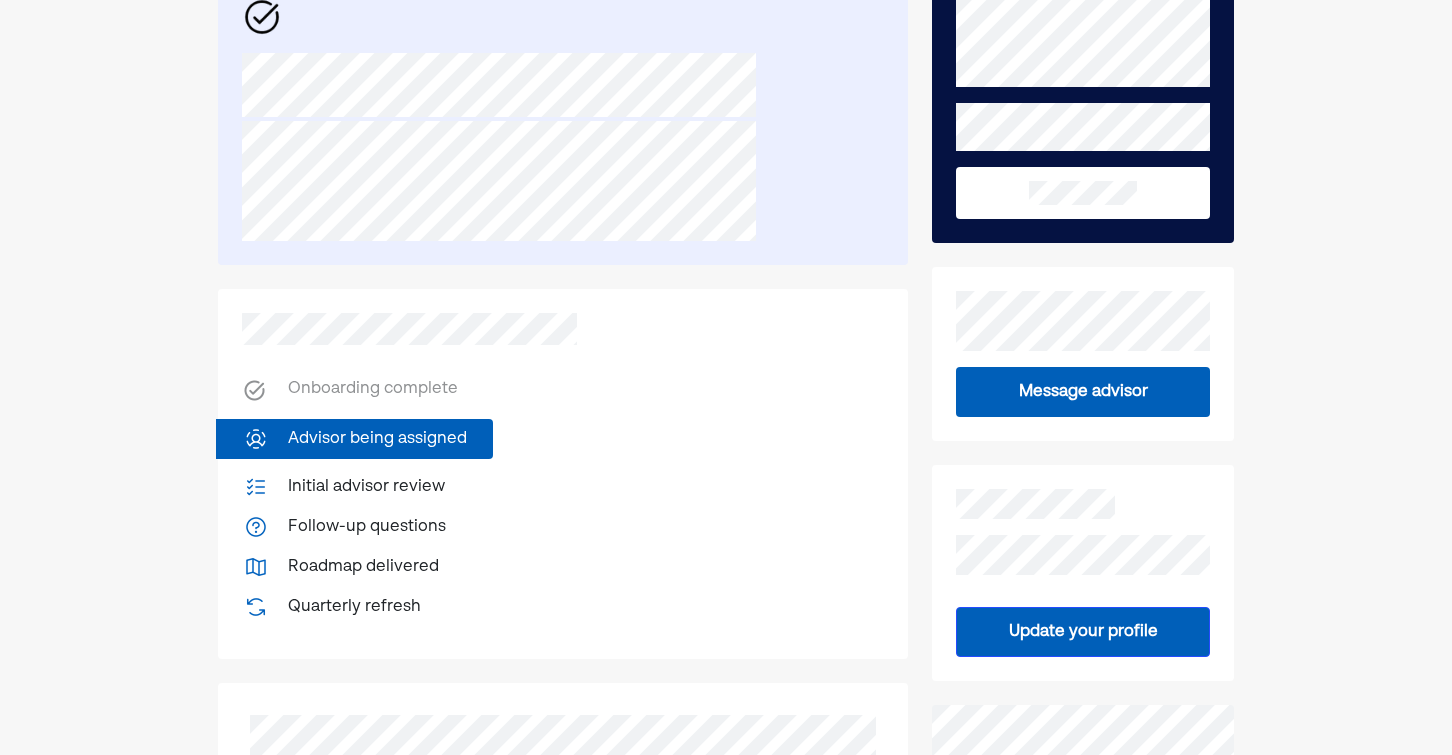 scroll, scrollTop: 151, scrollLeft: 0, axis: vertical 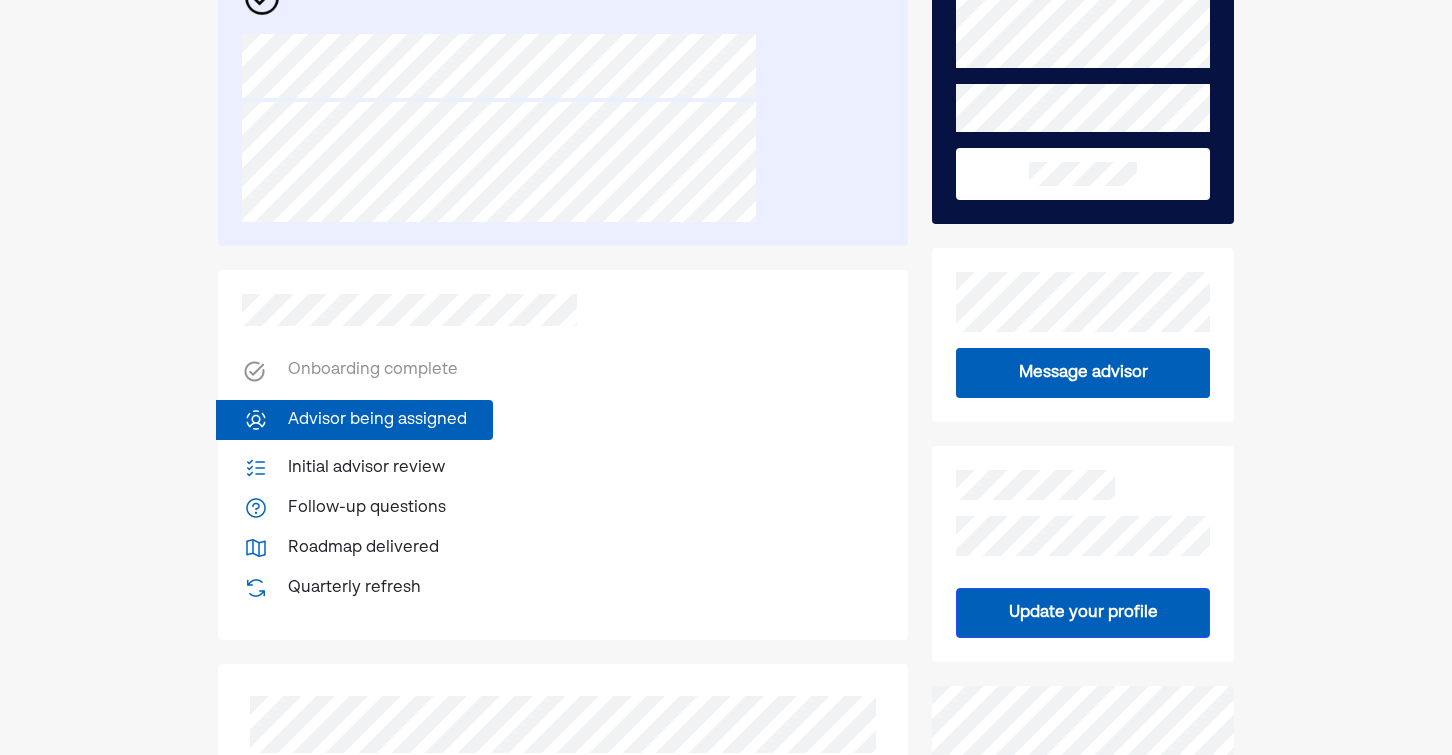 click on "Initial advisor review" at bounding box center [366, 468] 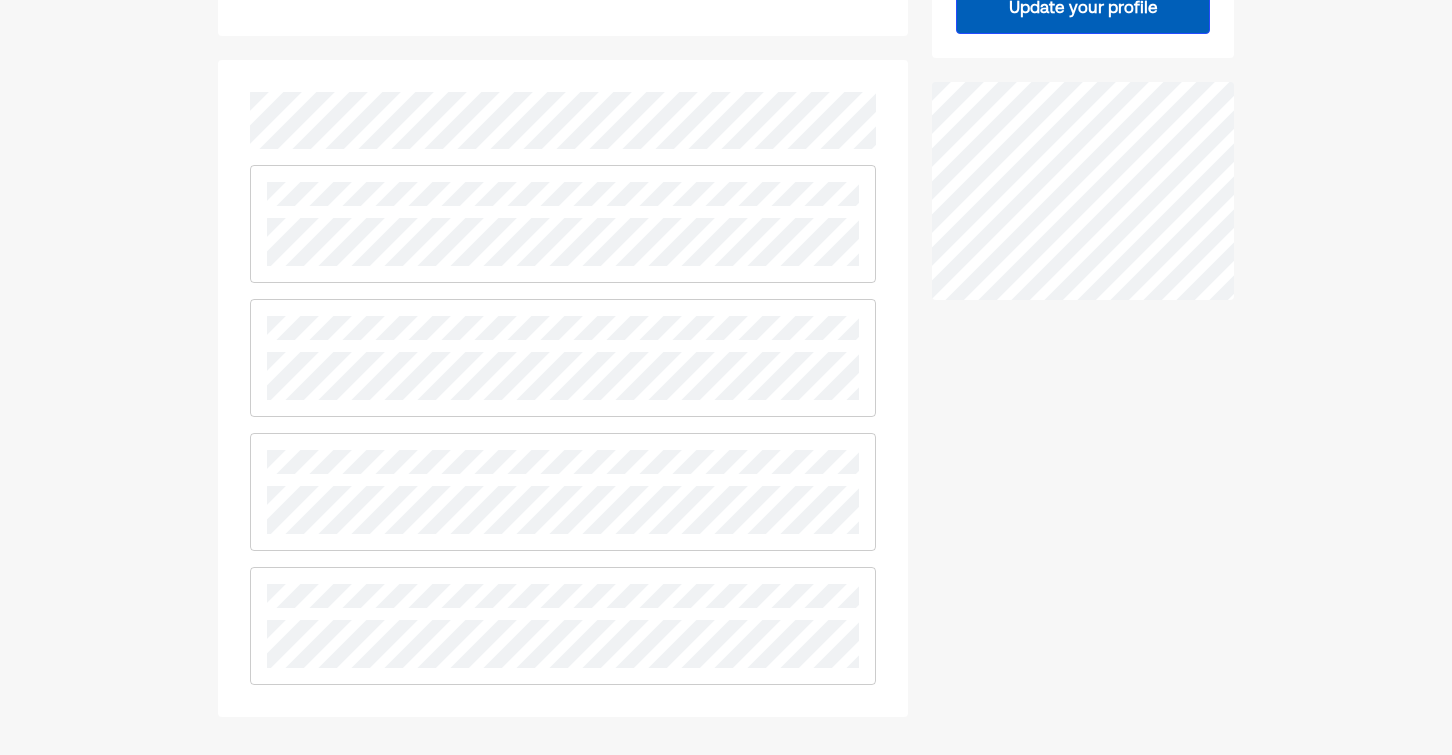 scroll, scrollTop: 780, scrollLeft: 0, axis: vertical 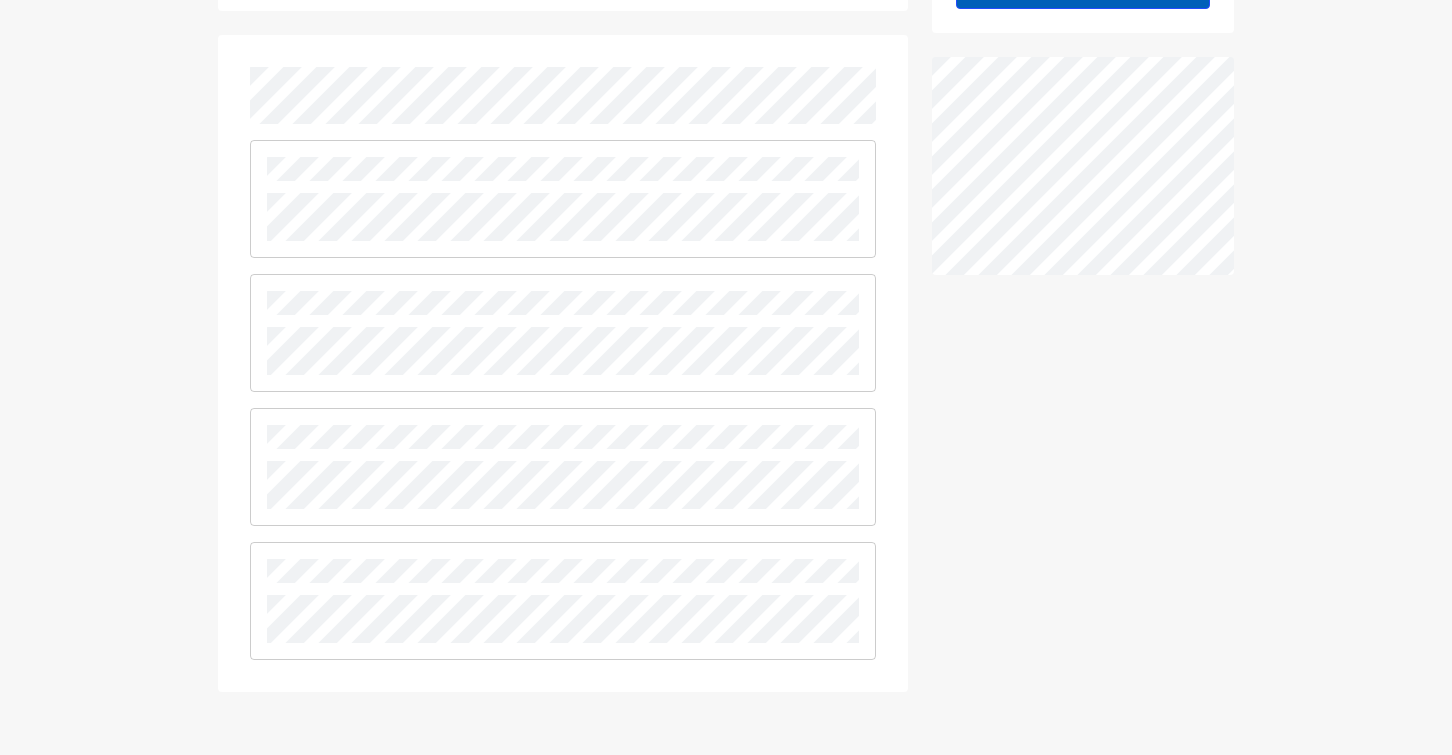 click at bounding box center [563, 199] 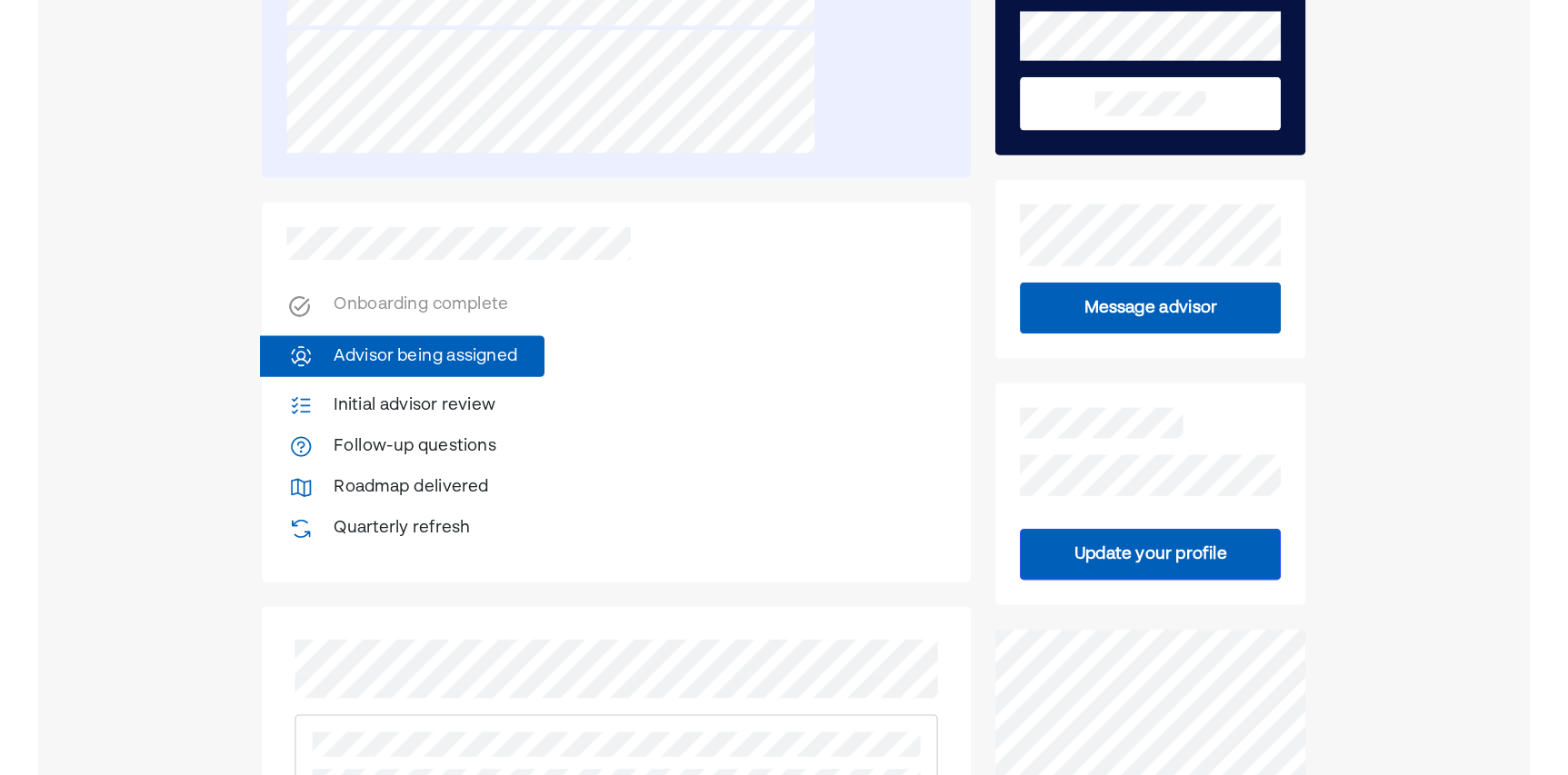 scroll, scrollTop: 294, scrollLeft: 0, axis: vertical 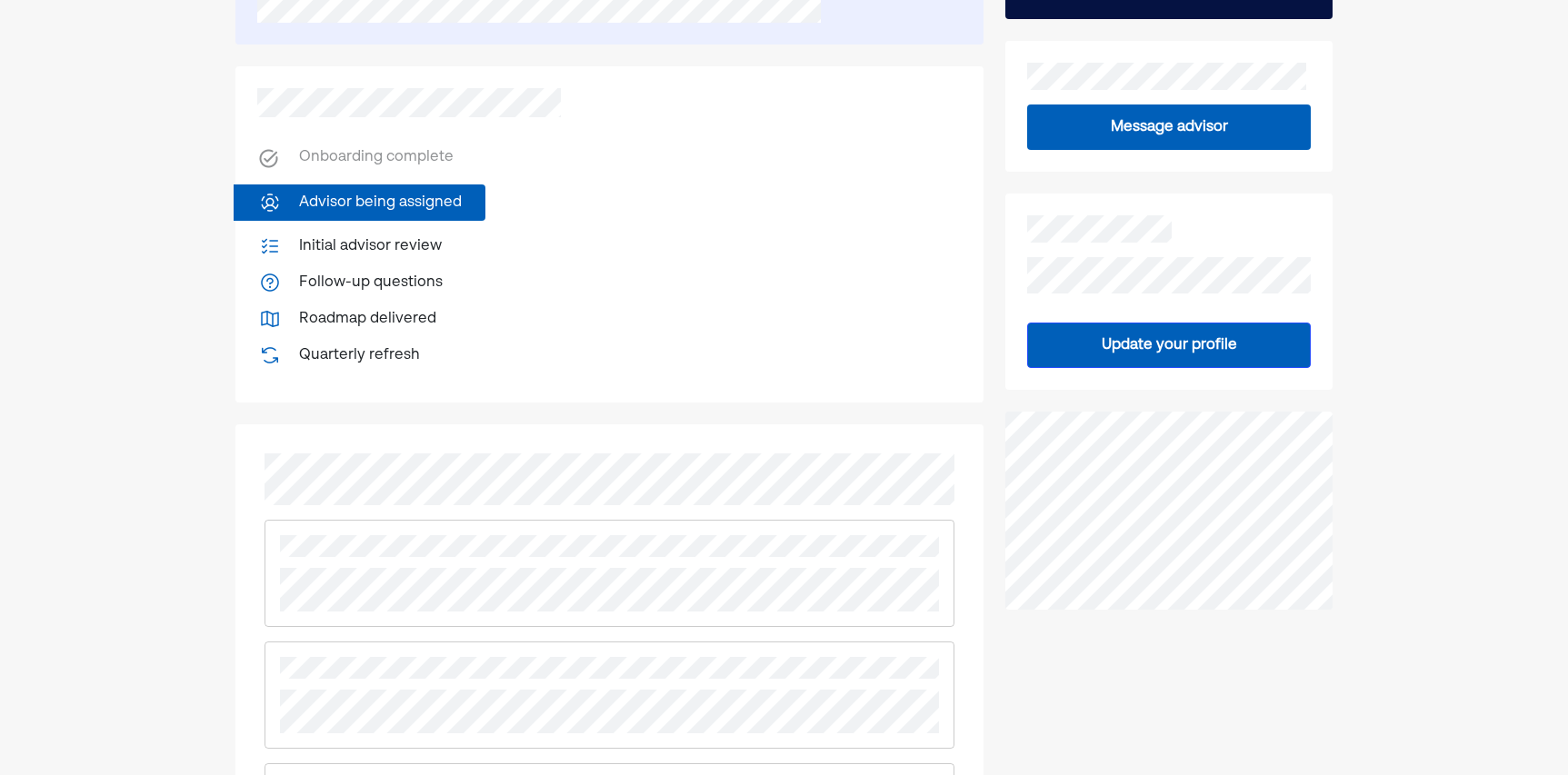 click on "Home Inbox PD Onboarding complete Advisor being assigned Initial advisor review Follow-up questions Roadmap delivered Quarterly refresh Message advisor Update your profile Safe, encrypted, secure.   Uprise Terms of Use Uprise Privacy Policy   NerdWallet Terms of Use NerdWallet Privacy Policy © 2025  All rights reserved" at bounding box center [784, 485] 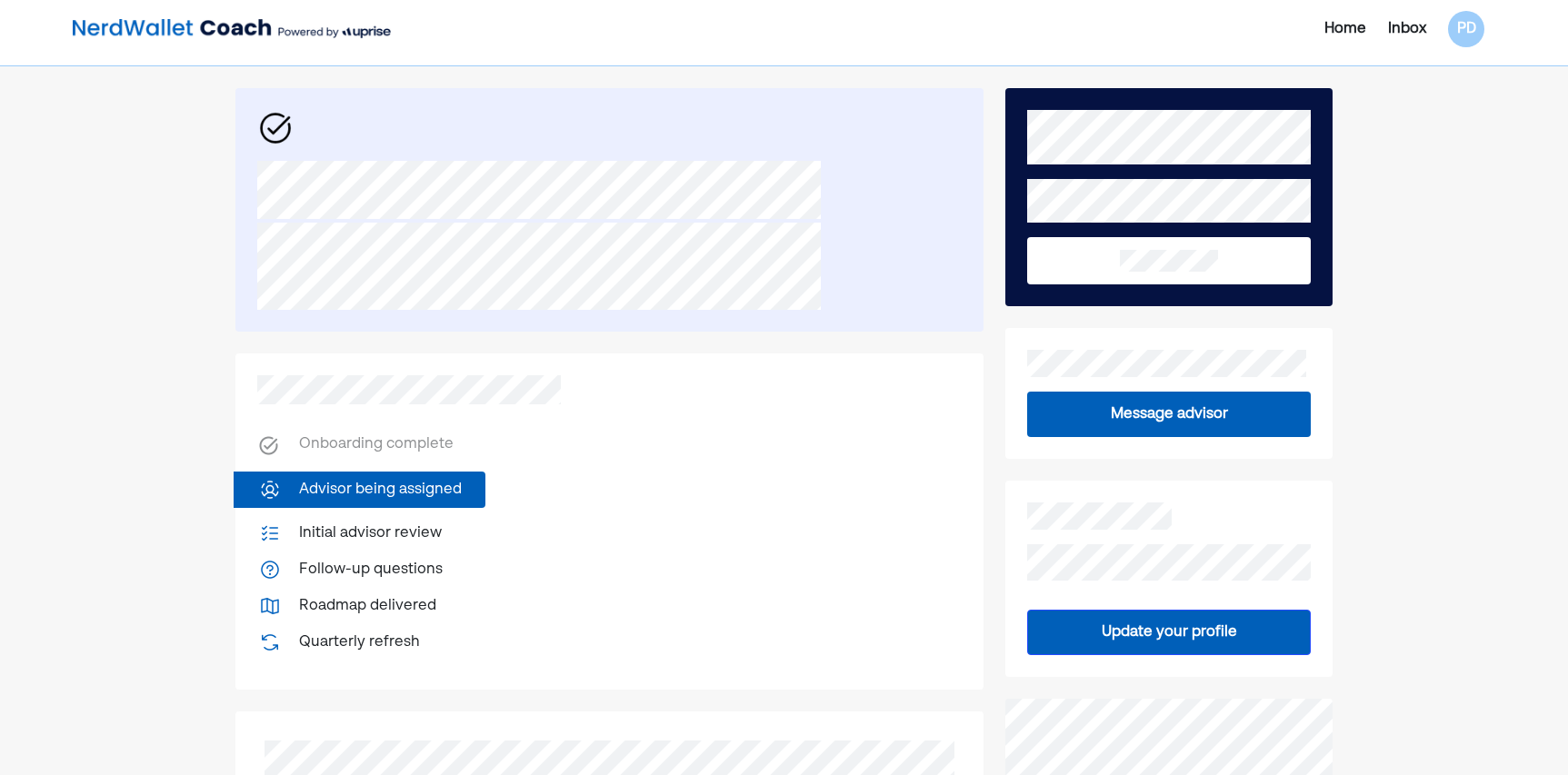 scroll, scrollTop: 0, scrollLeft: 0, axis: both 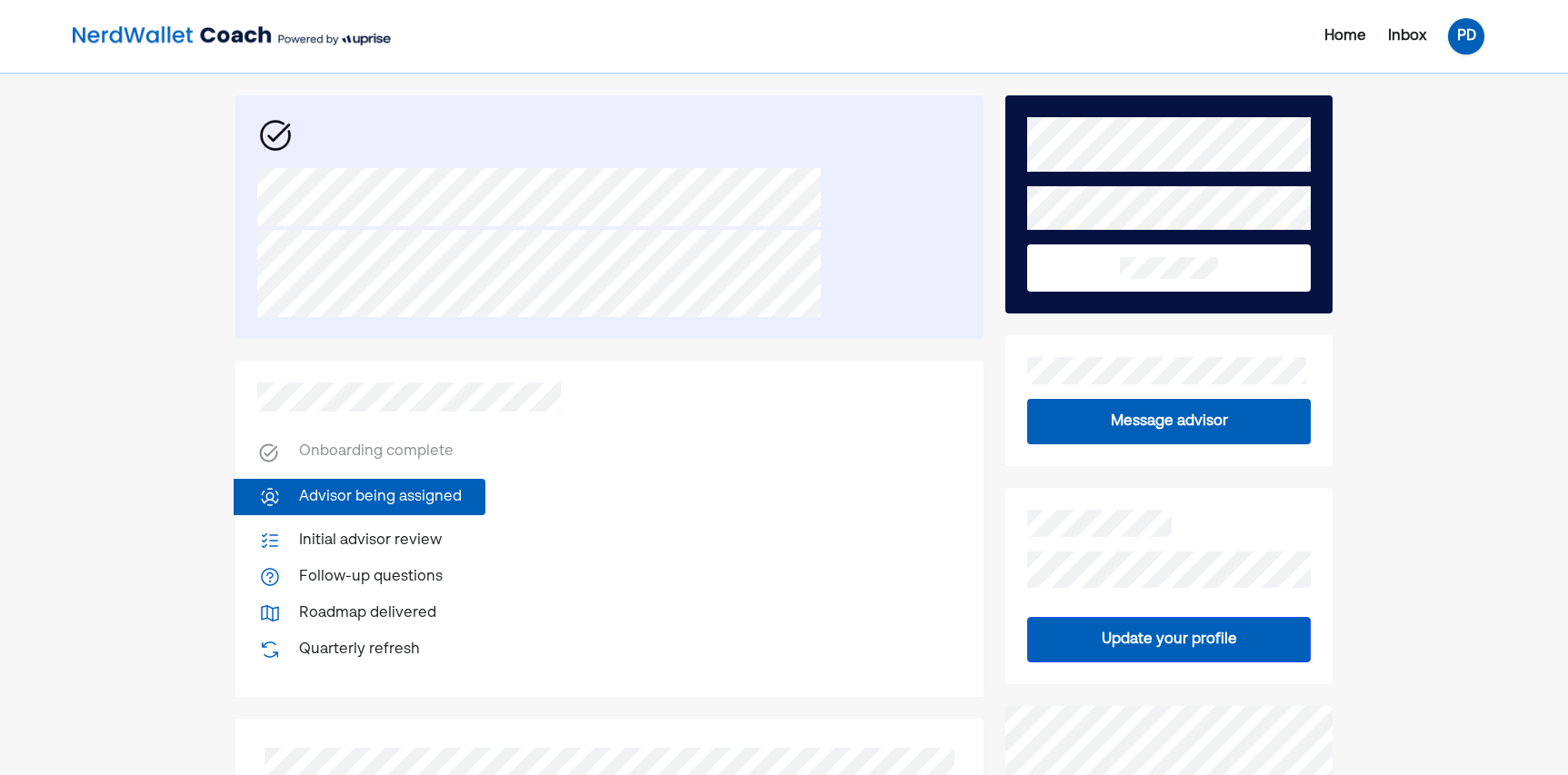 click on "PD" at bounding box center [1466, 36] 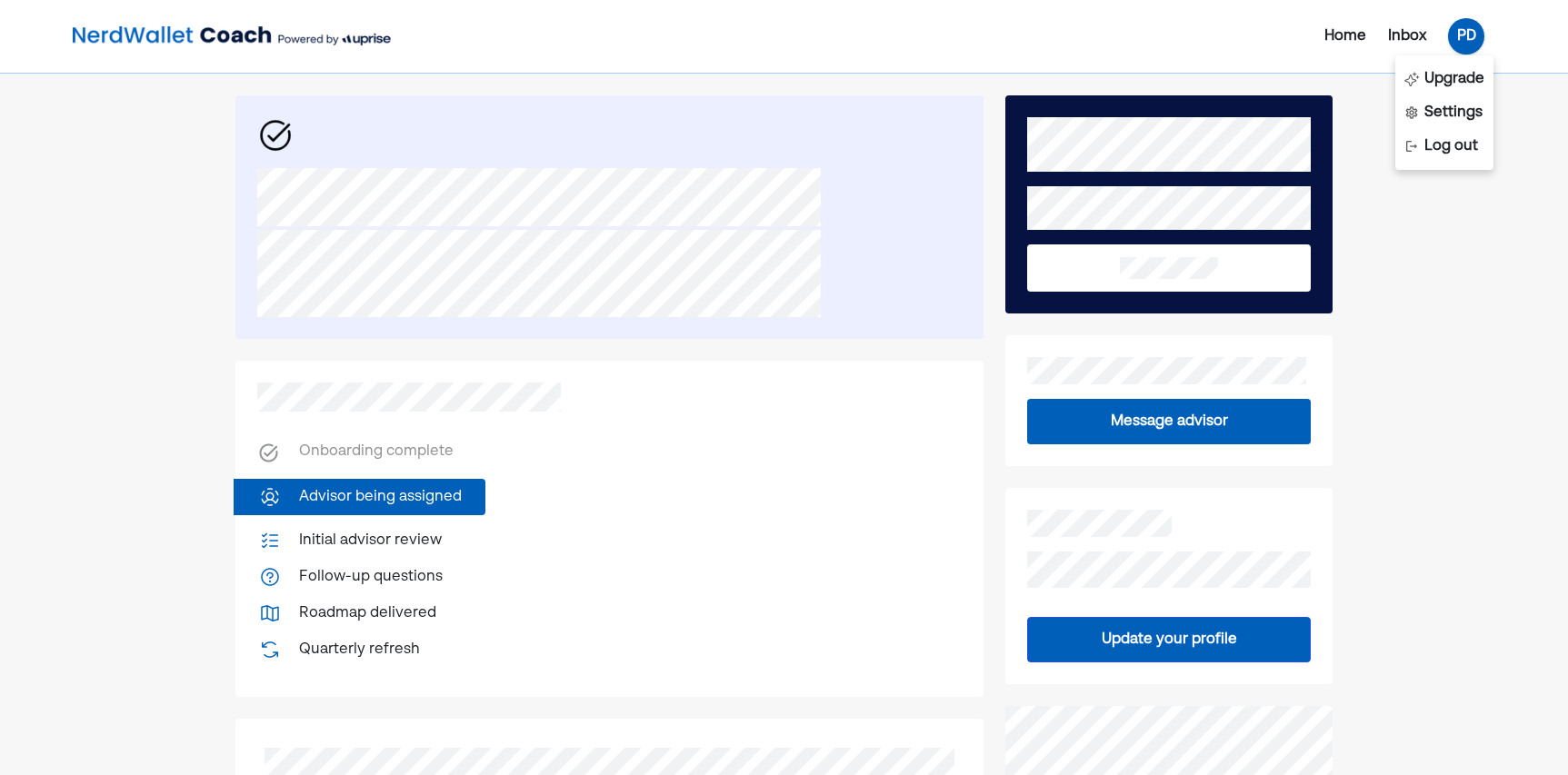 click on "Home Inbox PD Upgrade Settings Log out Onboarding complete Advisor being assigned Initial advisor review Follow-up questions Roadmap delivered Quarterly refresh Message advisor Update your profile Safe, encrypted, secure.   Uprise Terms of Use Uprise Privacy Policy   NerdWallet Terms of Use NerdWallet Privacy Policy © 2025  All rights reserved" at bounding box center [784, 780] 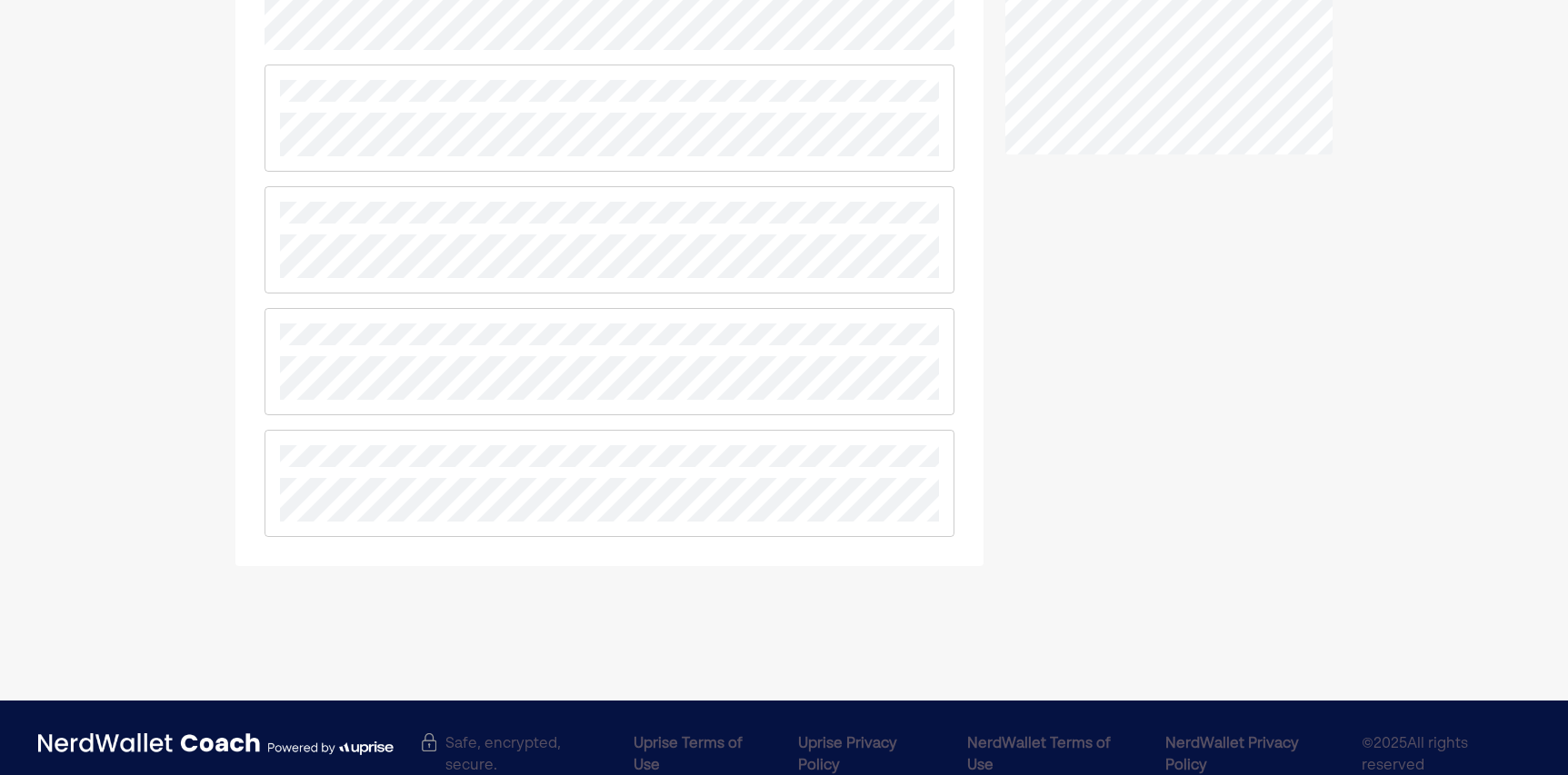 scroll, scrollTop: 784, scrollLeft: 0, axis: vertical 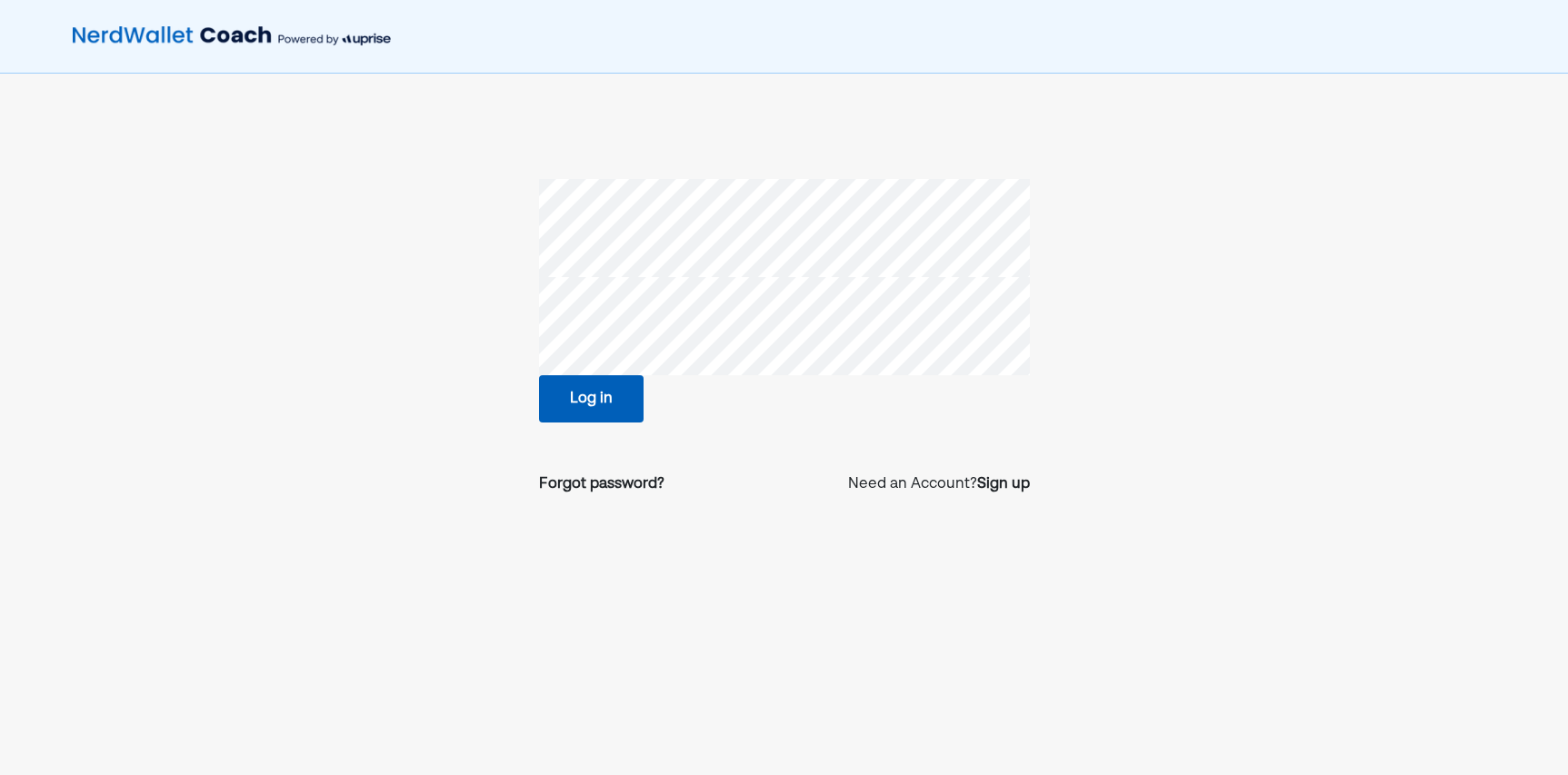click on "Log in" at bounding box center (591, 399) 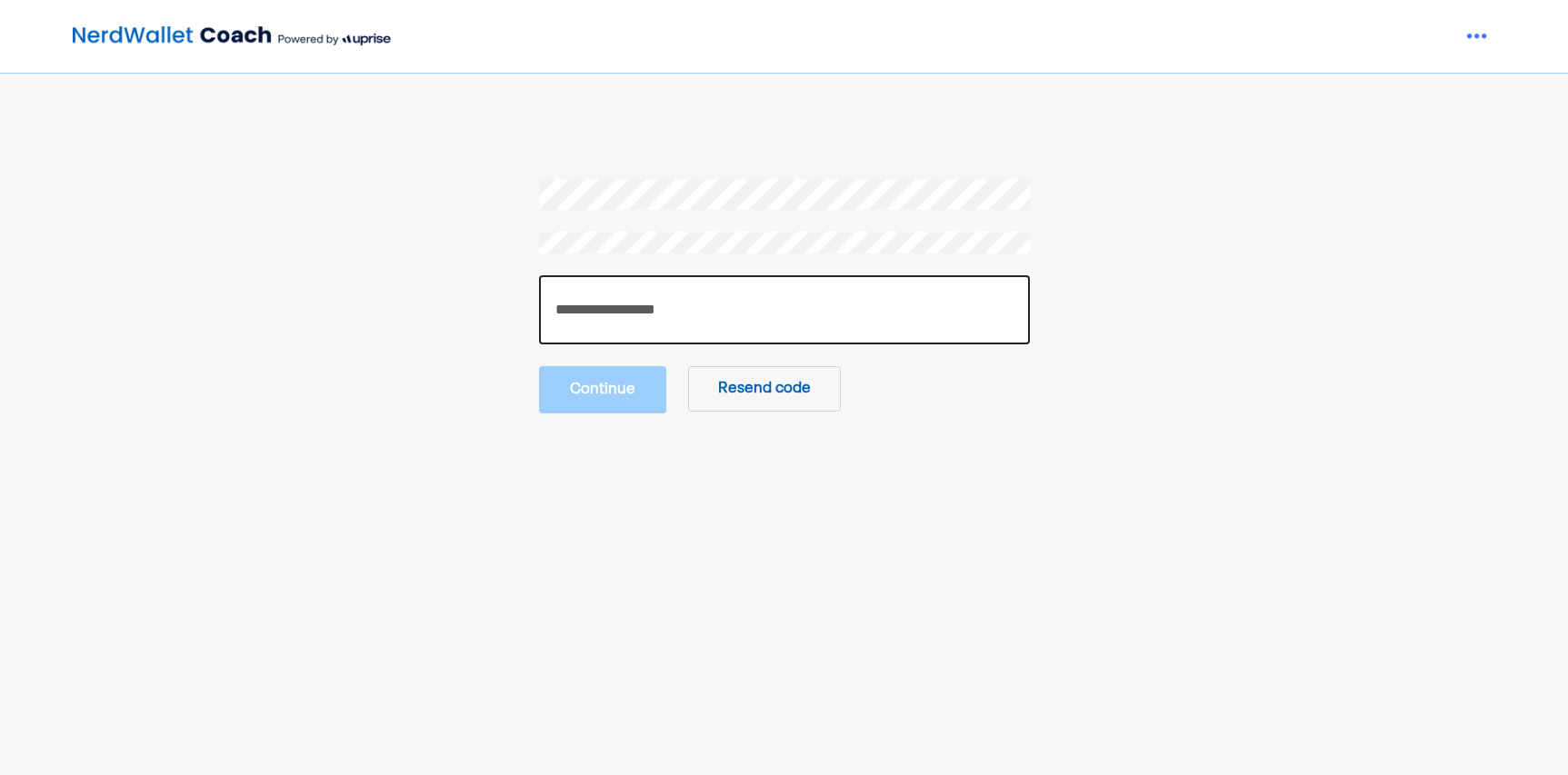 click at bounding box center [784, 310] 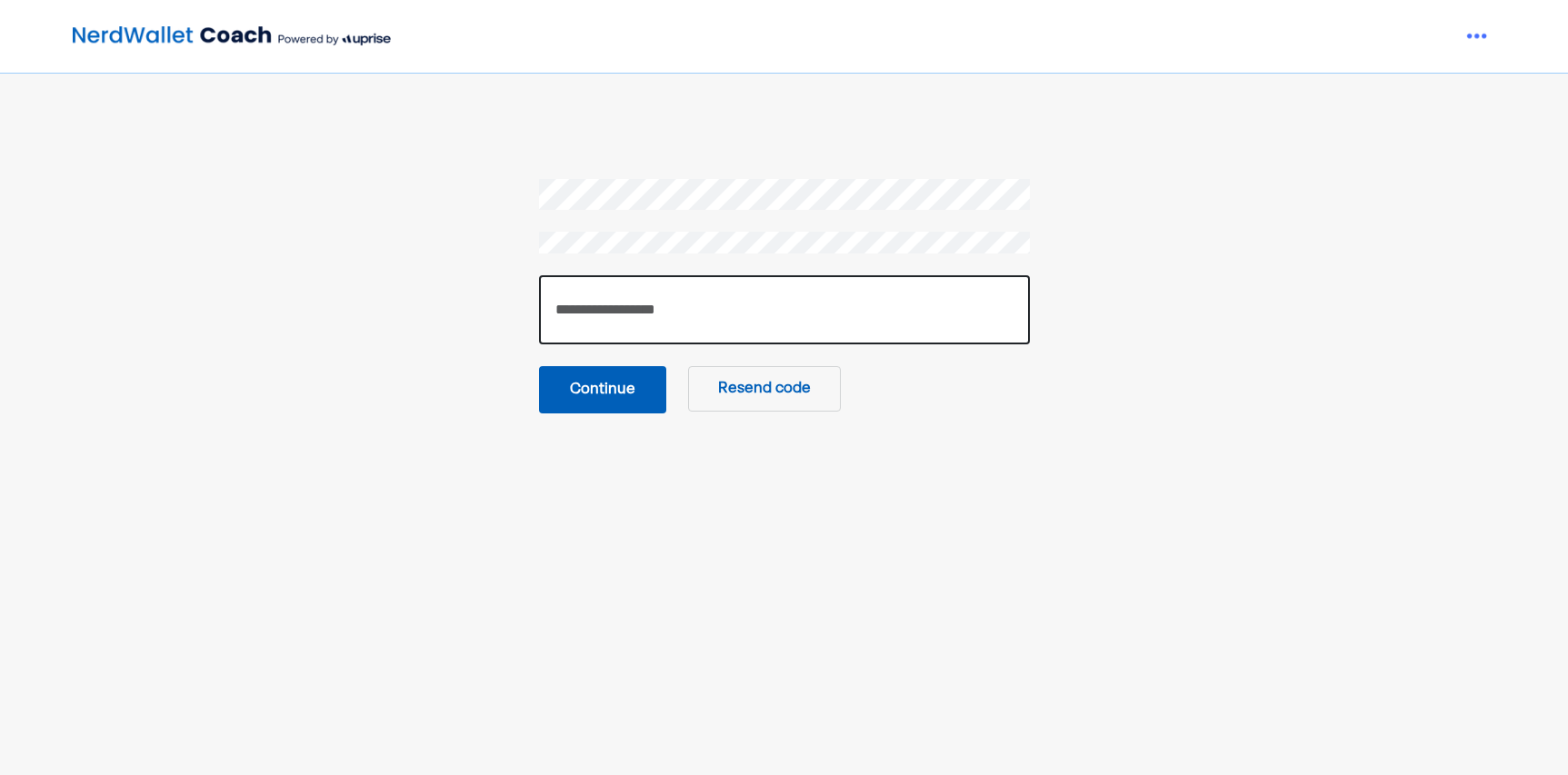 type on "******" 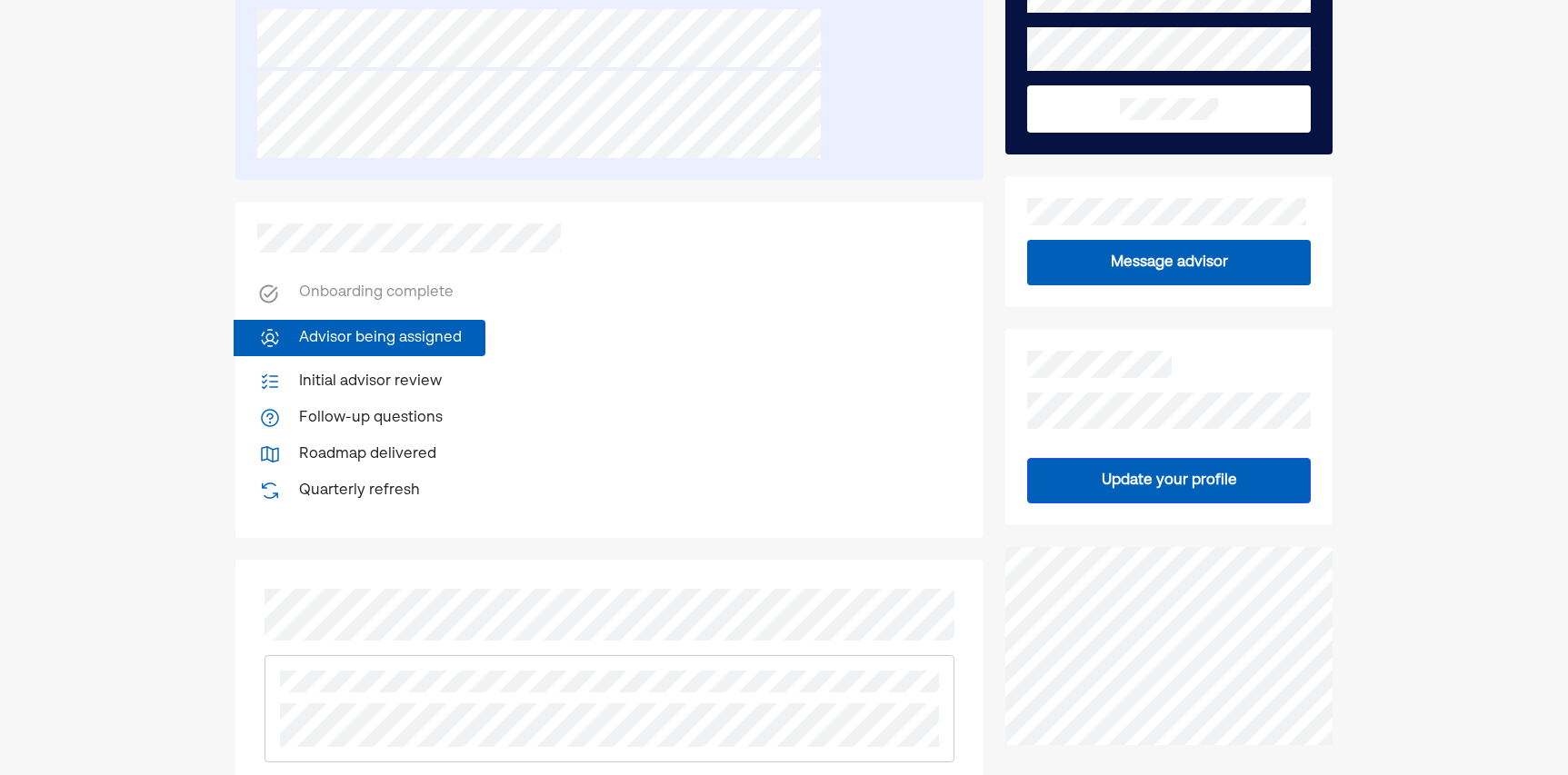 click on "Onboarding complete Advisor being assigned Initial advisor review Follow-up questions Roadmap delivered Quarterly refresh" at bounding box center (609, 370) 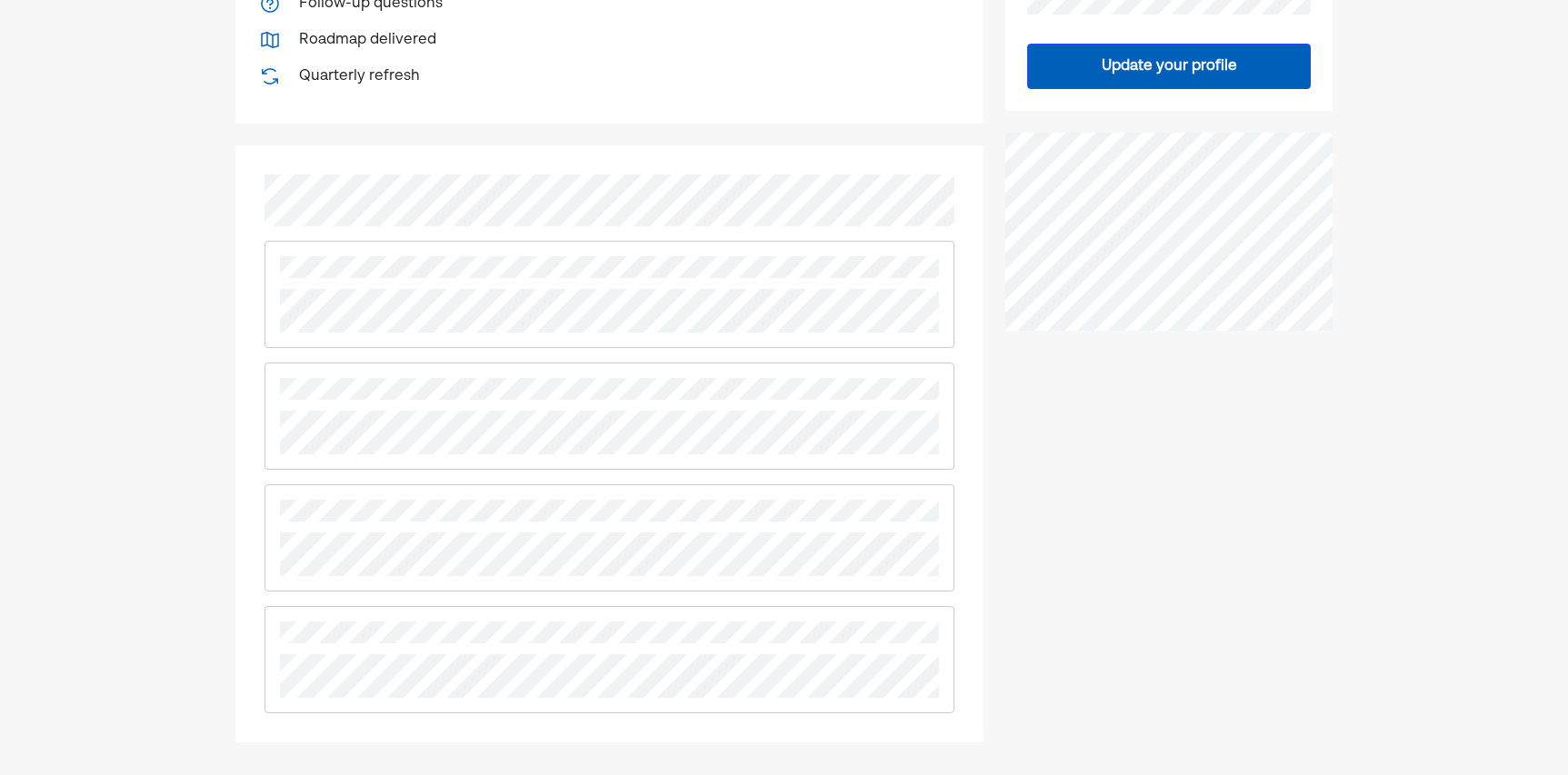 scroll, scrollTop: 0, scrollLeft: 0, axis: both 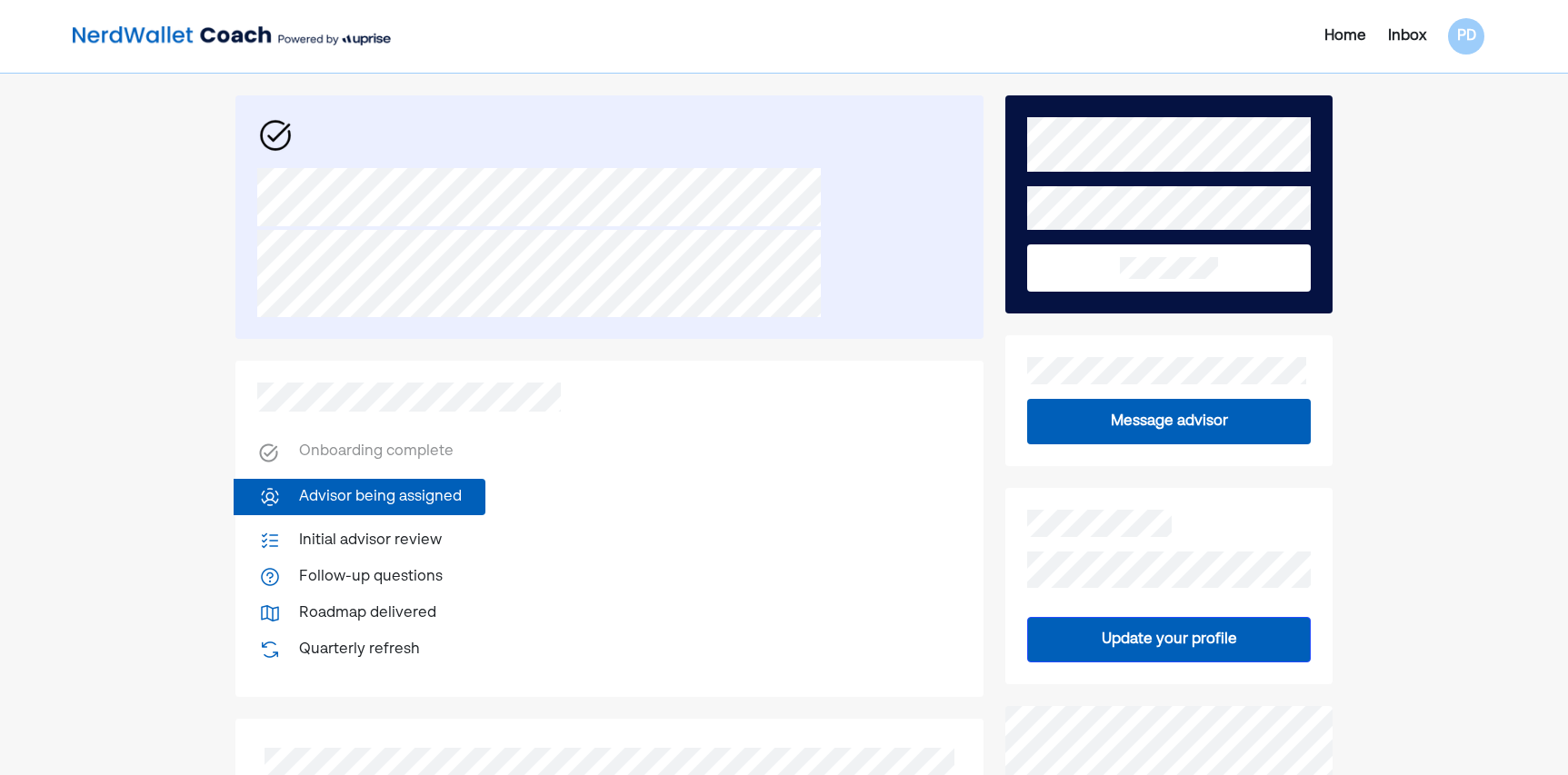 click at bounding box center (275, 135) 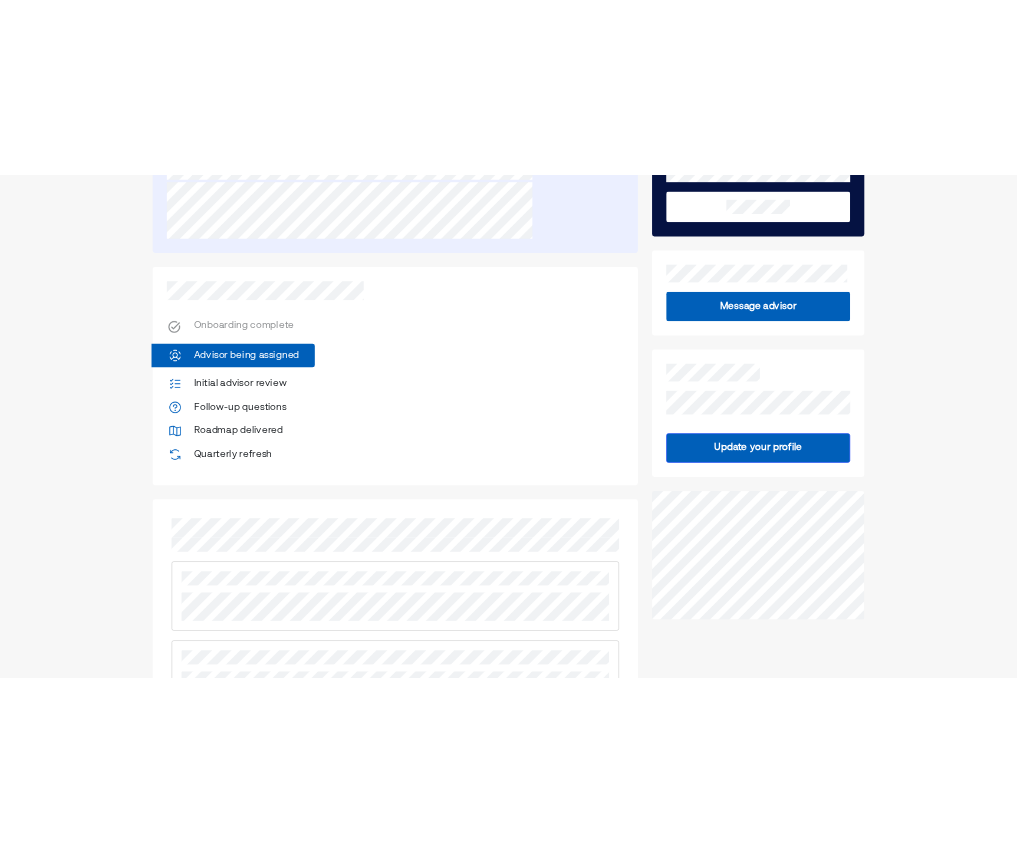 scroll, scrollTop: 186, scrollLeft: 0, axis: vertical 